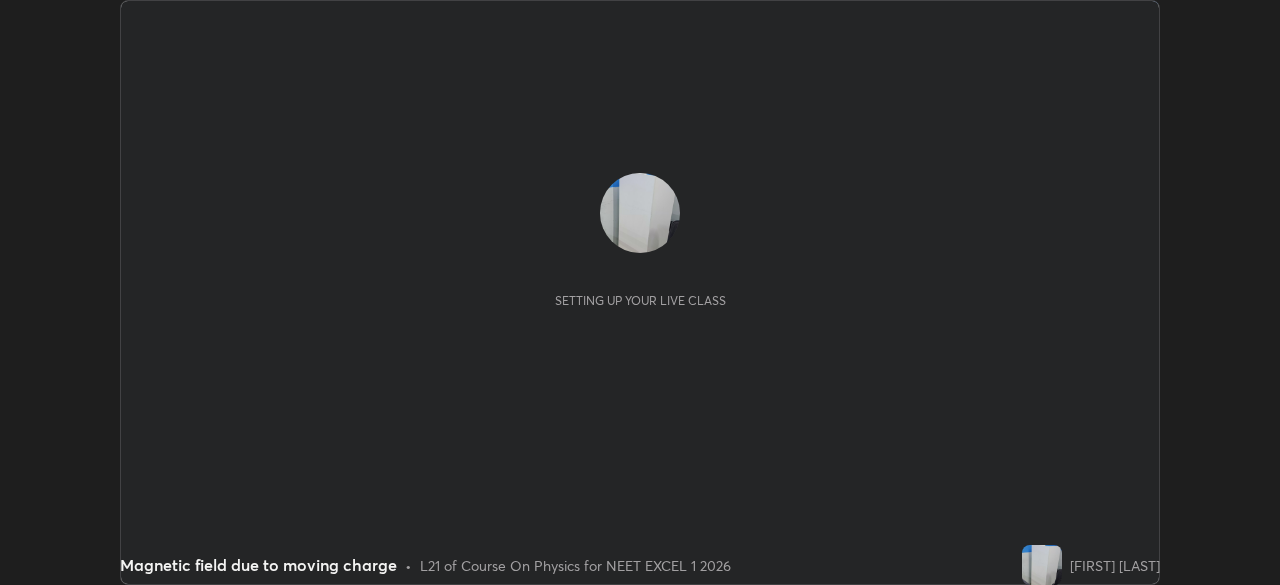 scroll, scrollTop: 0, scrollLeft: 0, axis: both 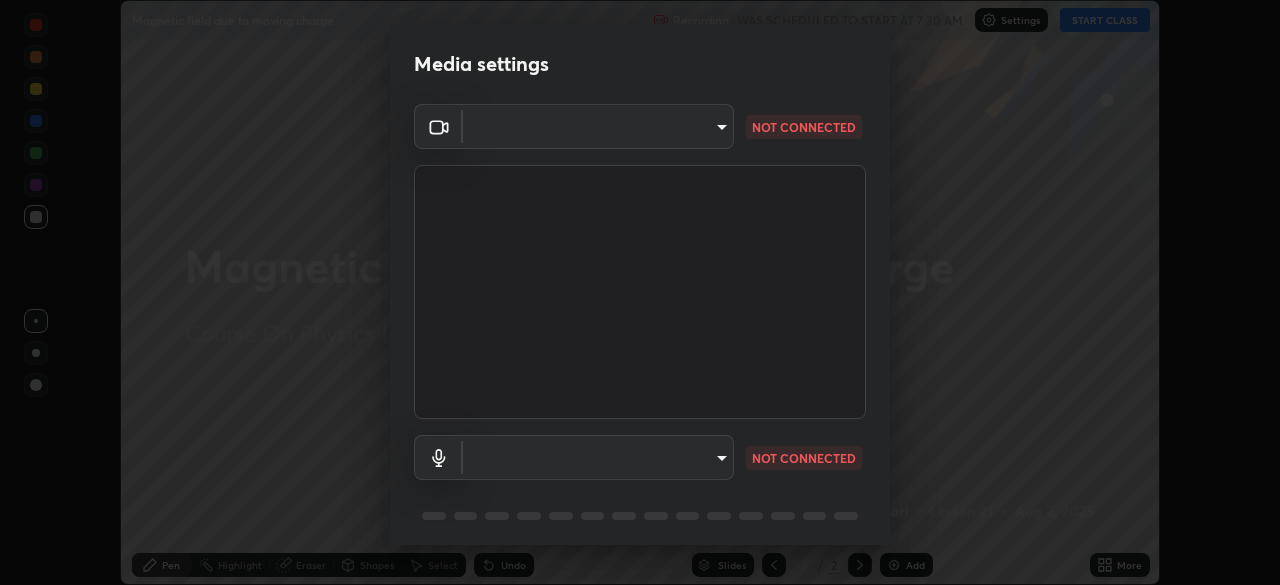type on "d80aef5b27ce8457d2a8757d2bc0169c5cdb63db4b1383475c55a40ed8aa50ef" 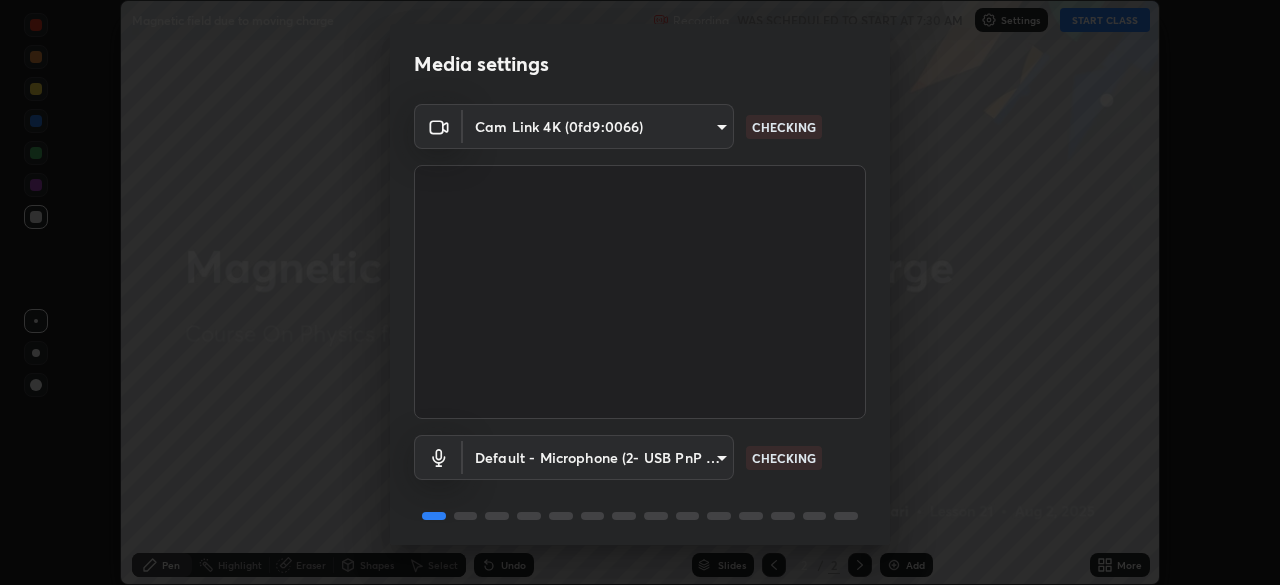 scroll, scrollTop: 71, scrollLeft: 0, axis: vertical 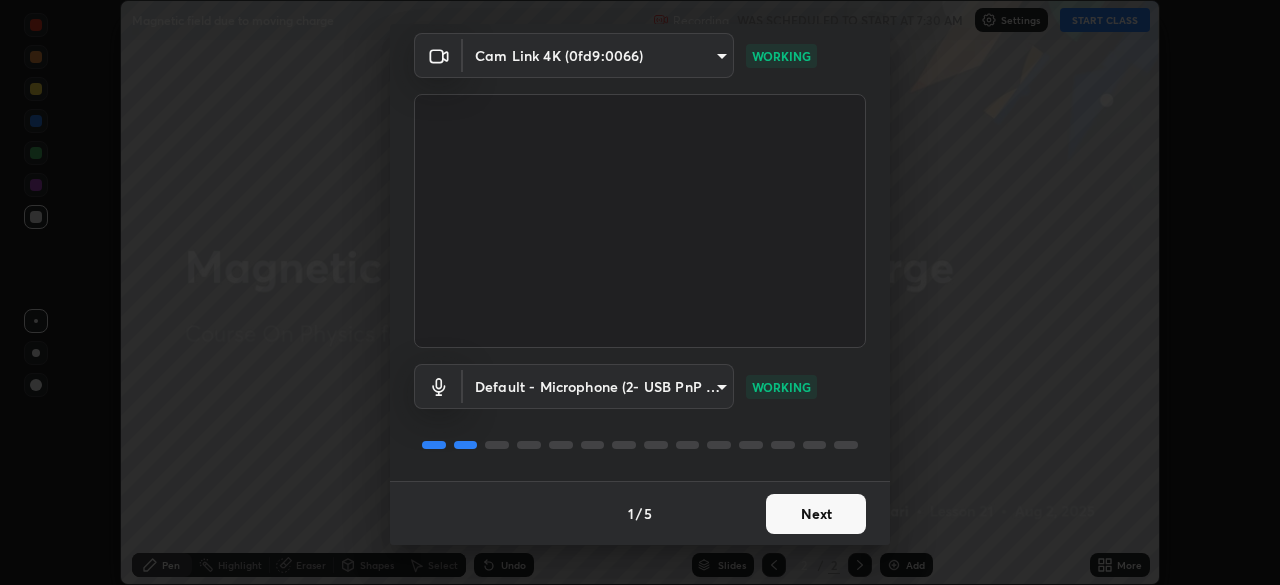 click on "Next" at bounding box center (816, 514) 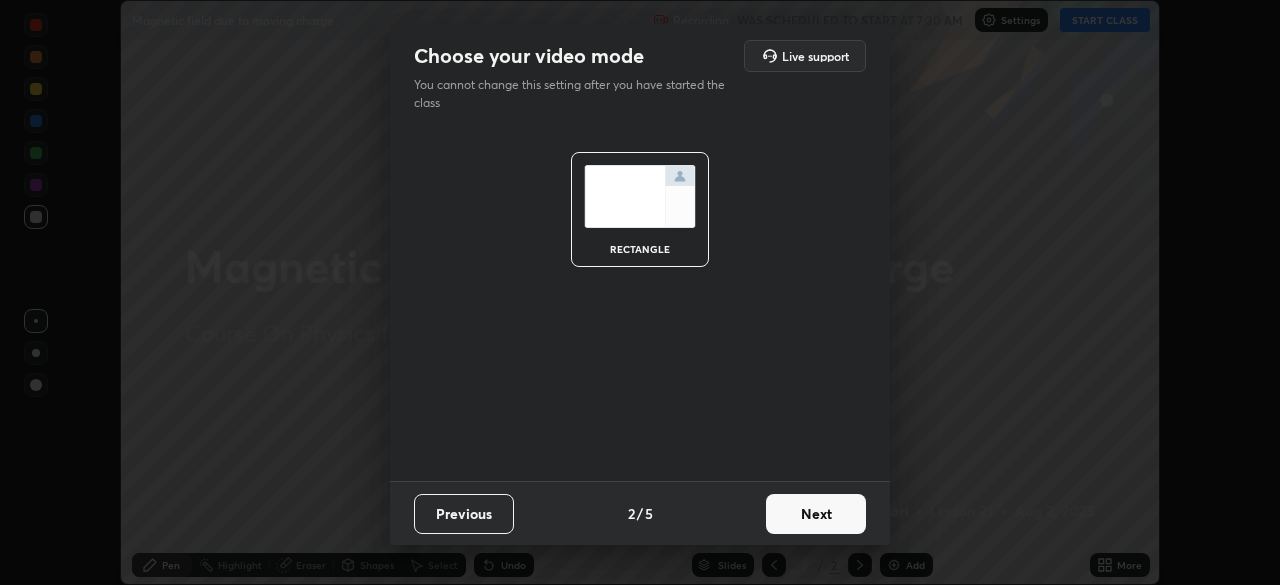 scroll, scrollTop: 0, scrollLeft: 0, axis: both 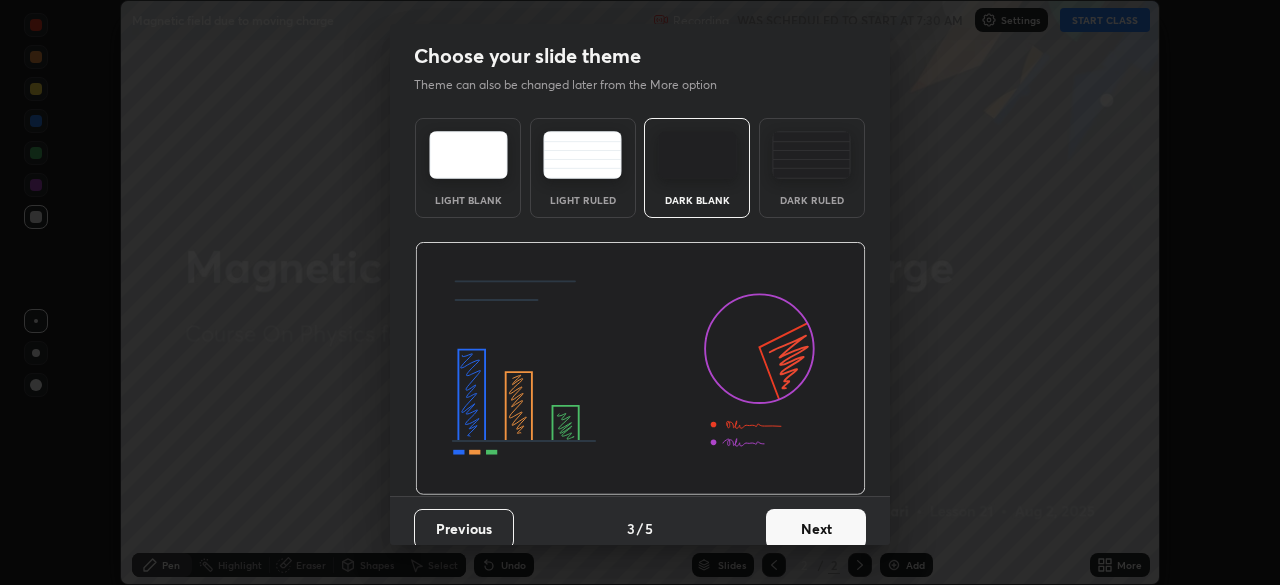 click on "Next" at bounding box center (816, 529) 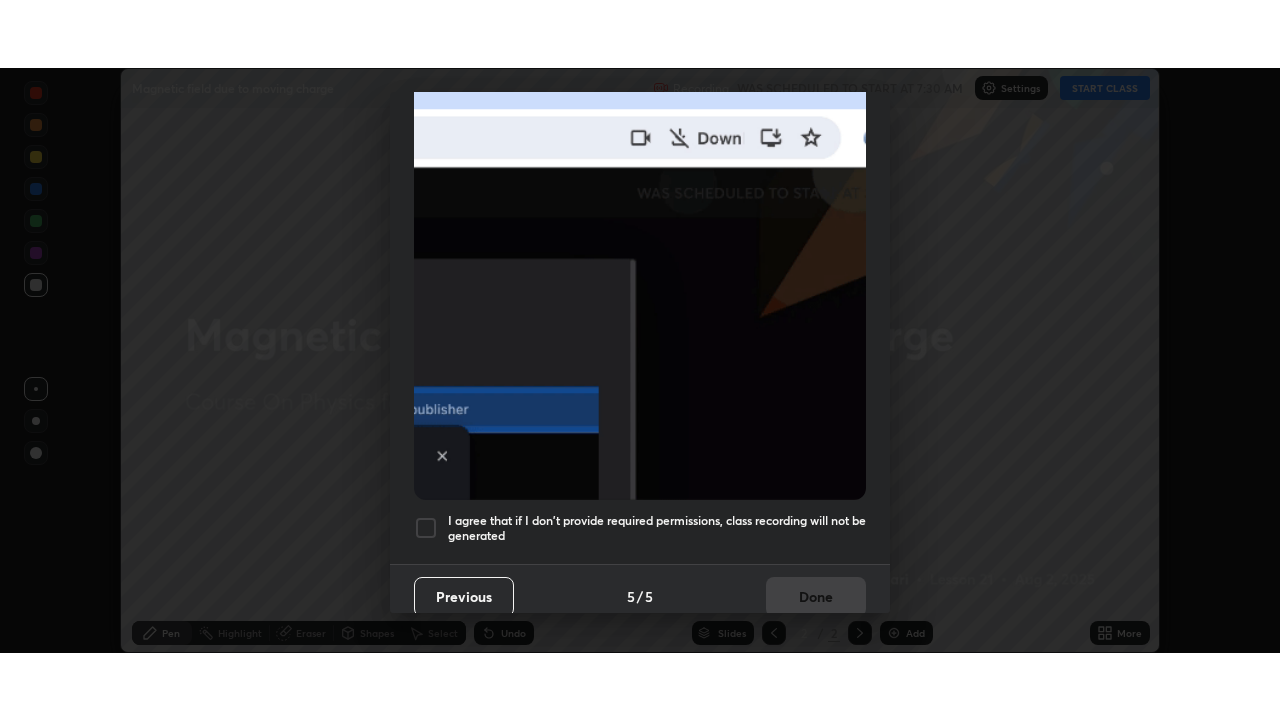 scroll, scrollTop: 479, scrollLeft: 0, axis: vertical 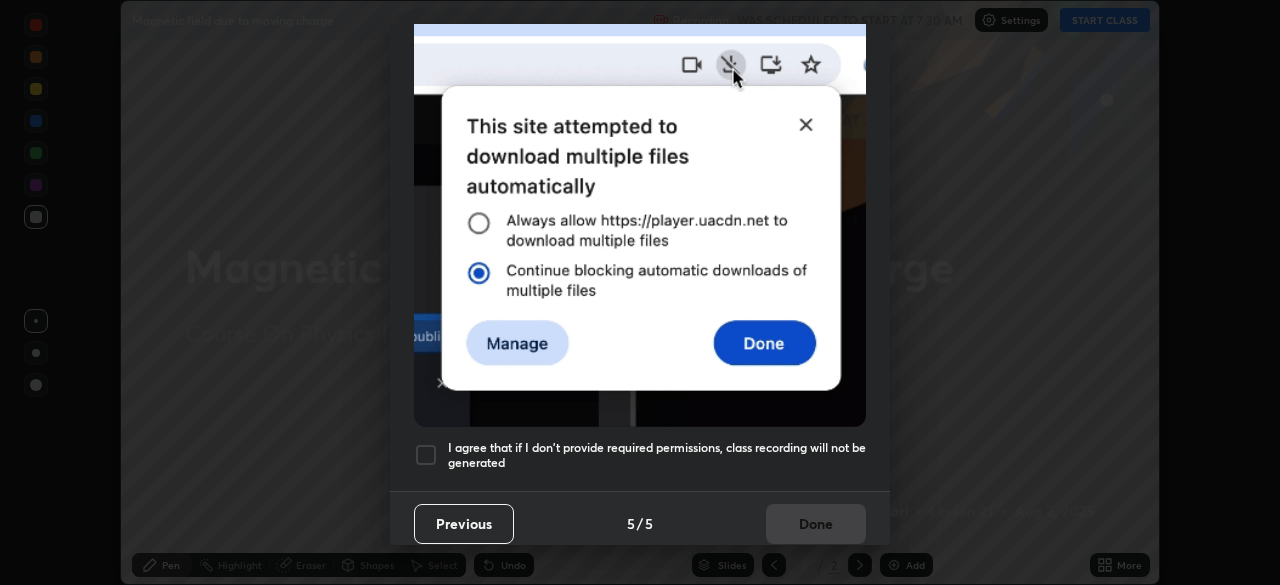click at bounding box center [426, 455] 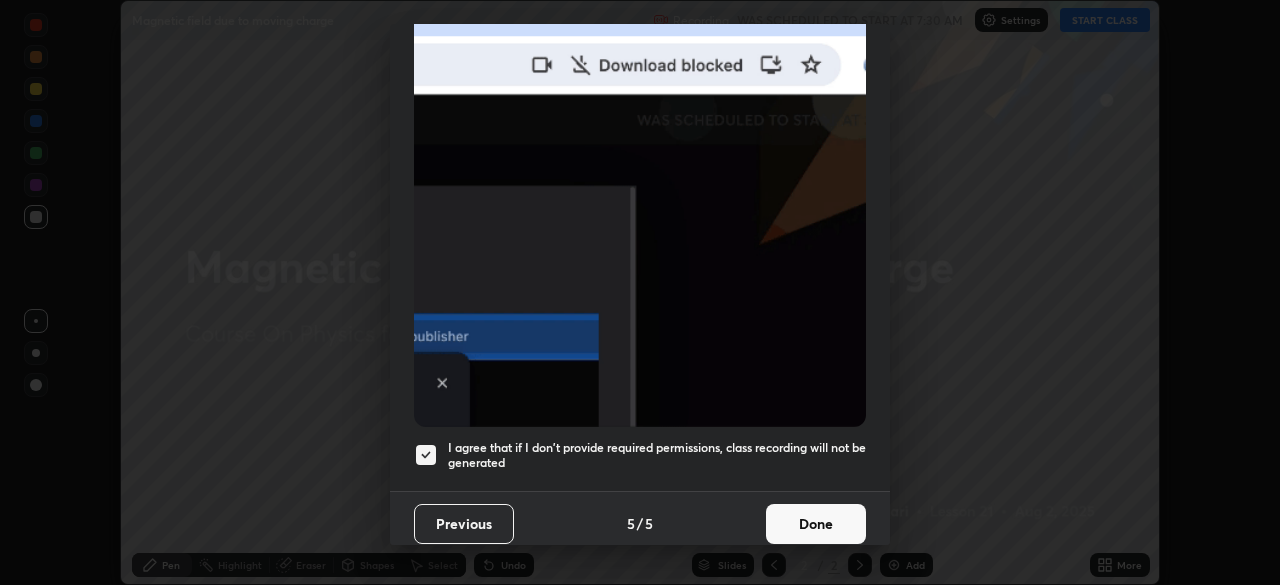 click on "Done" at bounding box center [816, 524] 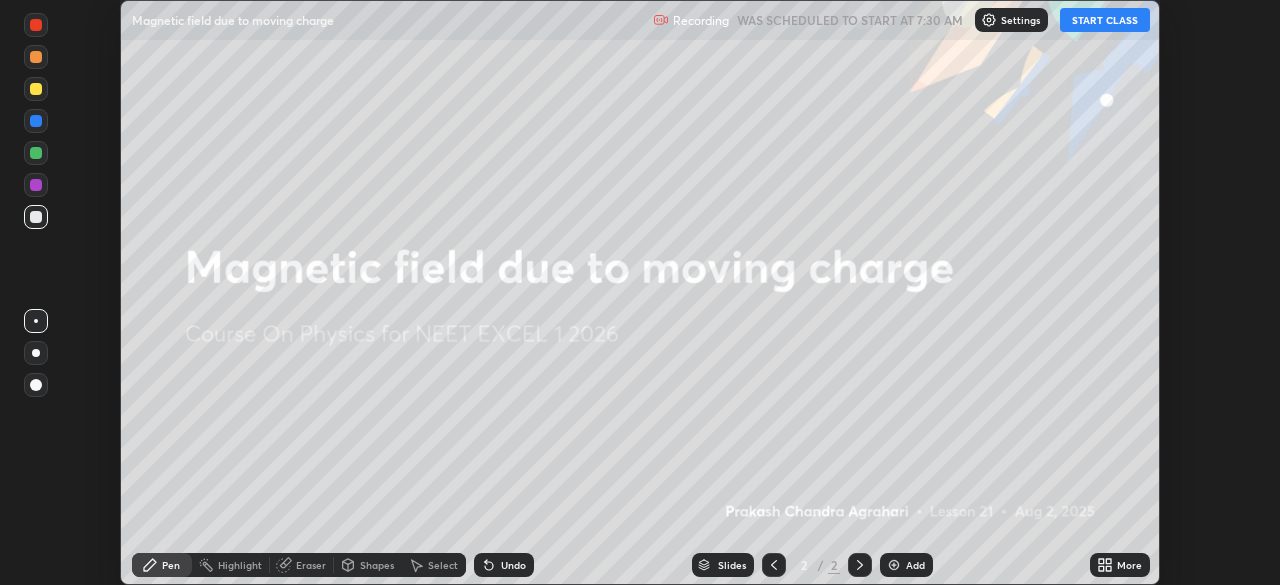 click on "START CLASS" at bounding box center [1105, 20] 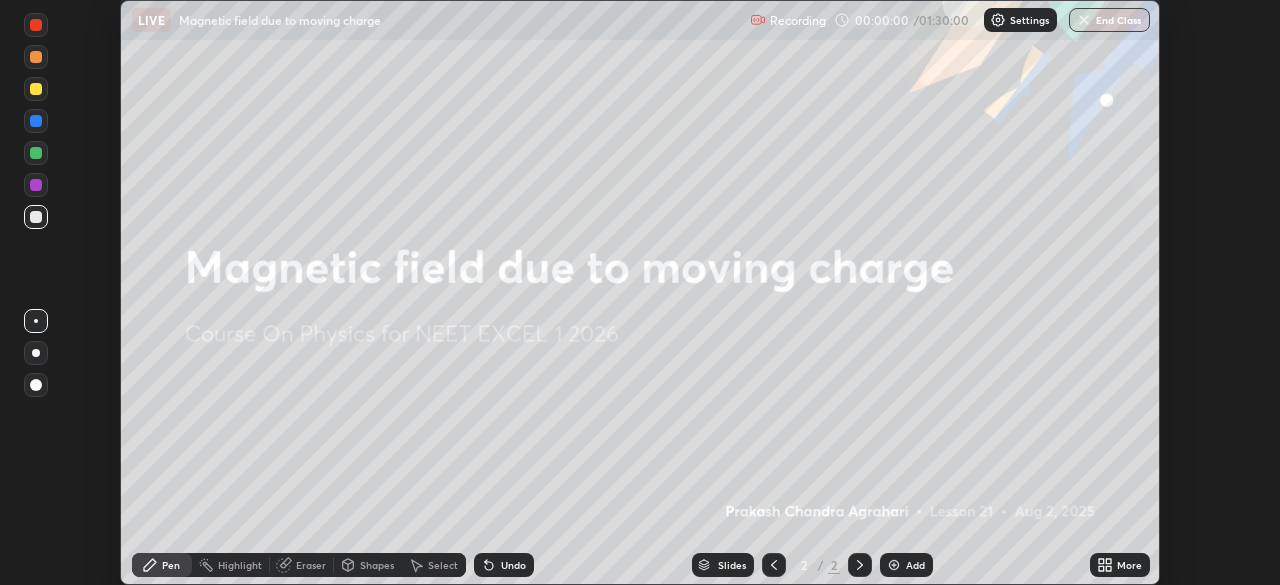 click on "Add" at bounding box center [906, 565] 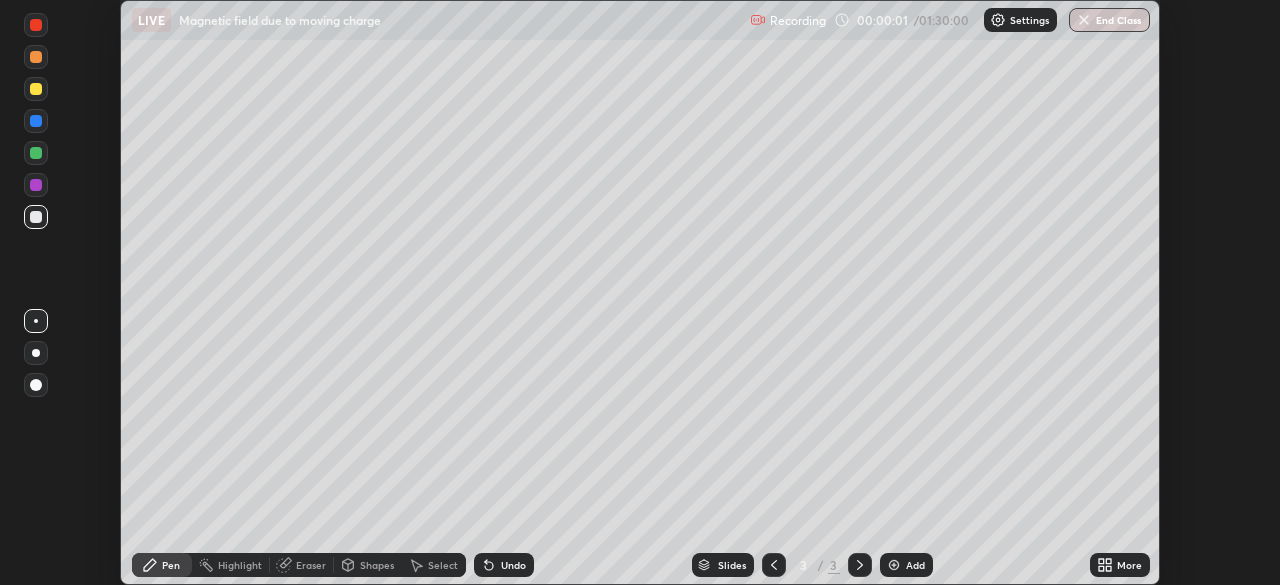 click 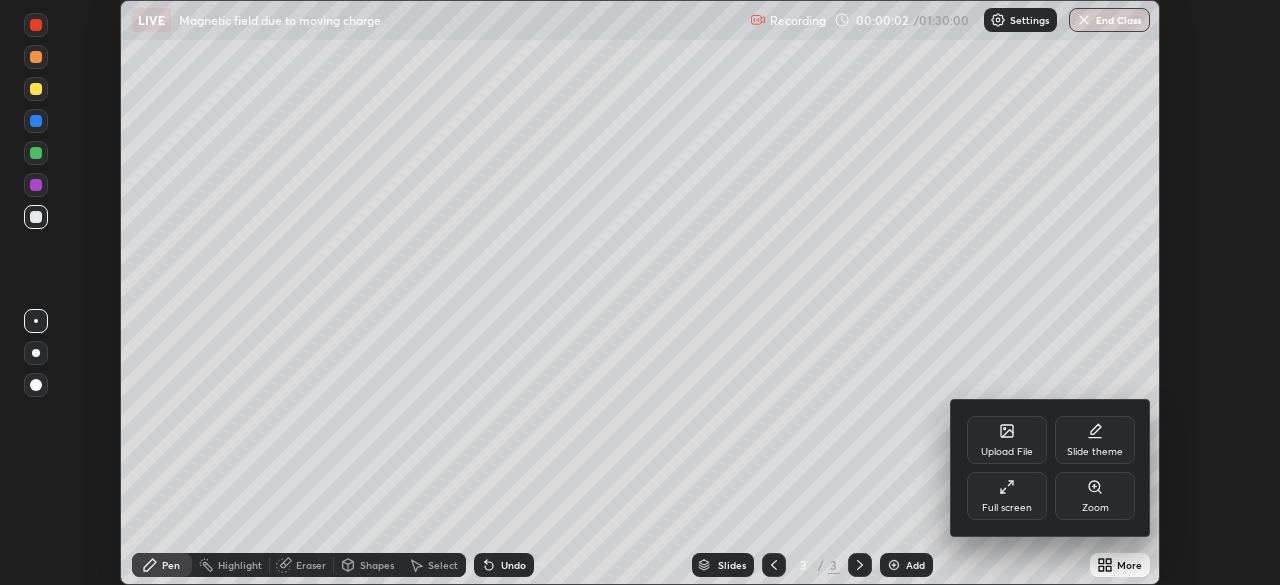 click on "Full screen" at bounding box center [1007, 508] 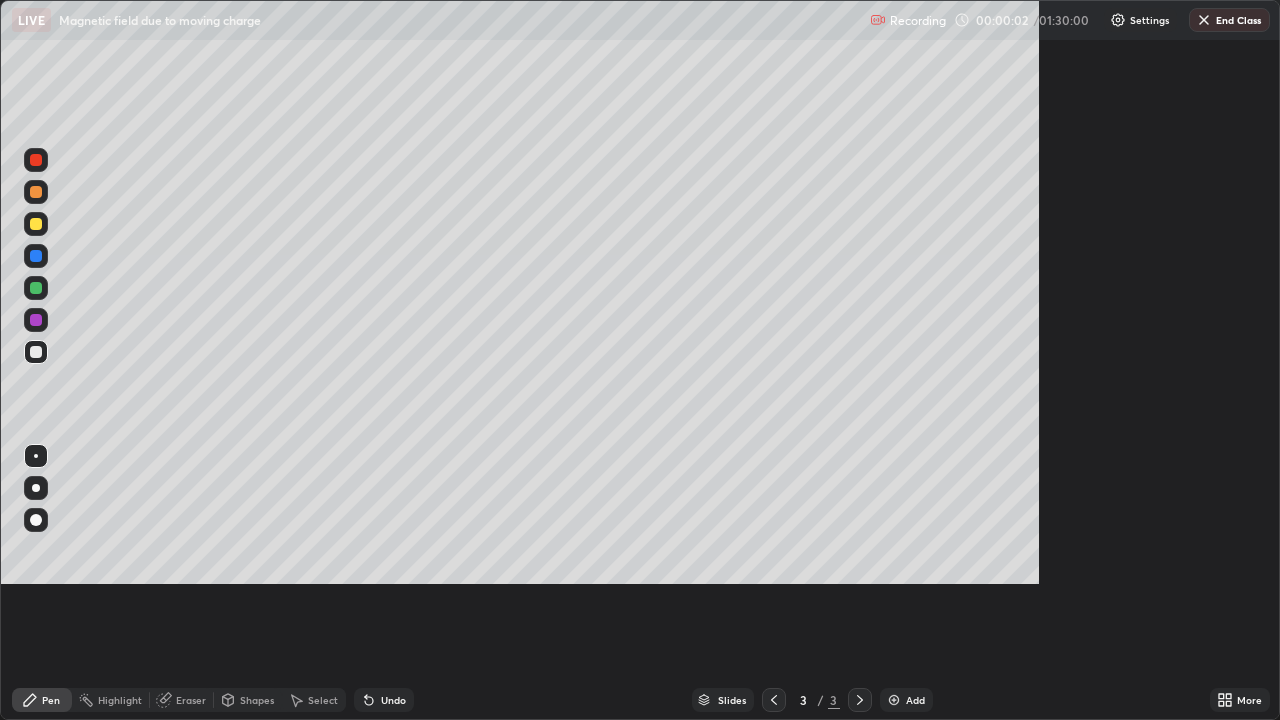 scroll, scrollTop: 99280, scrollLeft: 98720, axis: both 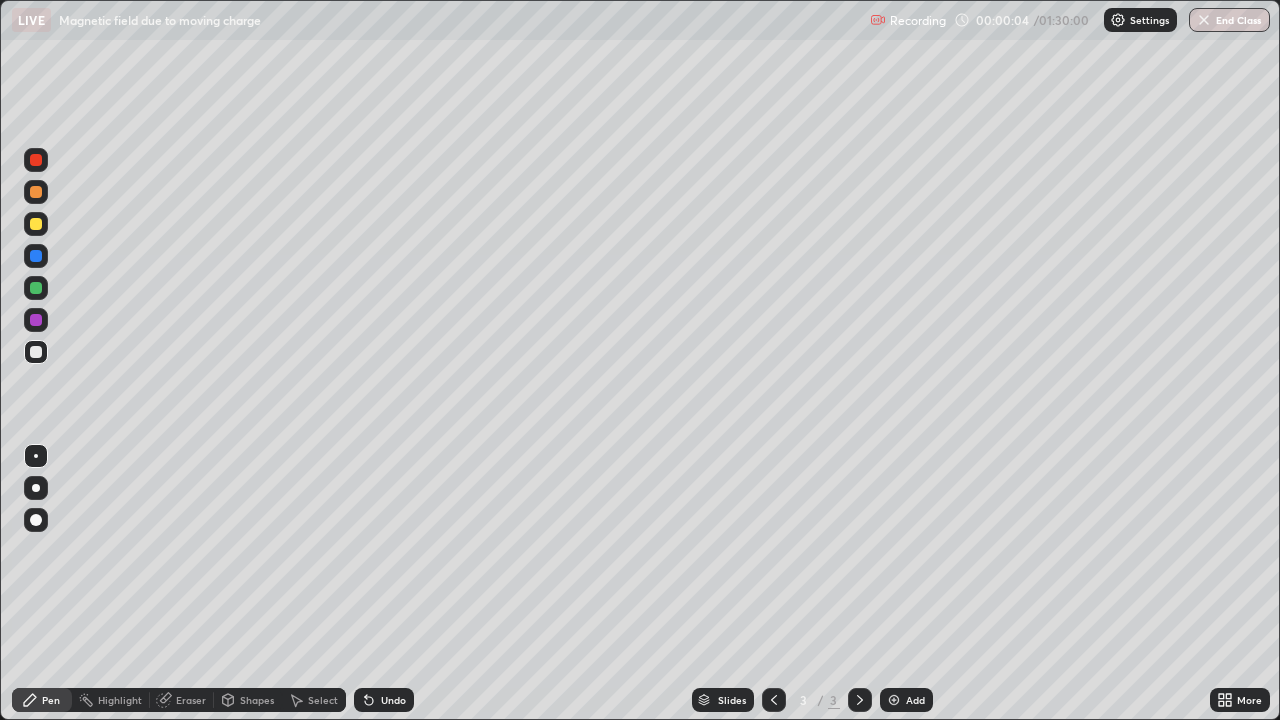 click 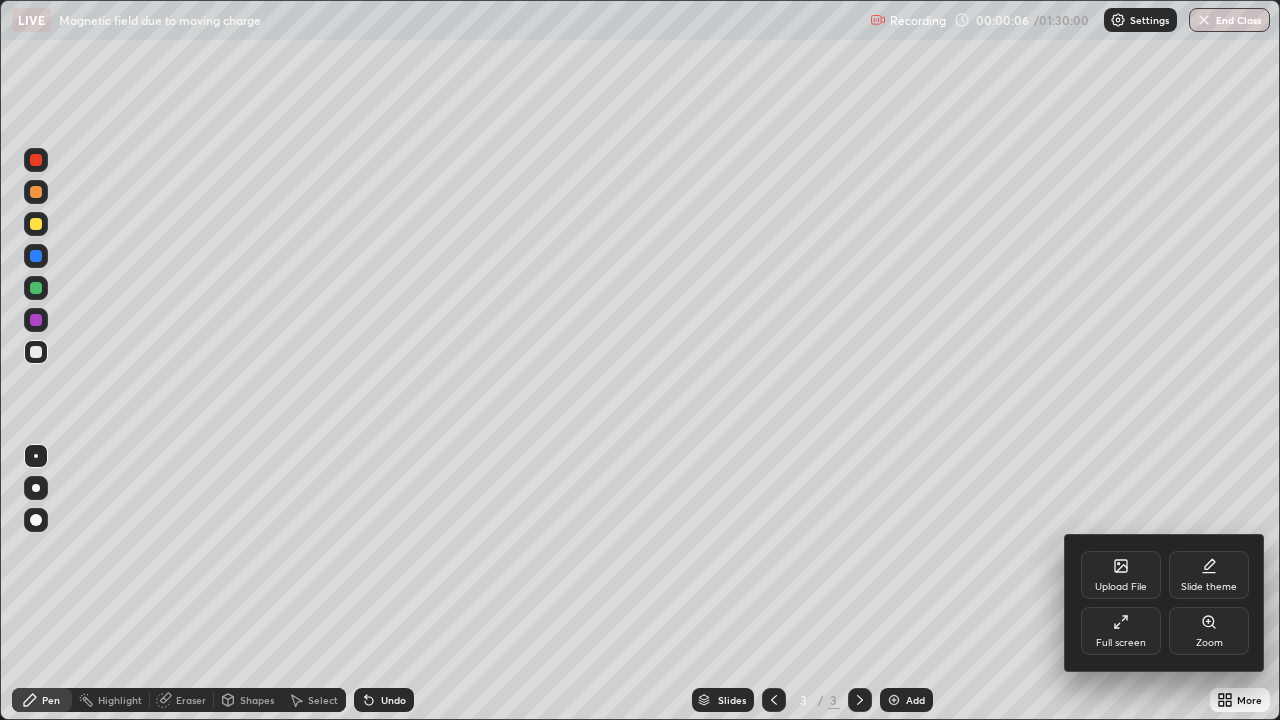 click on "Upload File" at bounding box center (1121, 575) 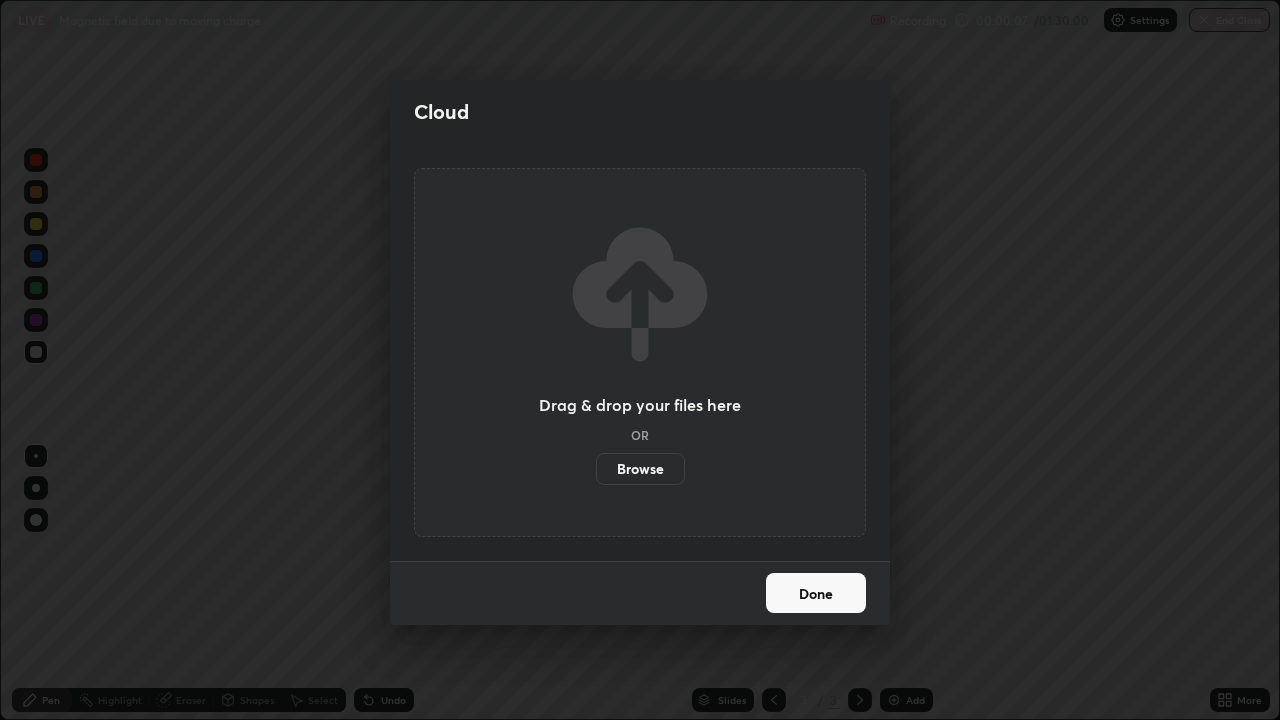 click on "Done" at bounding box center [816, 593] 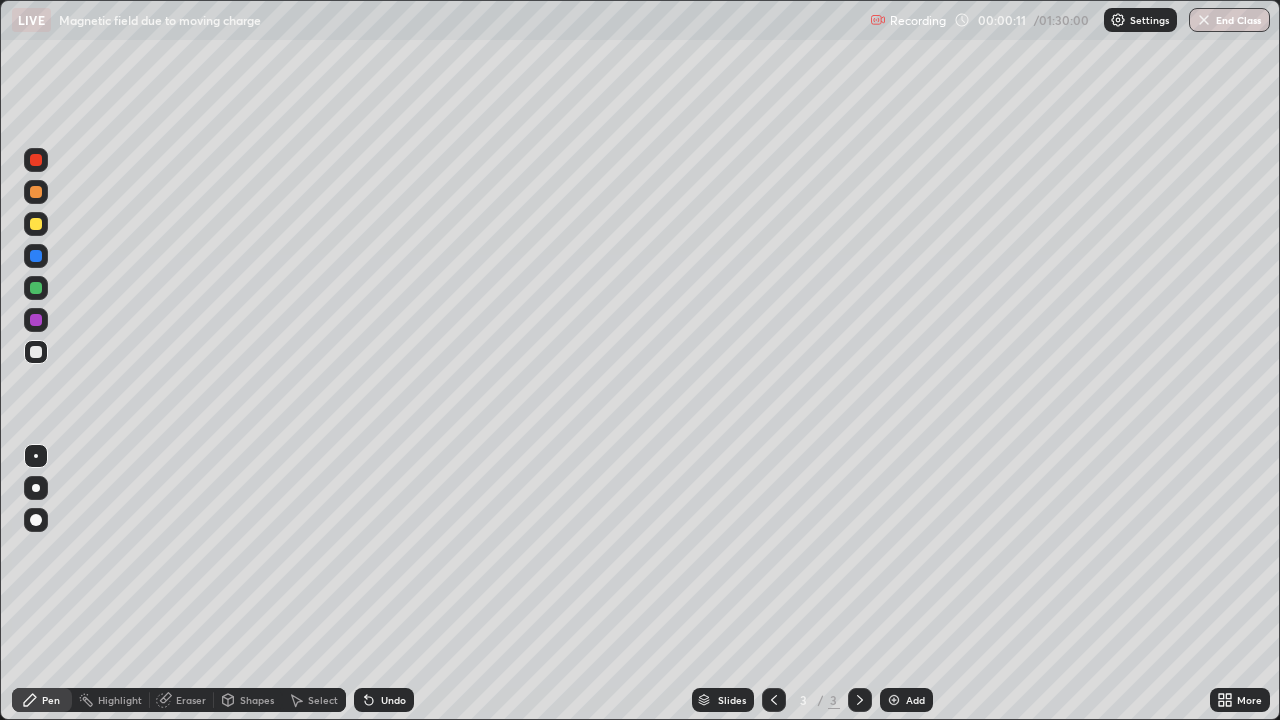 click 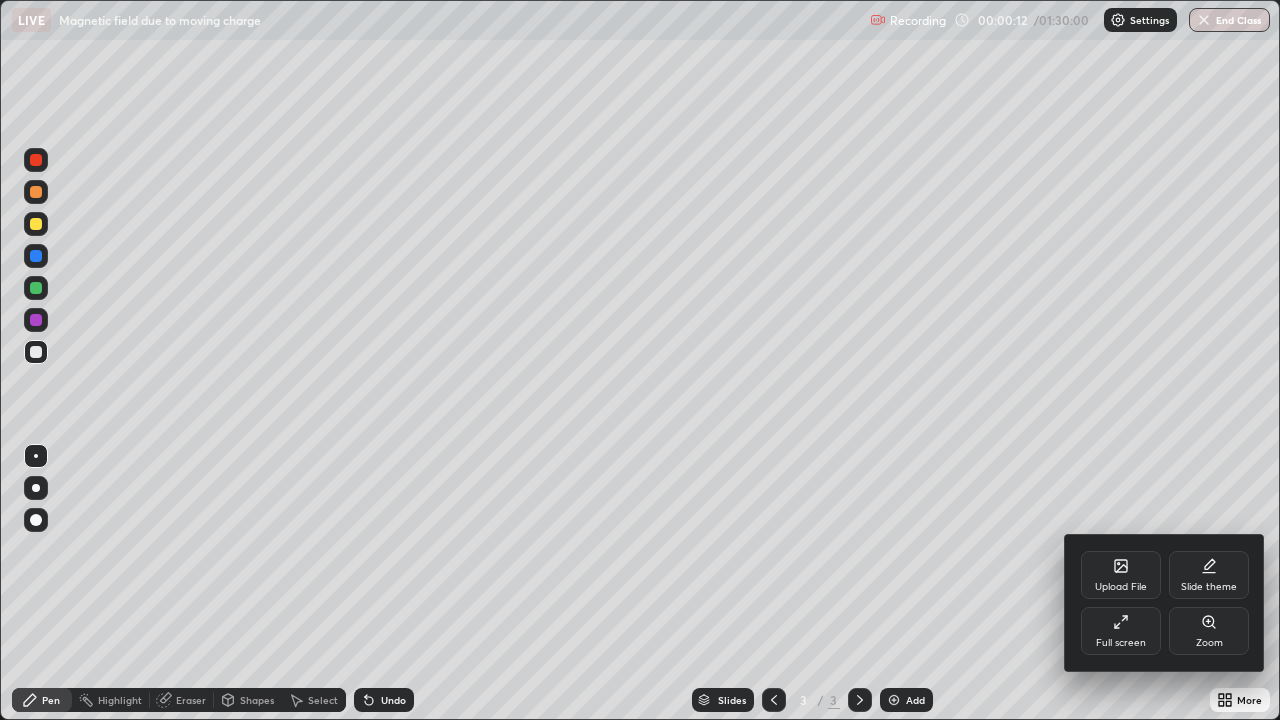 click 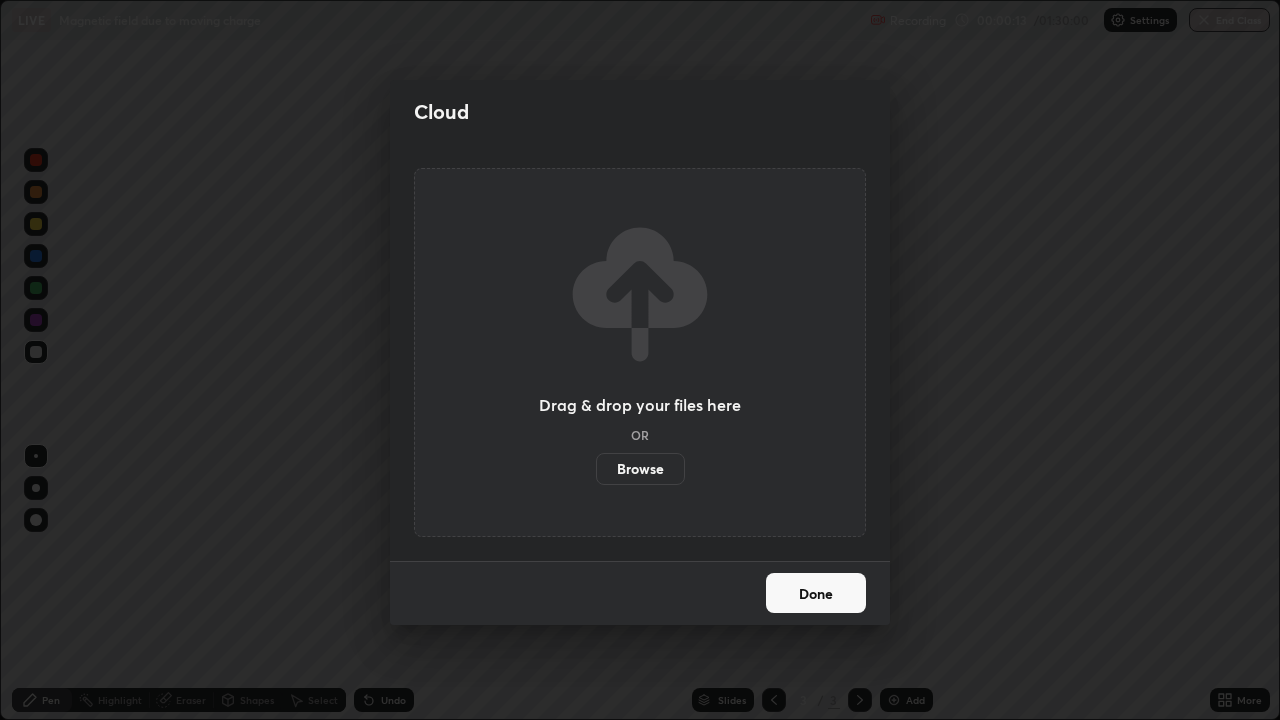 click on "Browse" at bounding box center (640, 469) 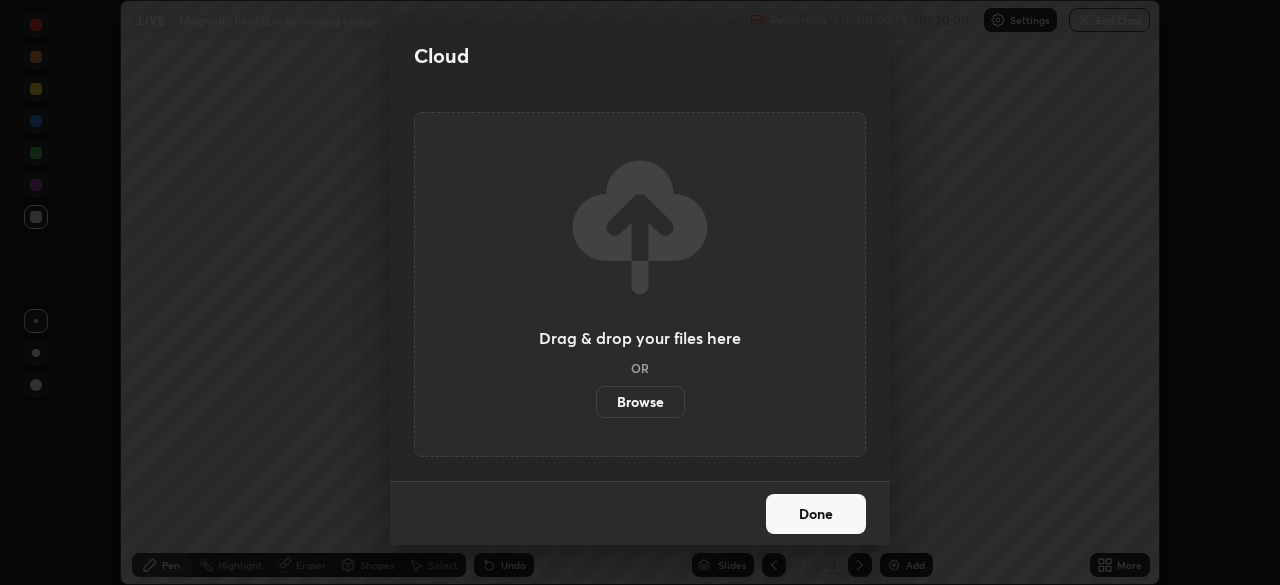 scroll, scrollTop: 585, scrollLeft: 1280, axis: both 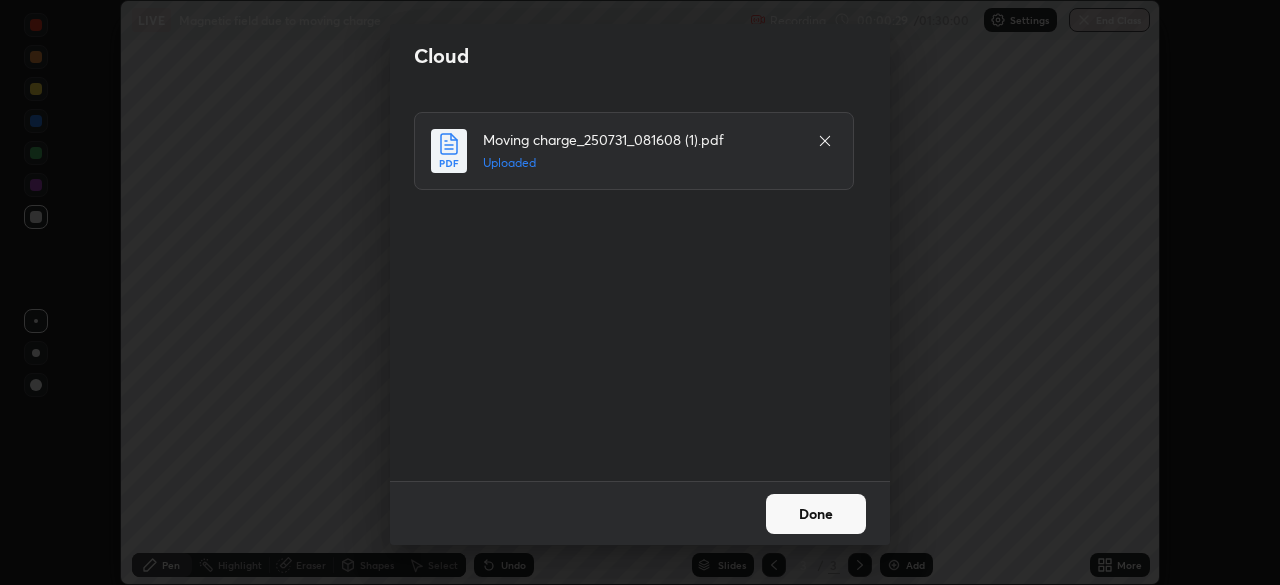 click on "Done" at bounding box center (816, 514) 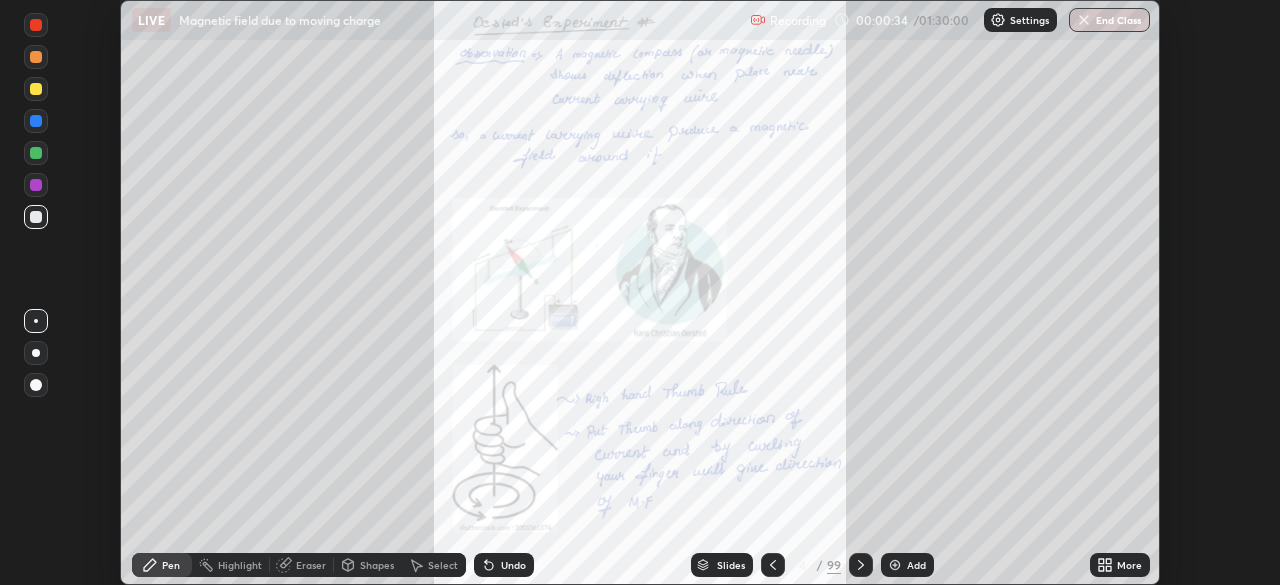 click 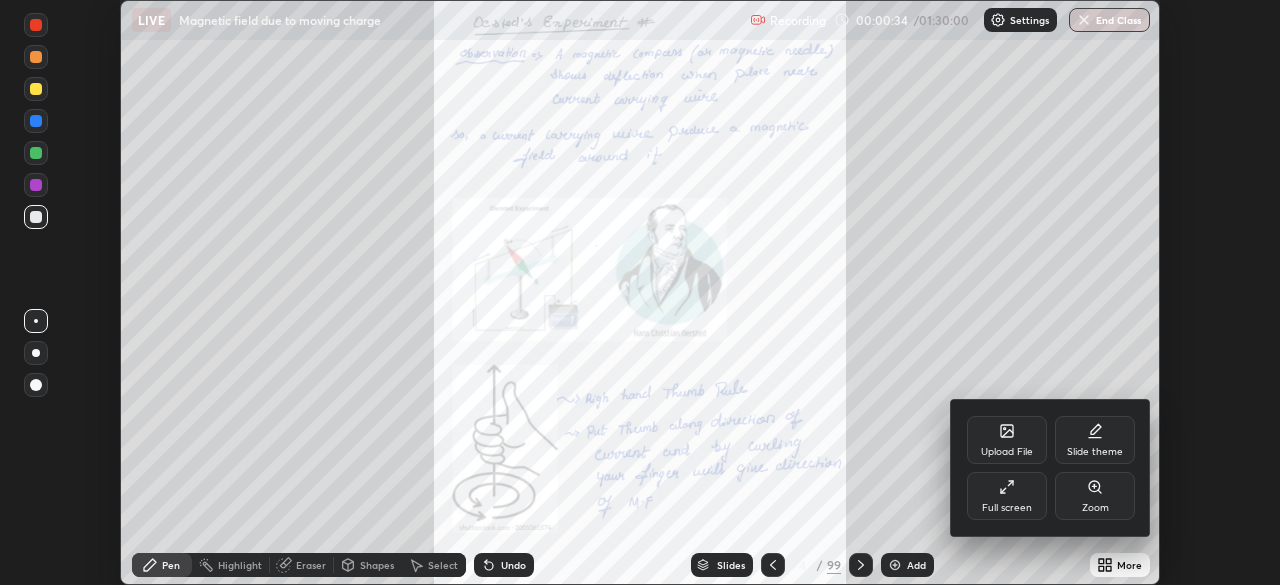 click 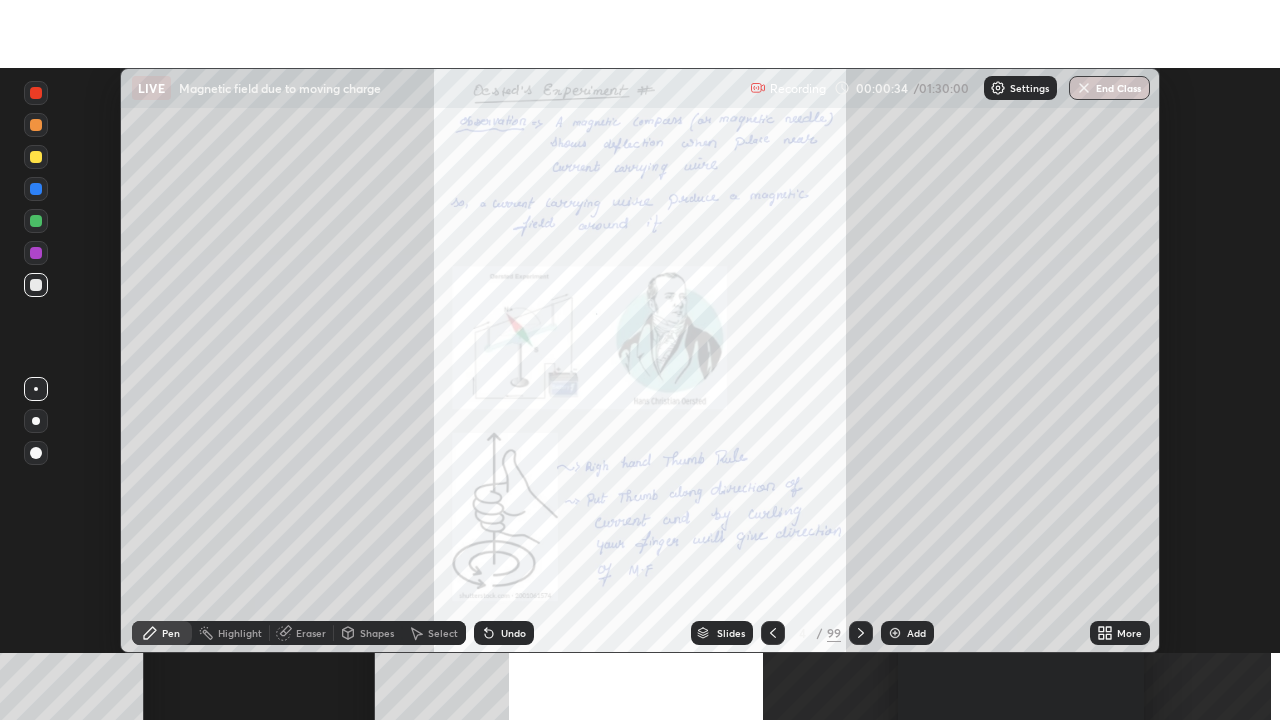 scroll, scrollTop: 99280, scrollLeft: 98720, axis: both 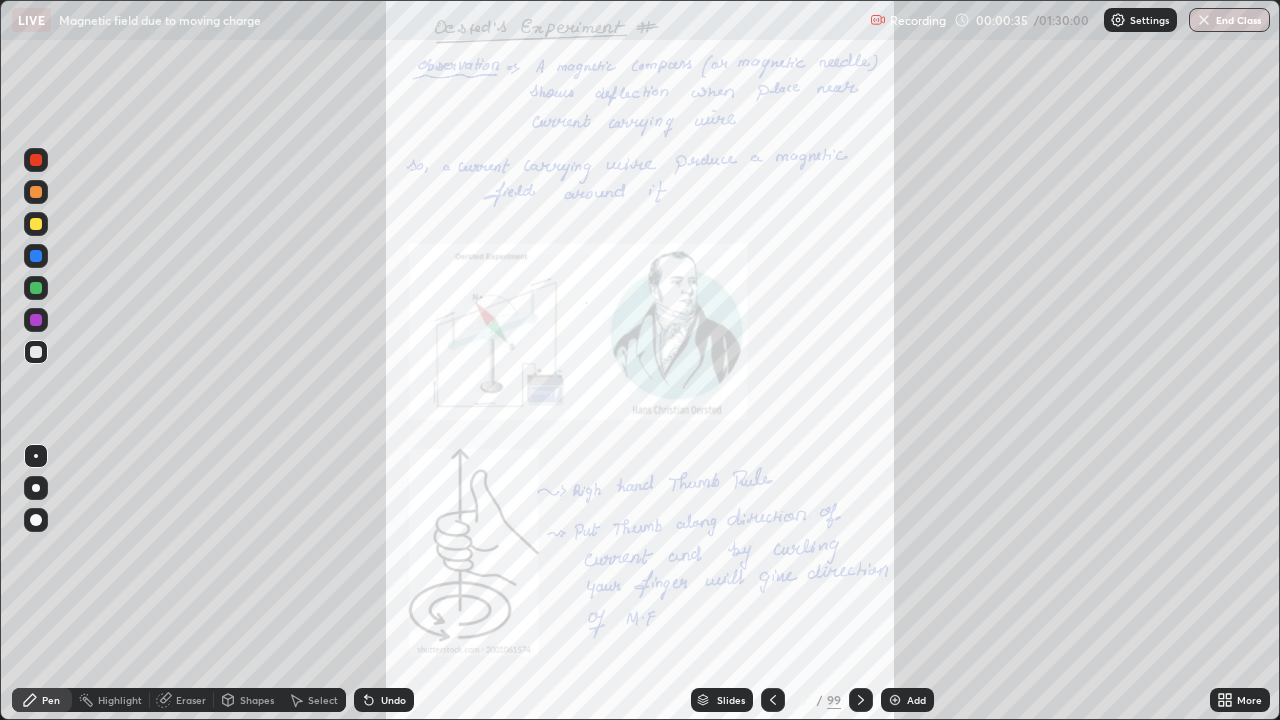 click on "Slides" at bounding box center [731, 700] 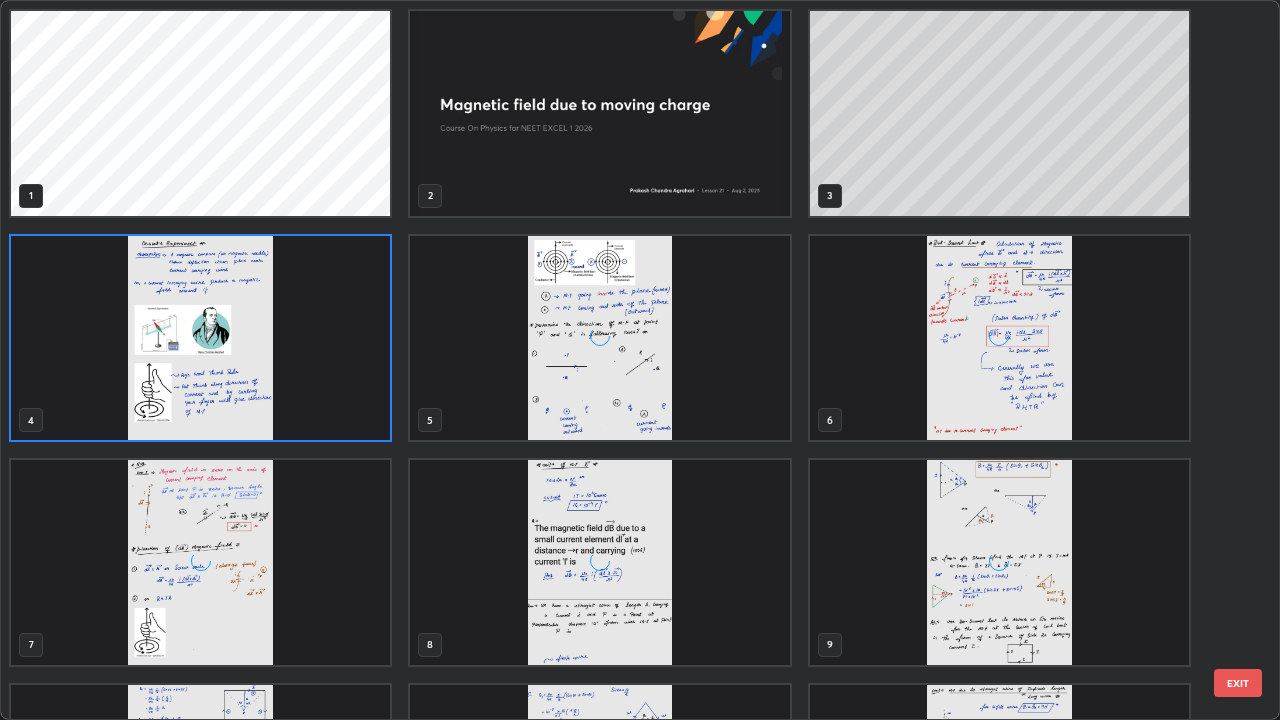scroll, scrollTop: 7, scrollLeft: 11, axis: both 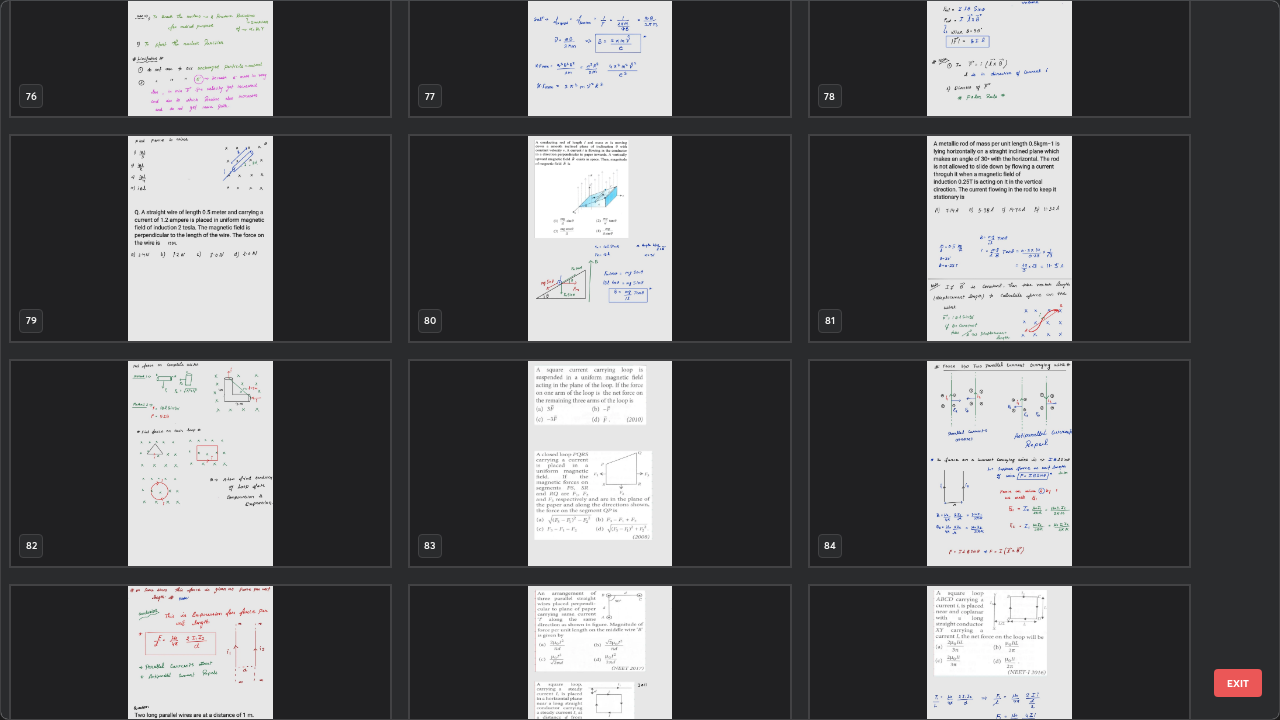click at bounding box center [999, 238] 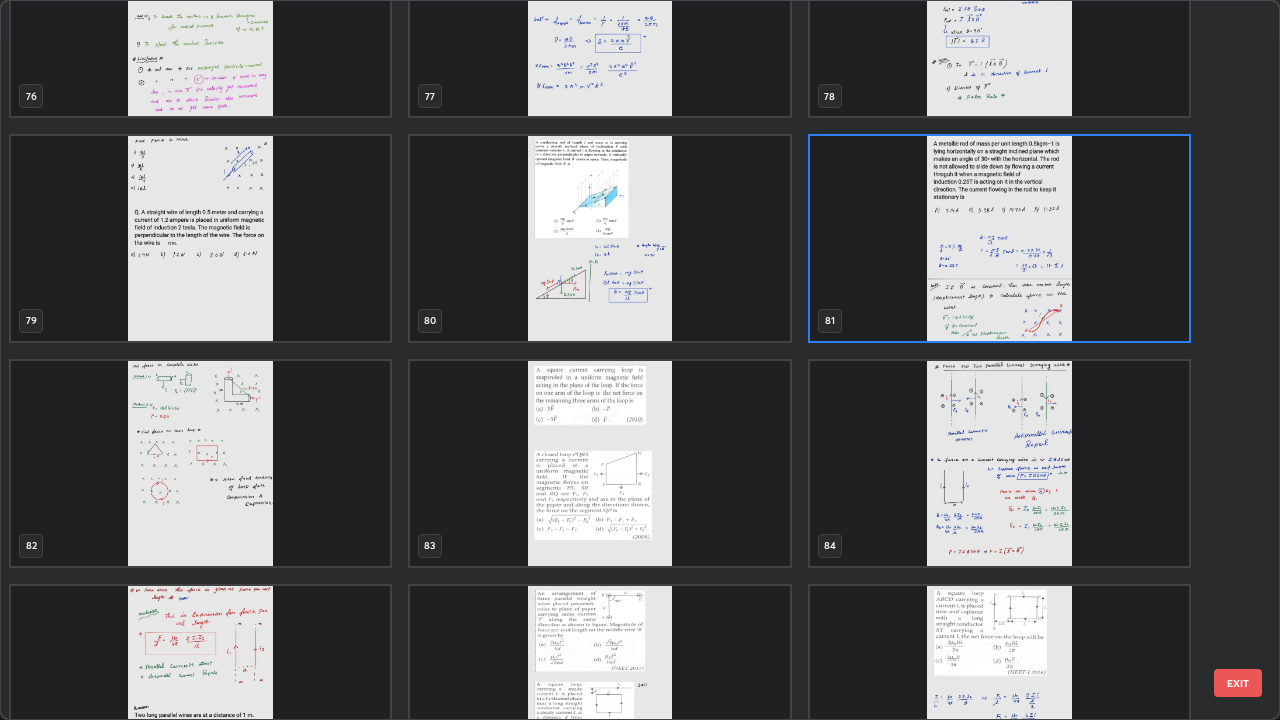 click at bounding box center (999, 238) 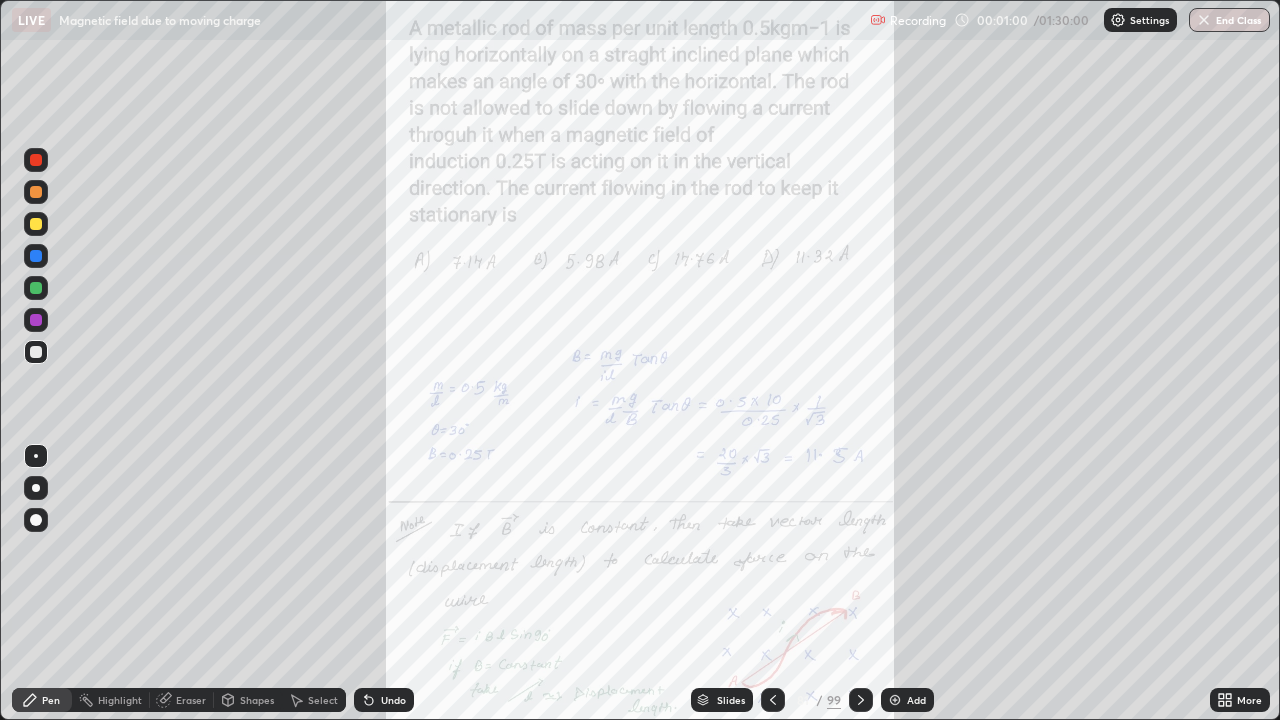click at bounding box center (999, 238) 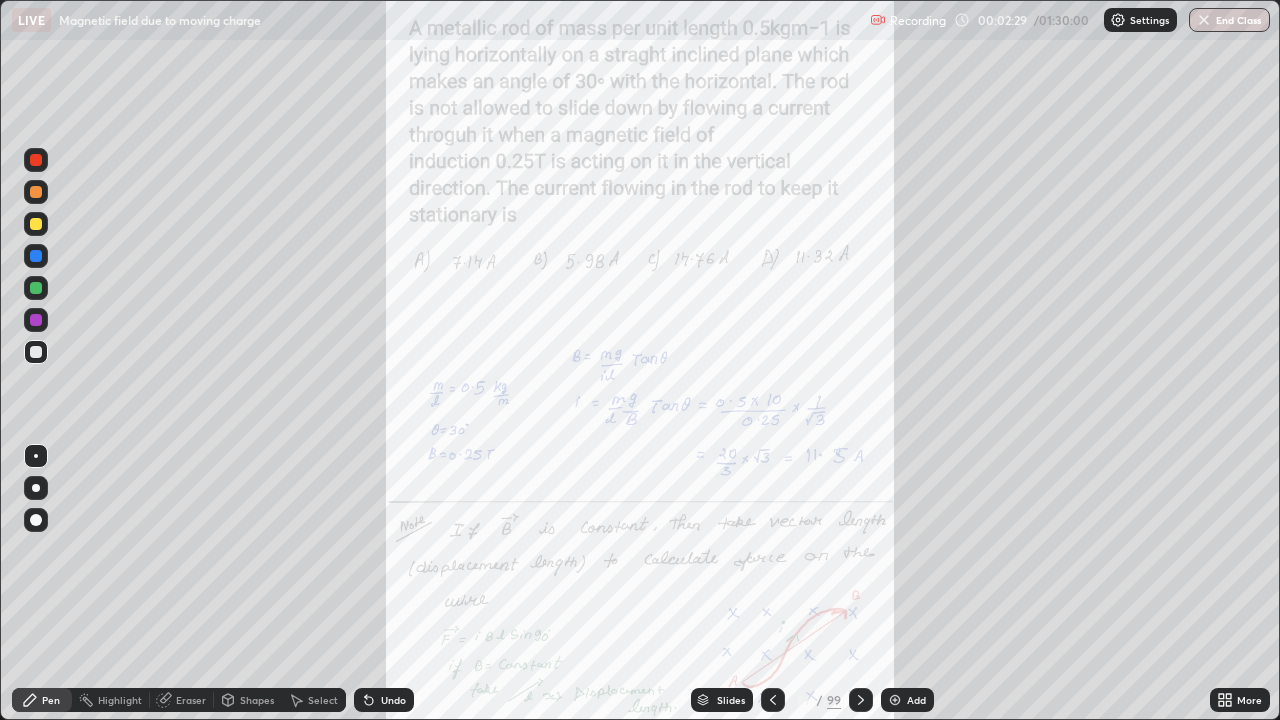 click 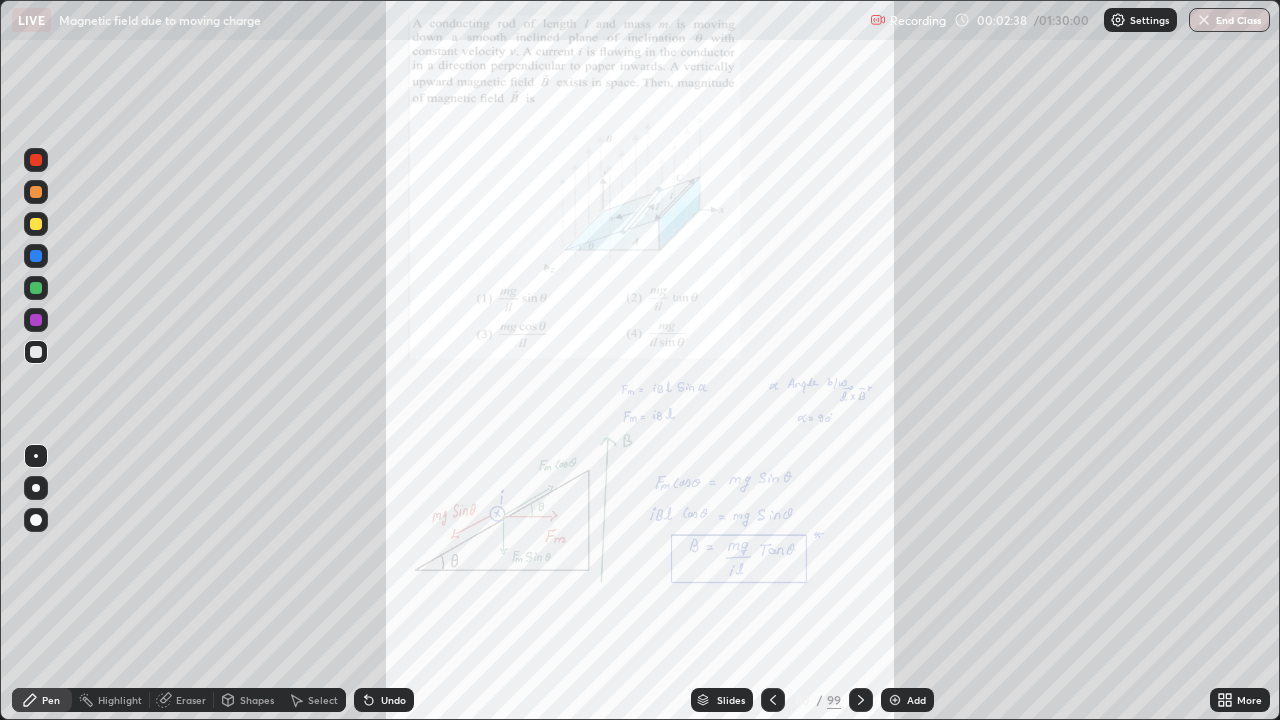 click 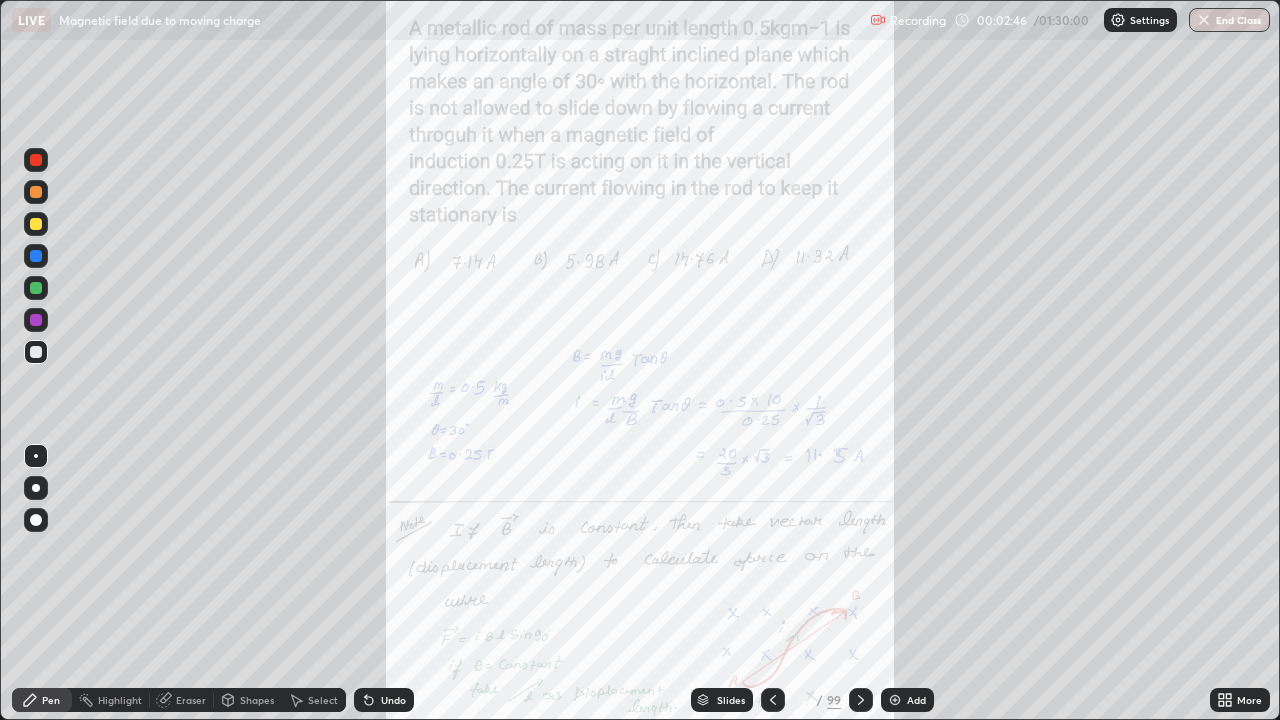 click 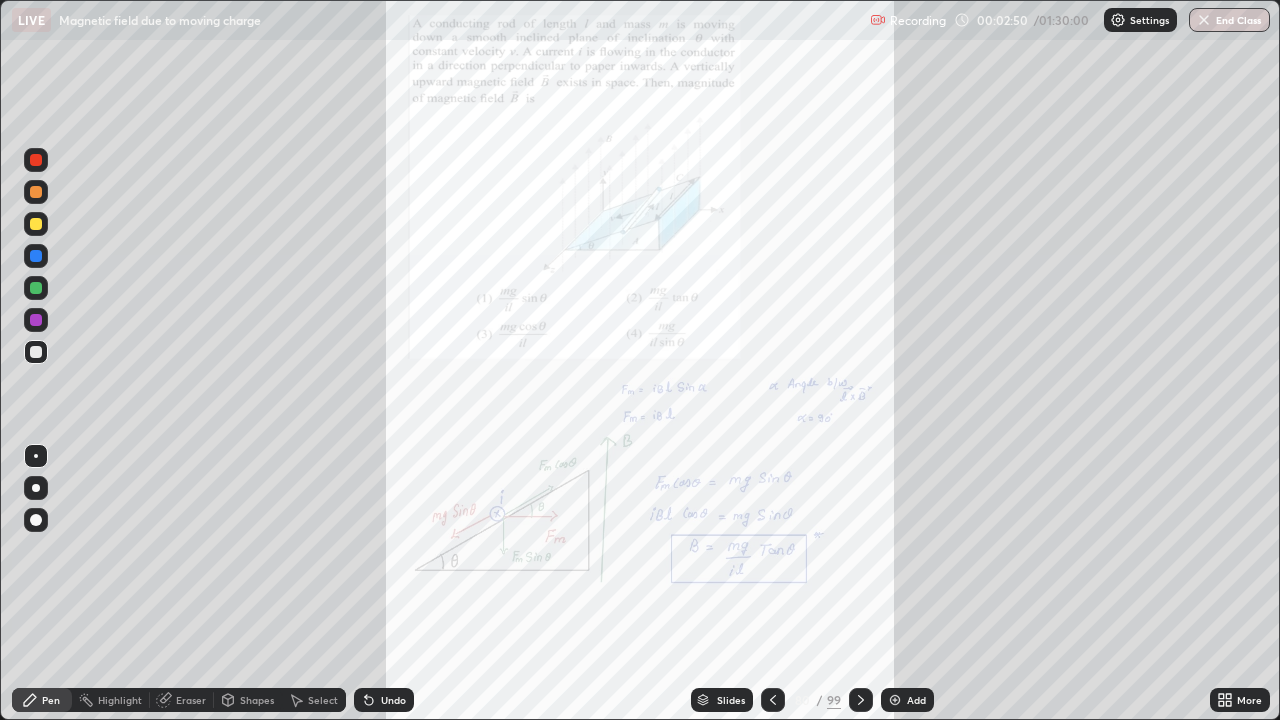 click at bounding box center [861, 700] 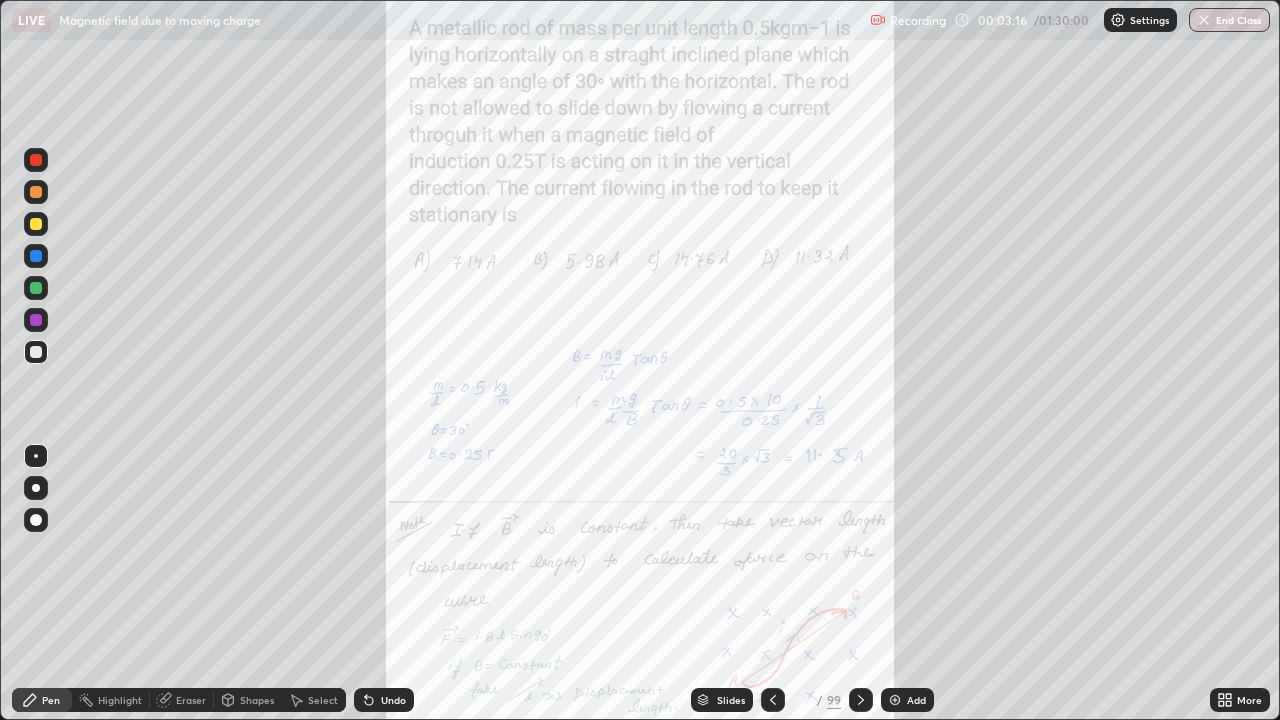 click 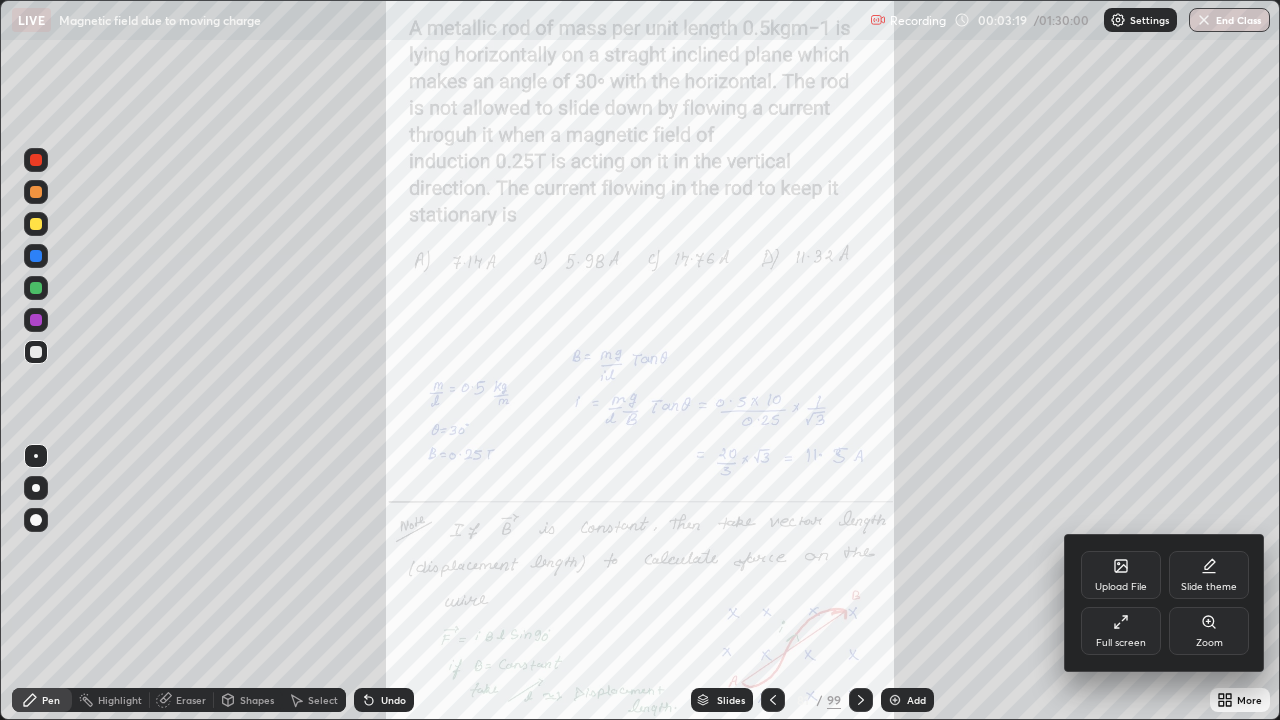 click on "Zoom" at bounding box center (1209, 631) 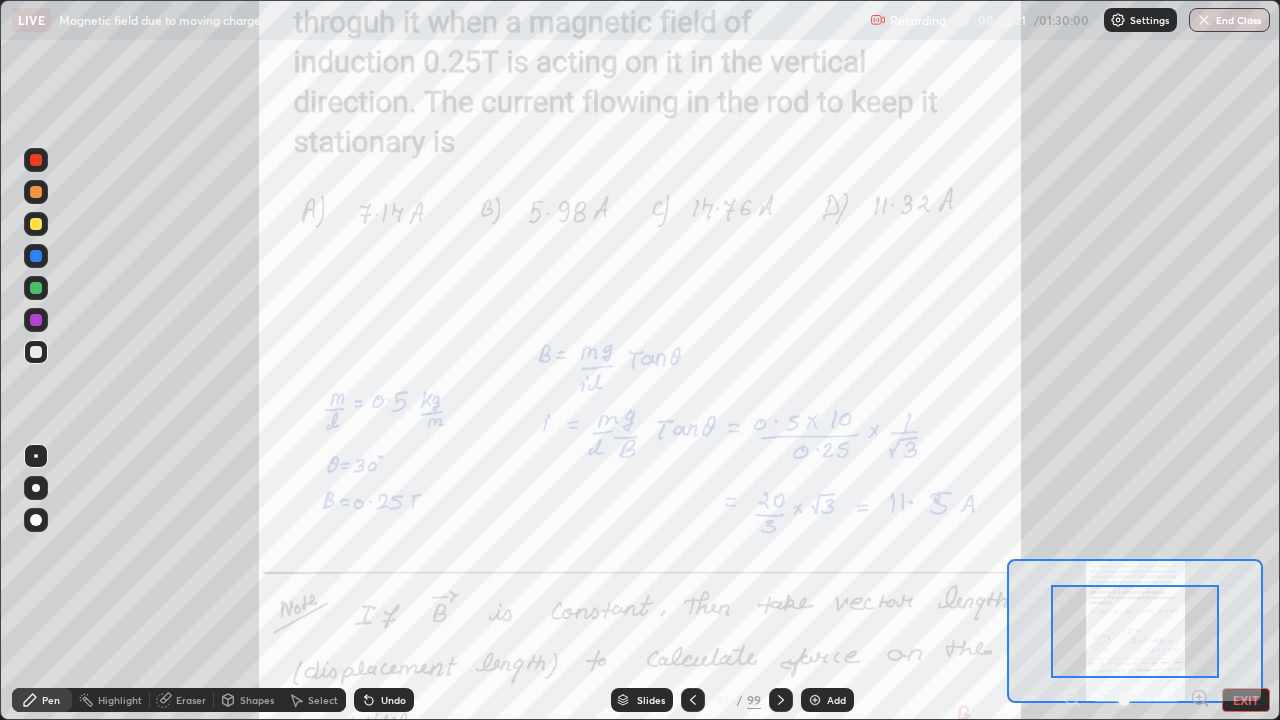 click 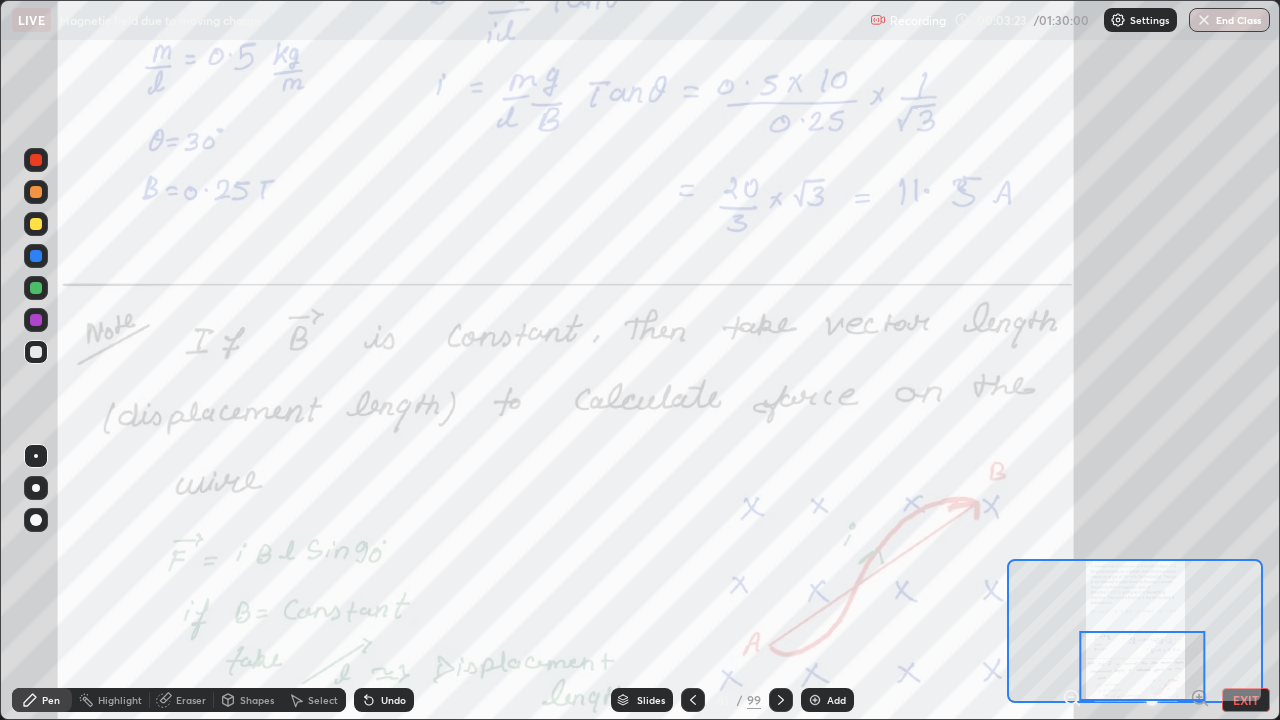 click at bounding box center [1143, 666] 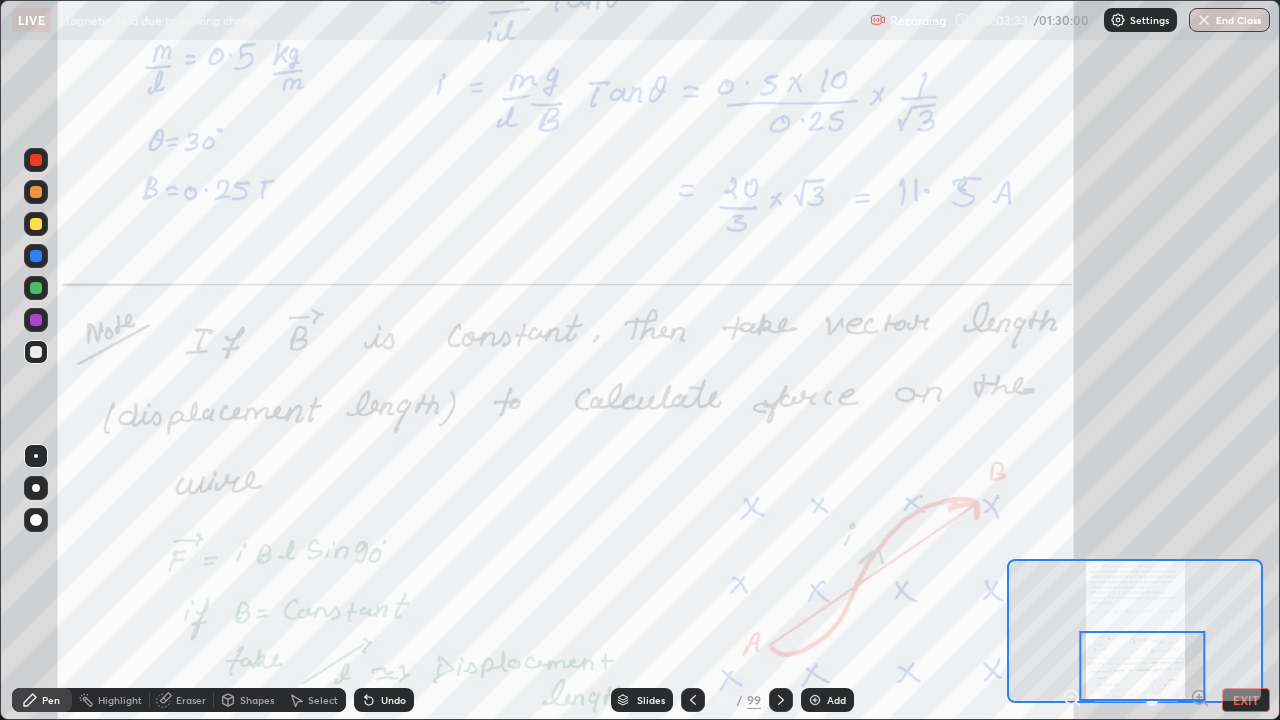 click at bounding box center [36, 320] 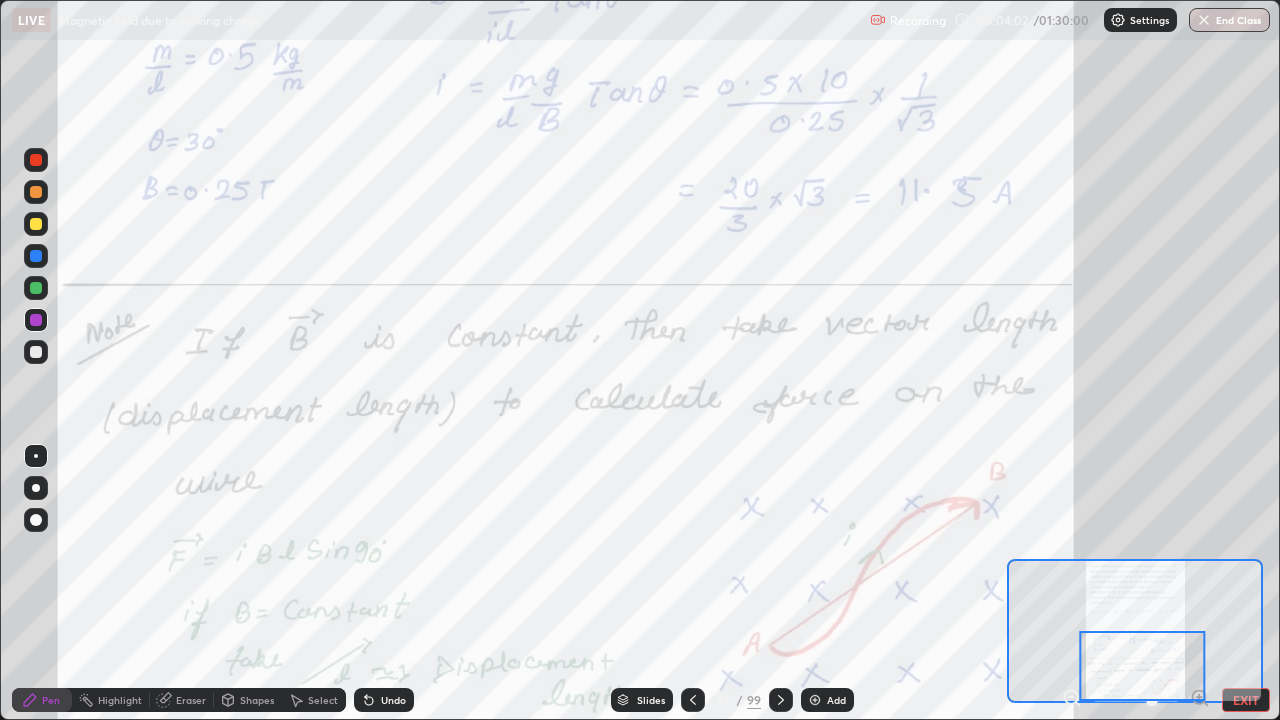 click 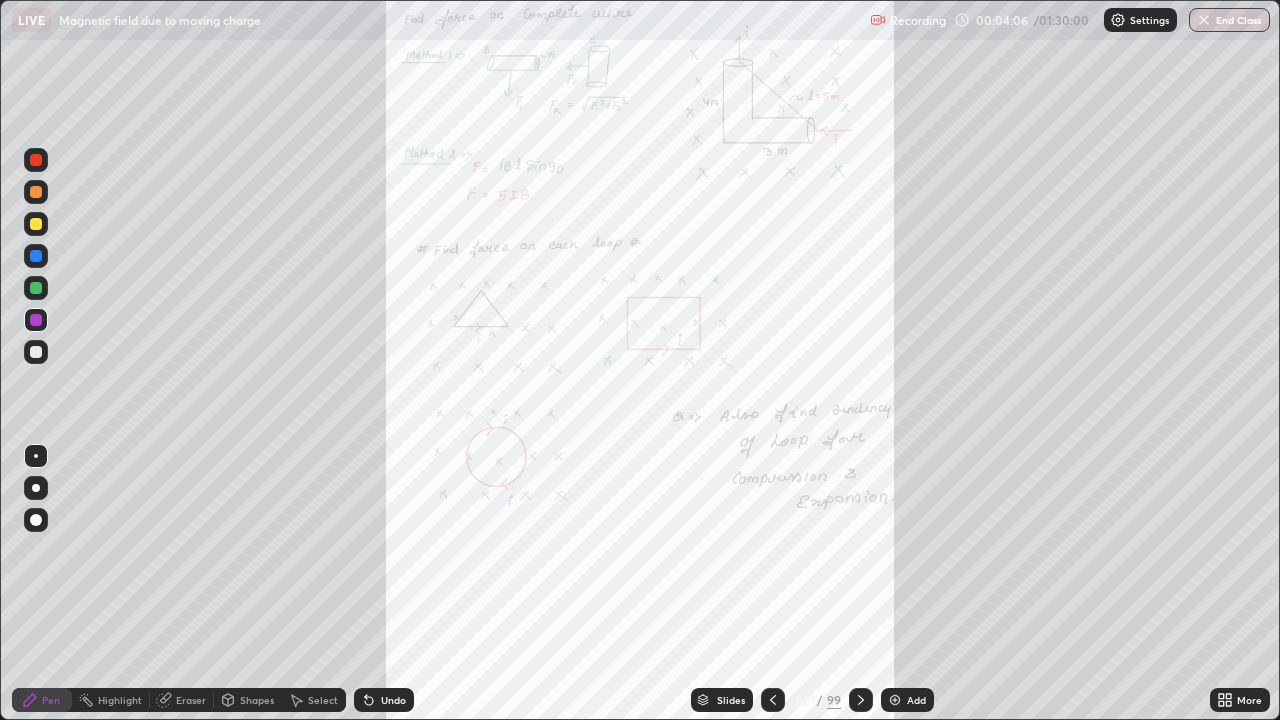 click 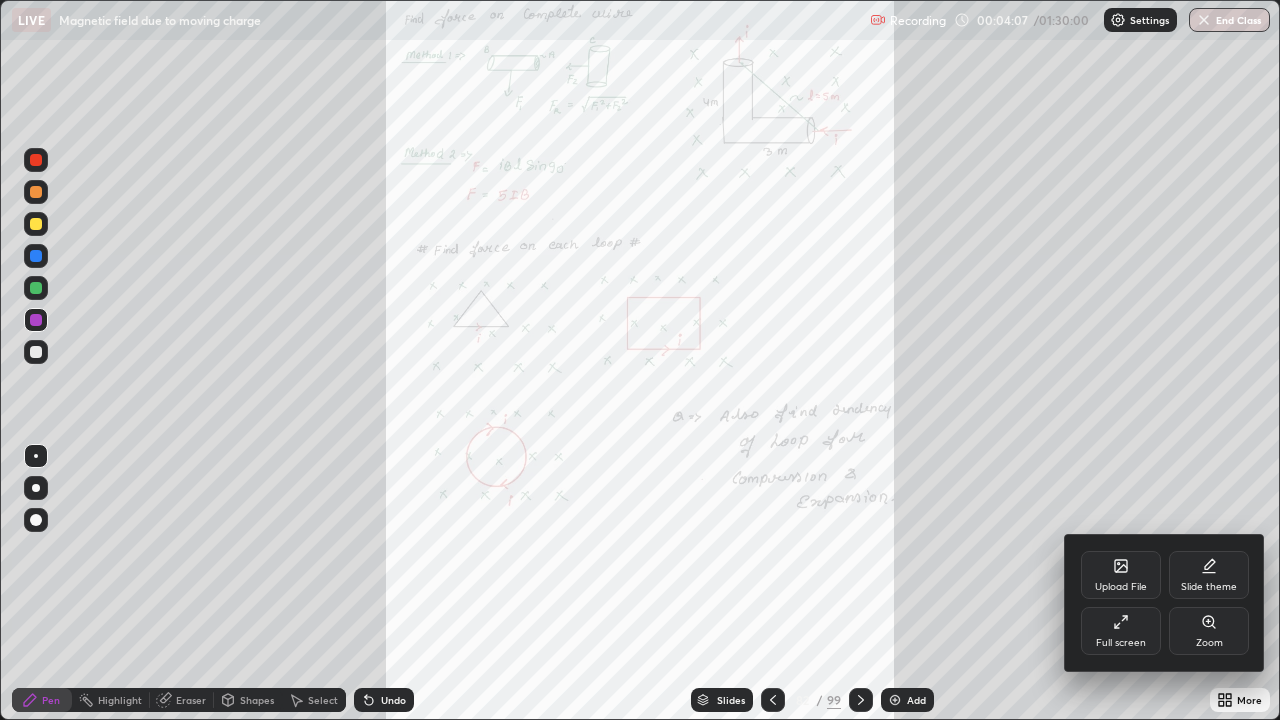 click on "Zoom" at bounding box center [1209, 631] 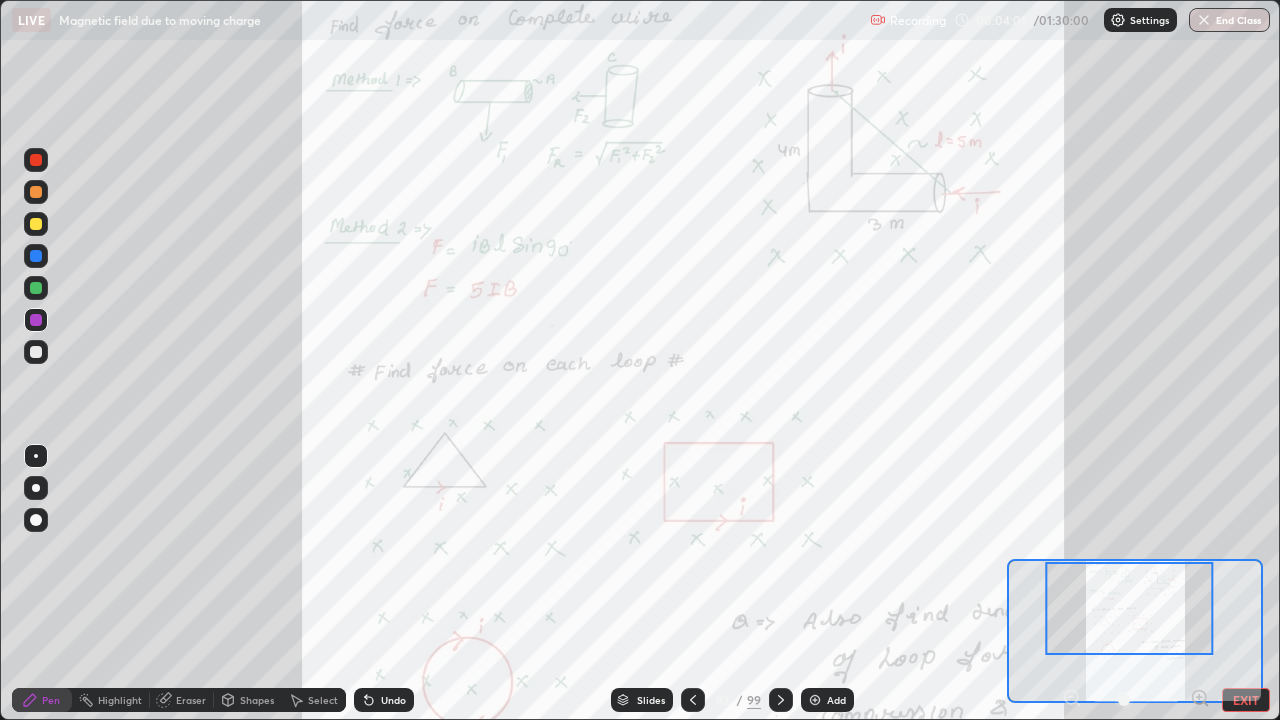 click 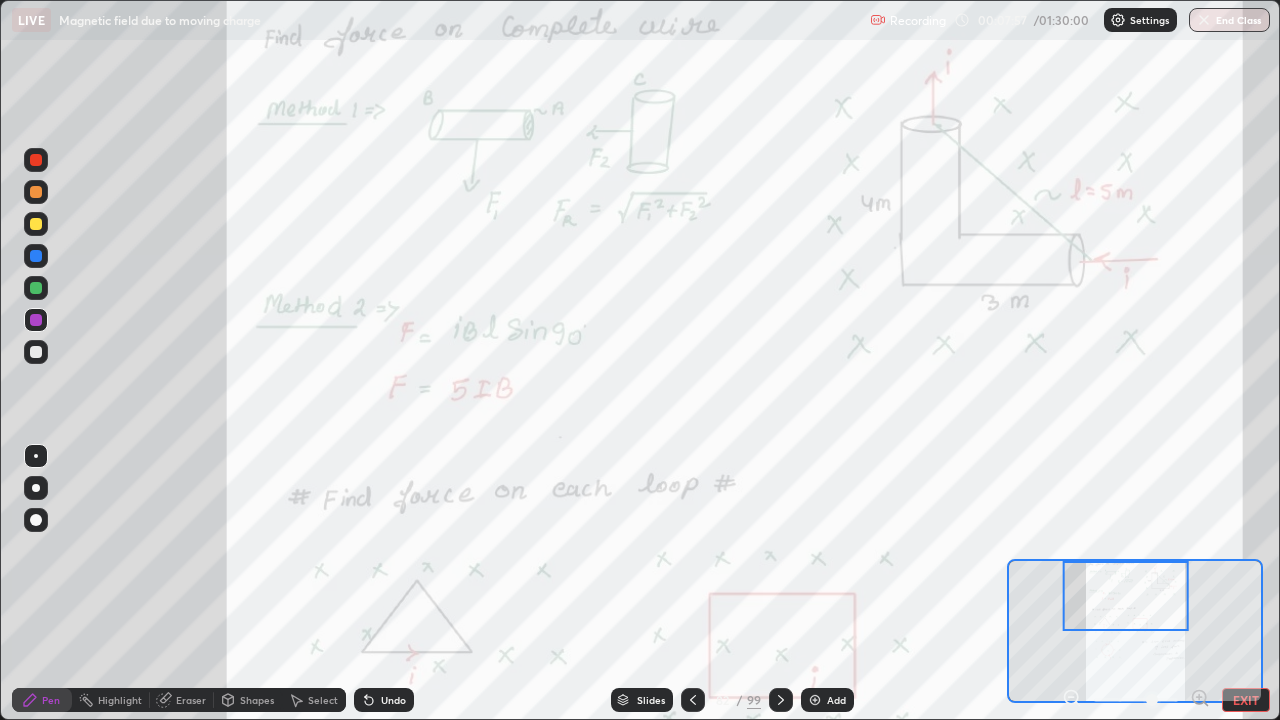 click at bounding box center (36, 520) 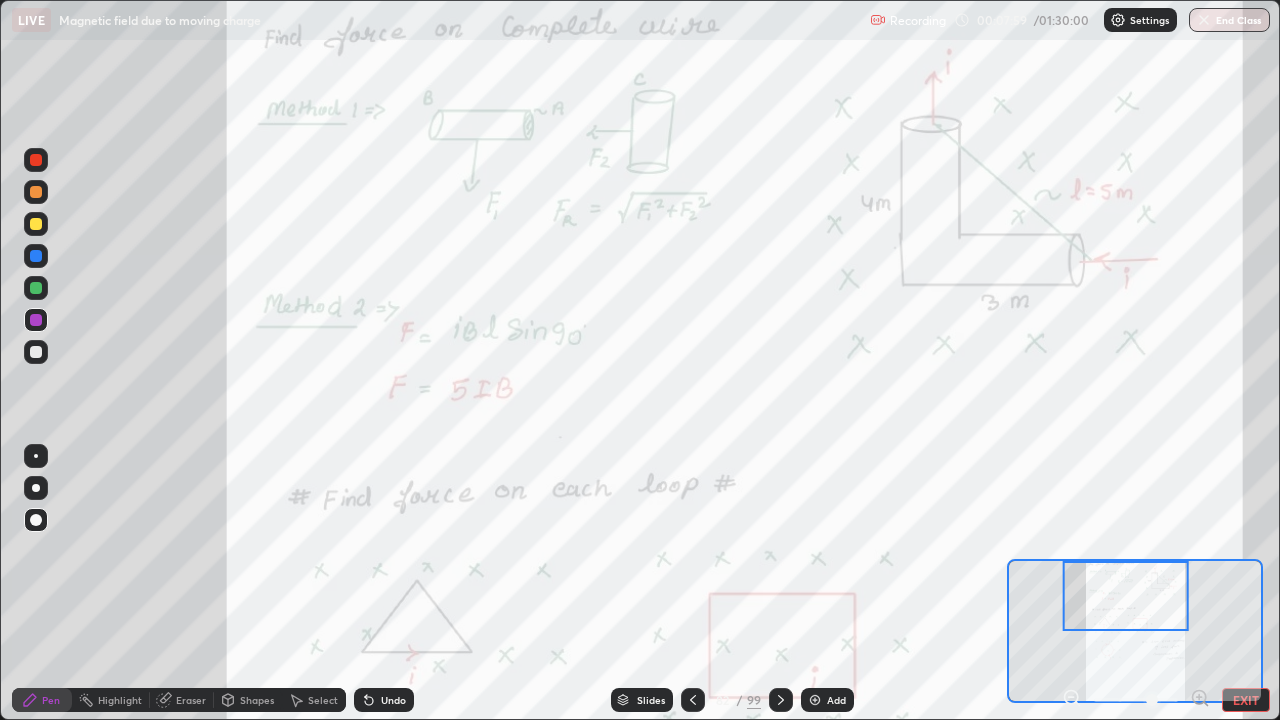 click at bounding box center [36, 520] 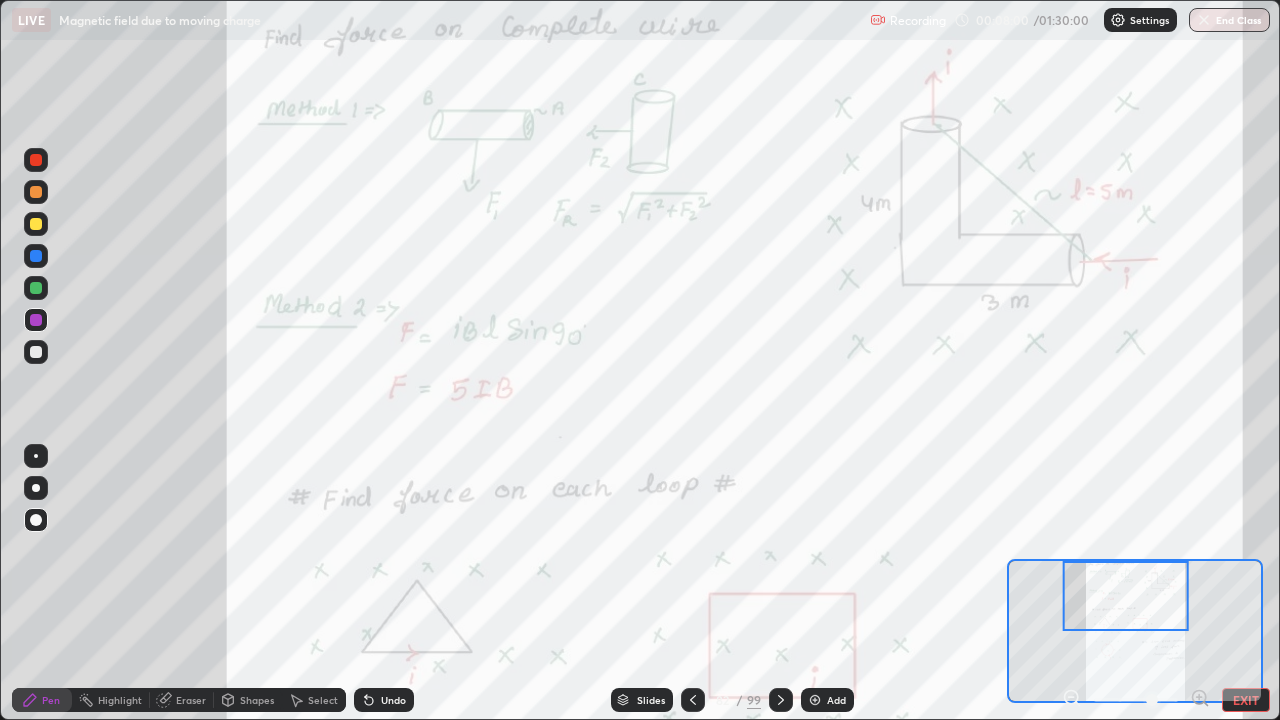 click on "Eraser" at bounding box center [182, 700] 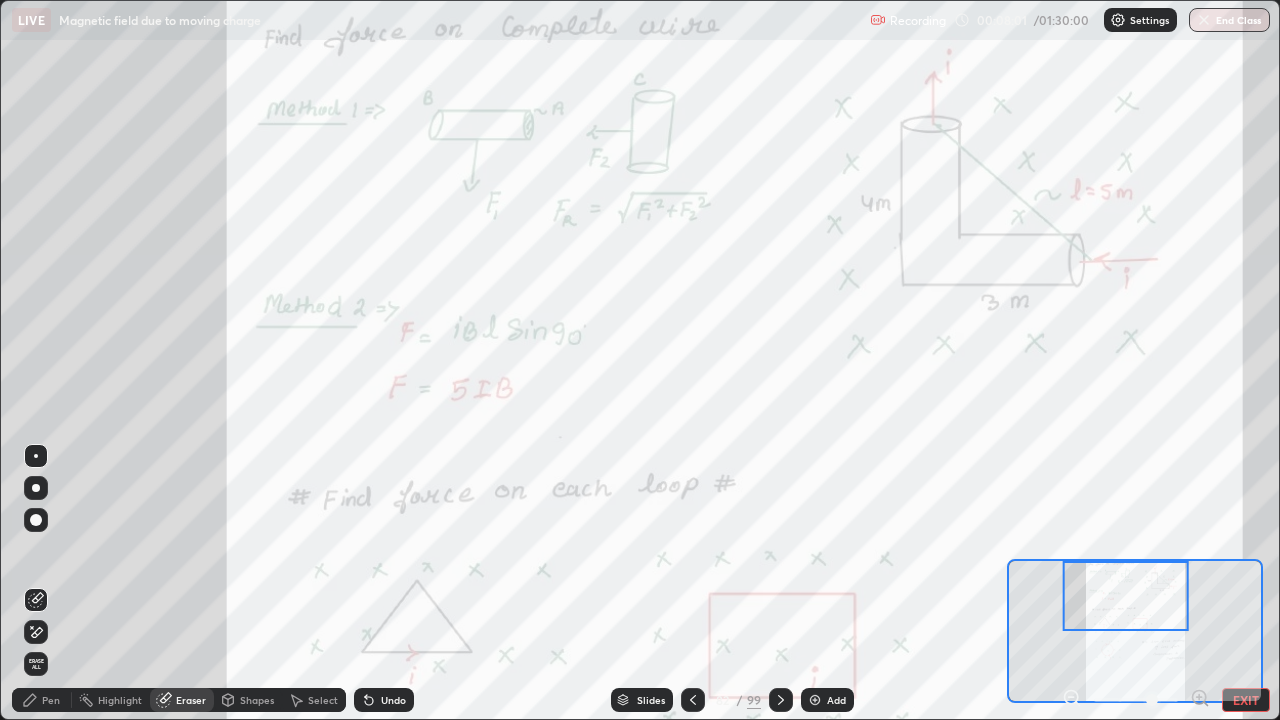 click at bounding box center [36, 520] 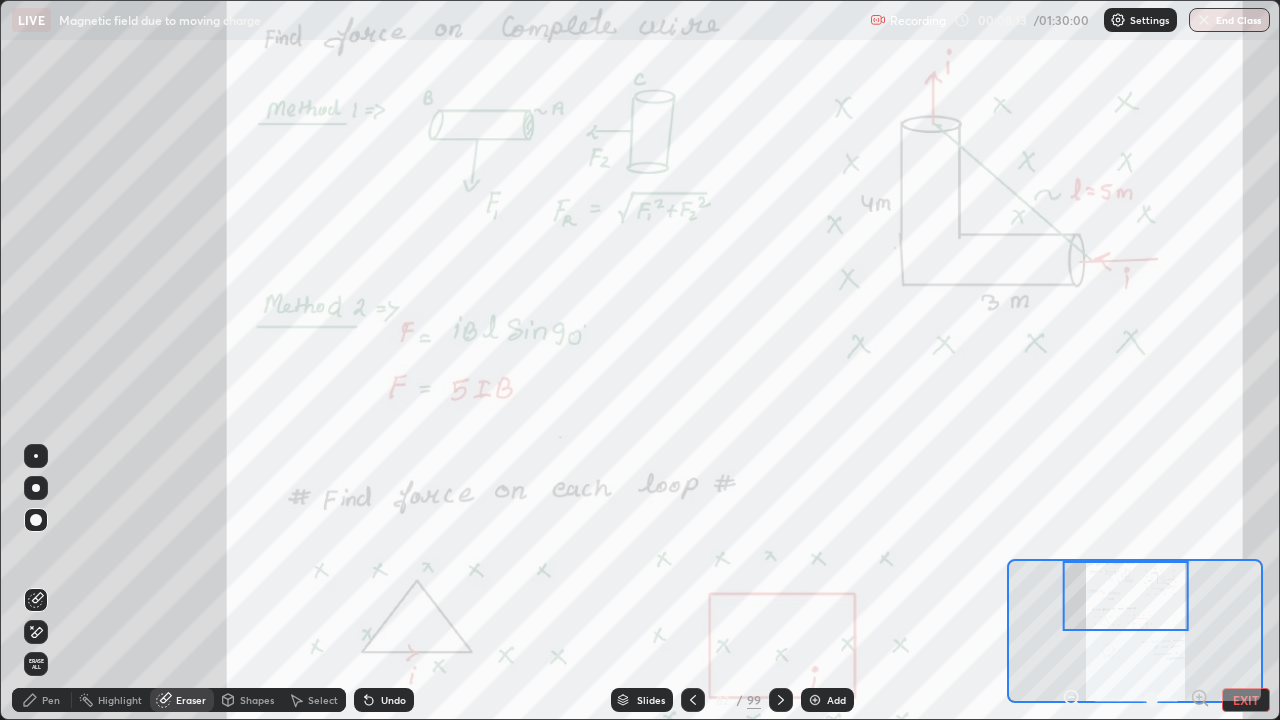 click 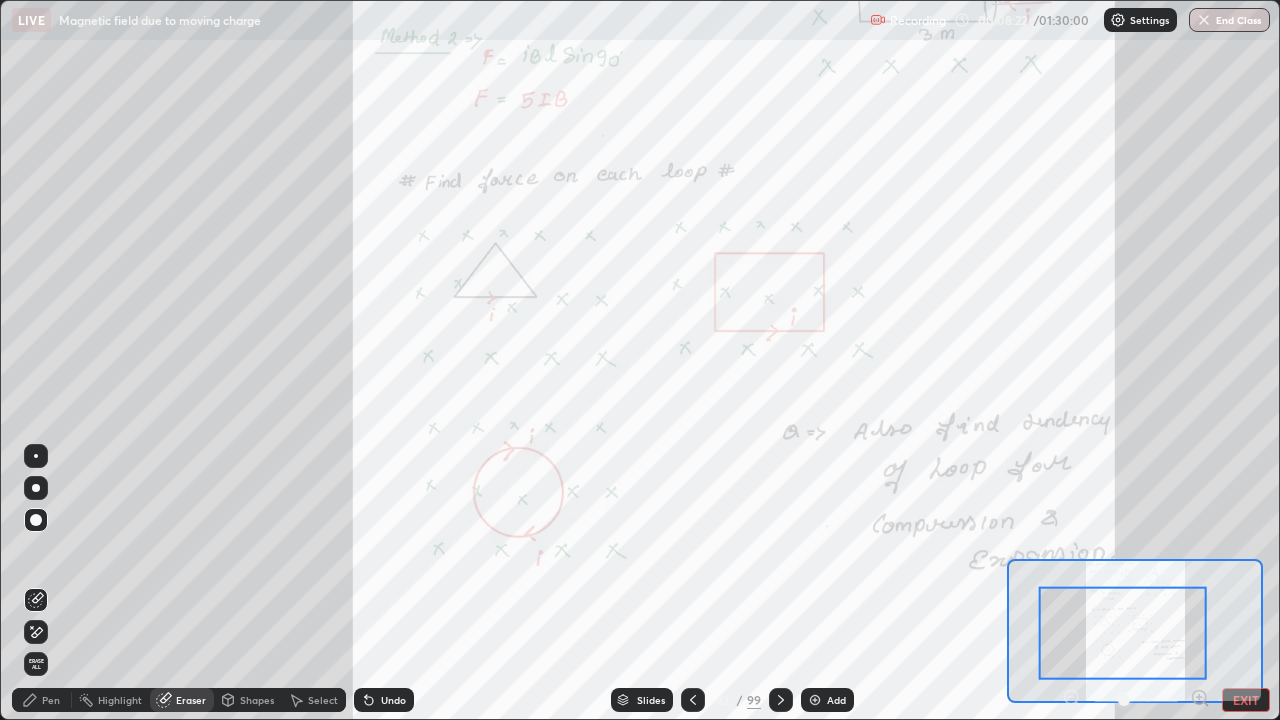 click at bounding box center (1123, 632) 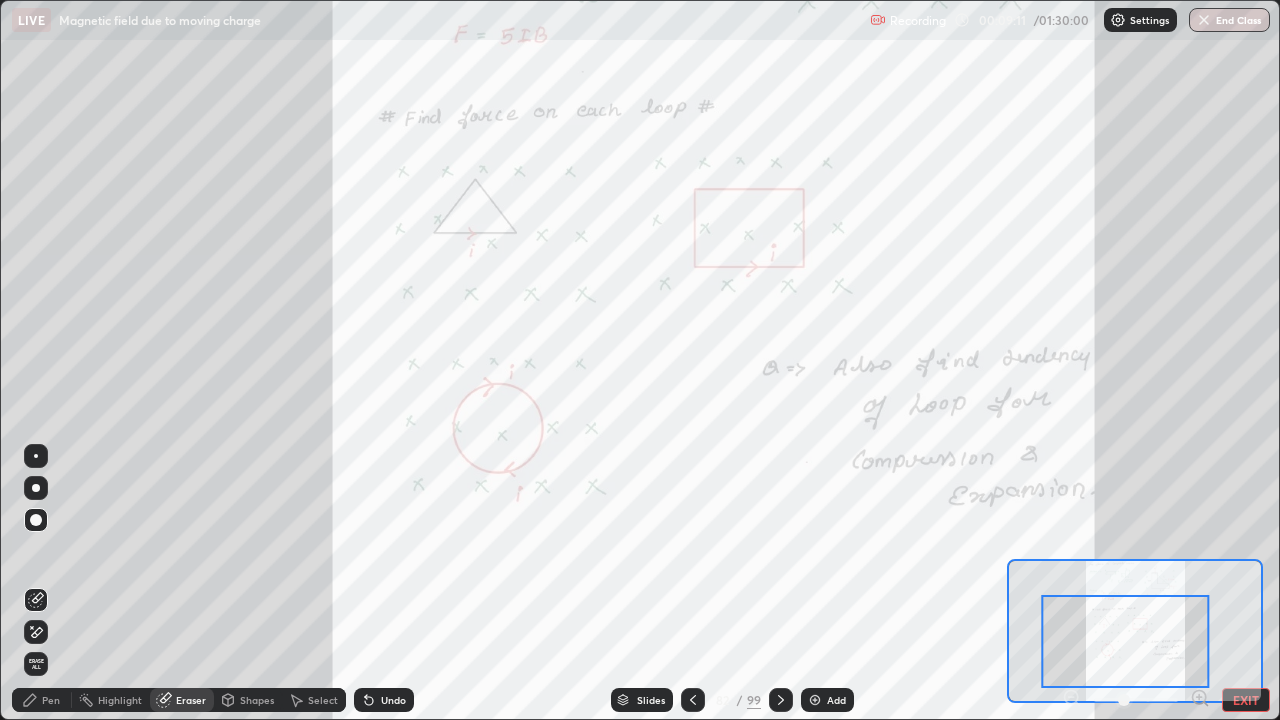 click 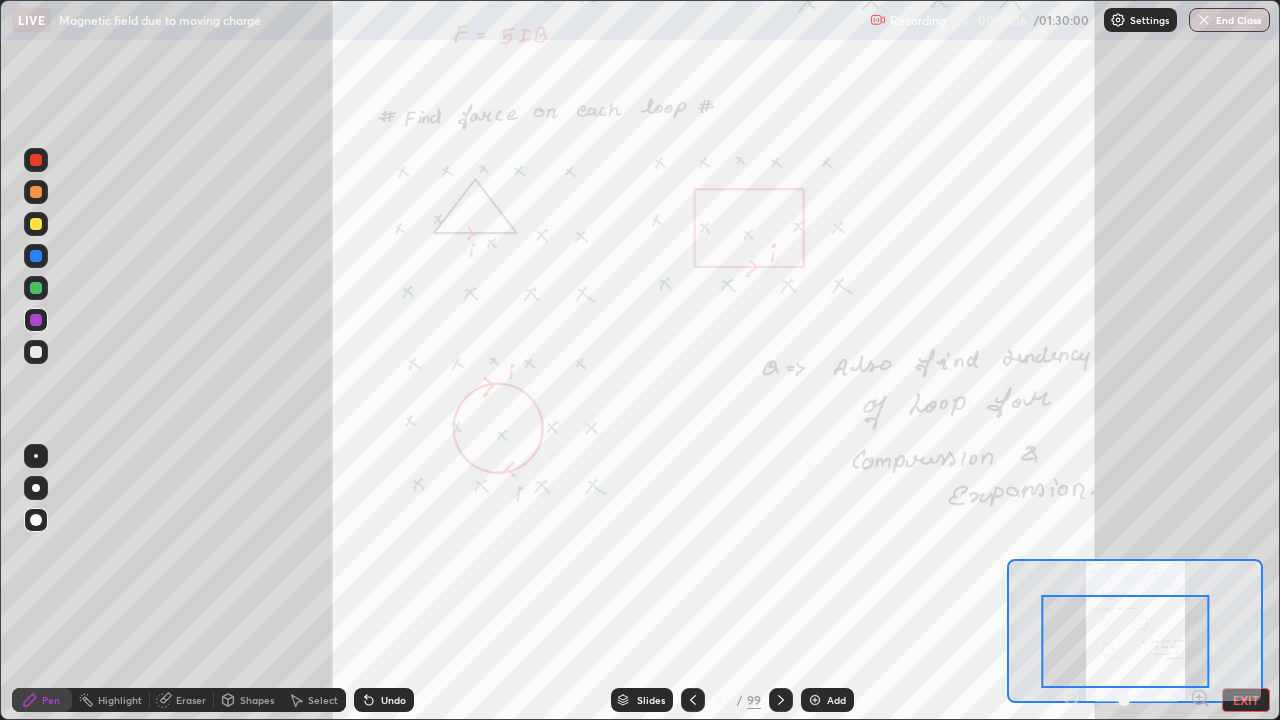 click at bounding box center [36, 488] 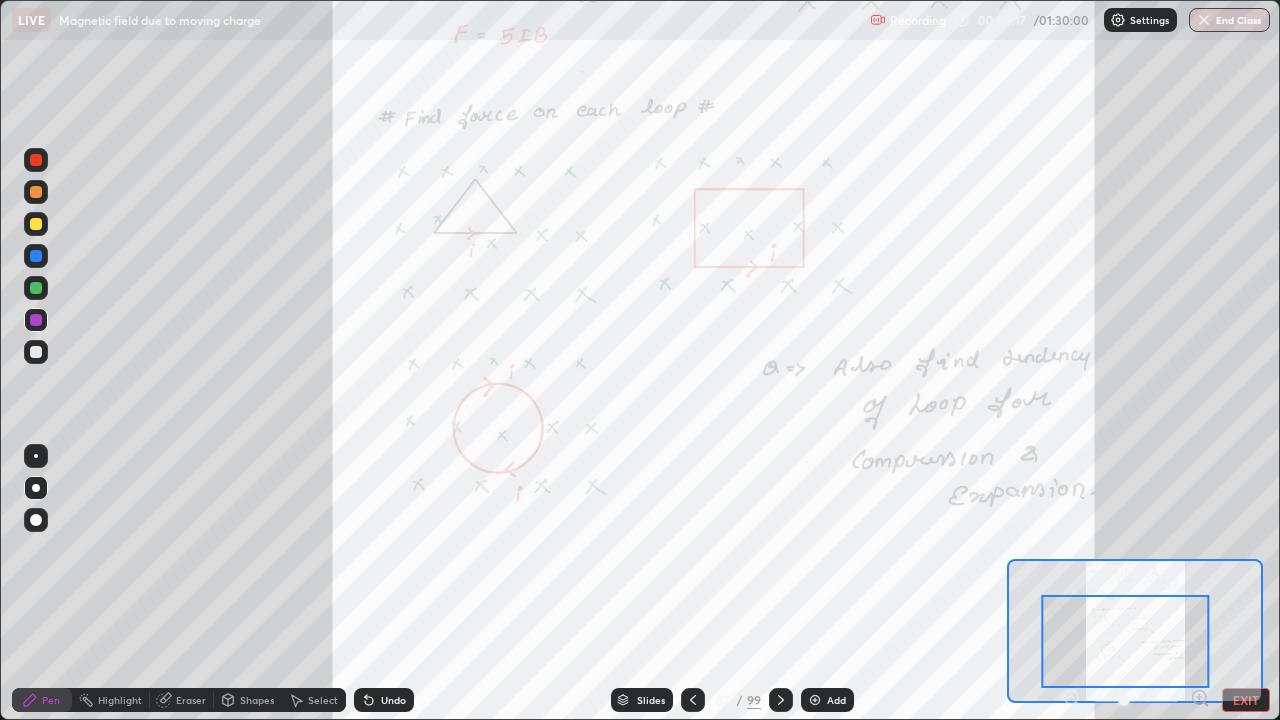 click at bounding box center (36, 456) 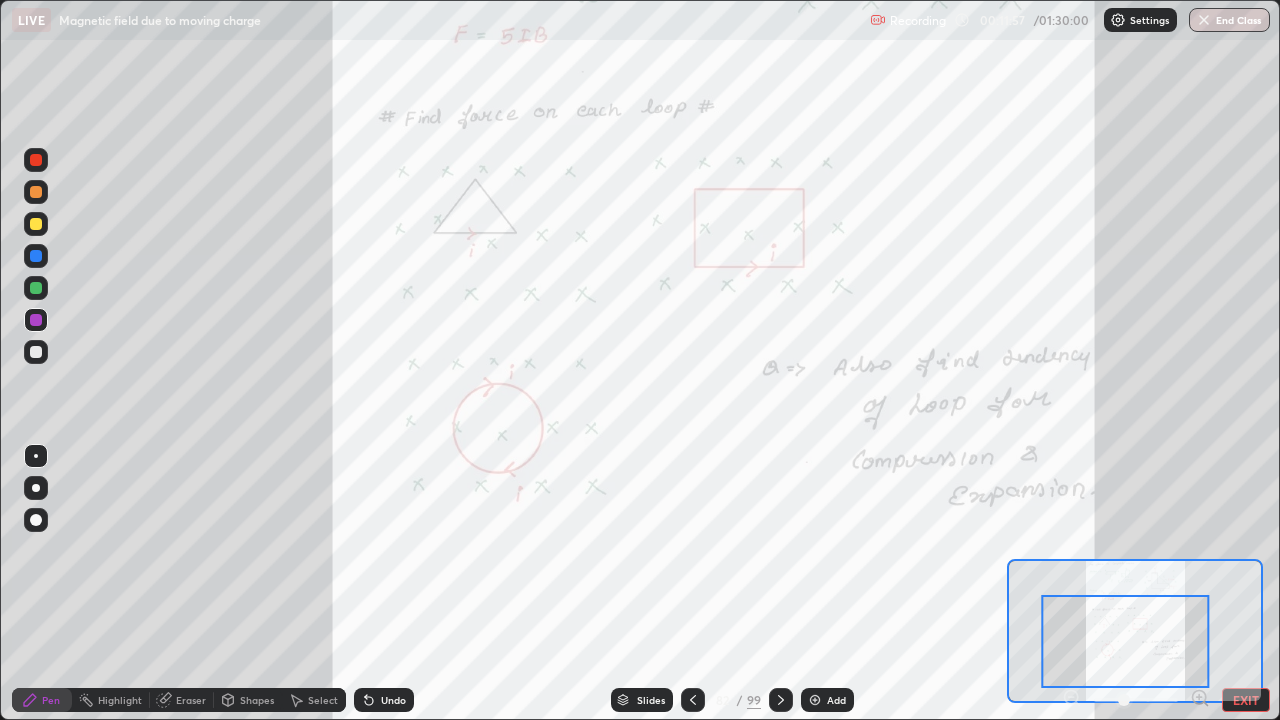 click on "Eraser" at bounding box center [191, 700] 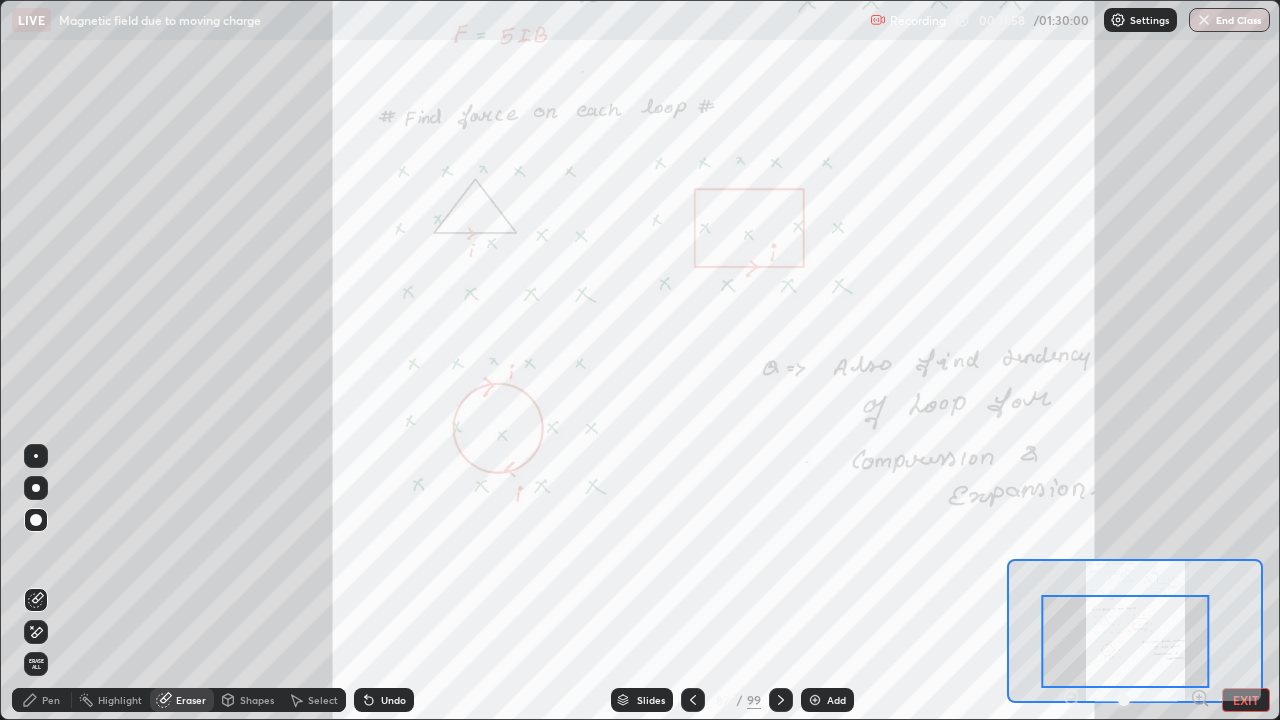 click at bounding box center (36, 488) 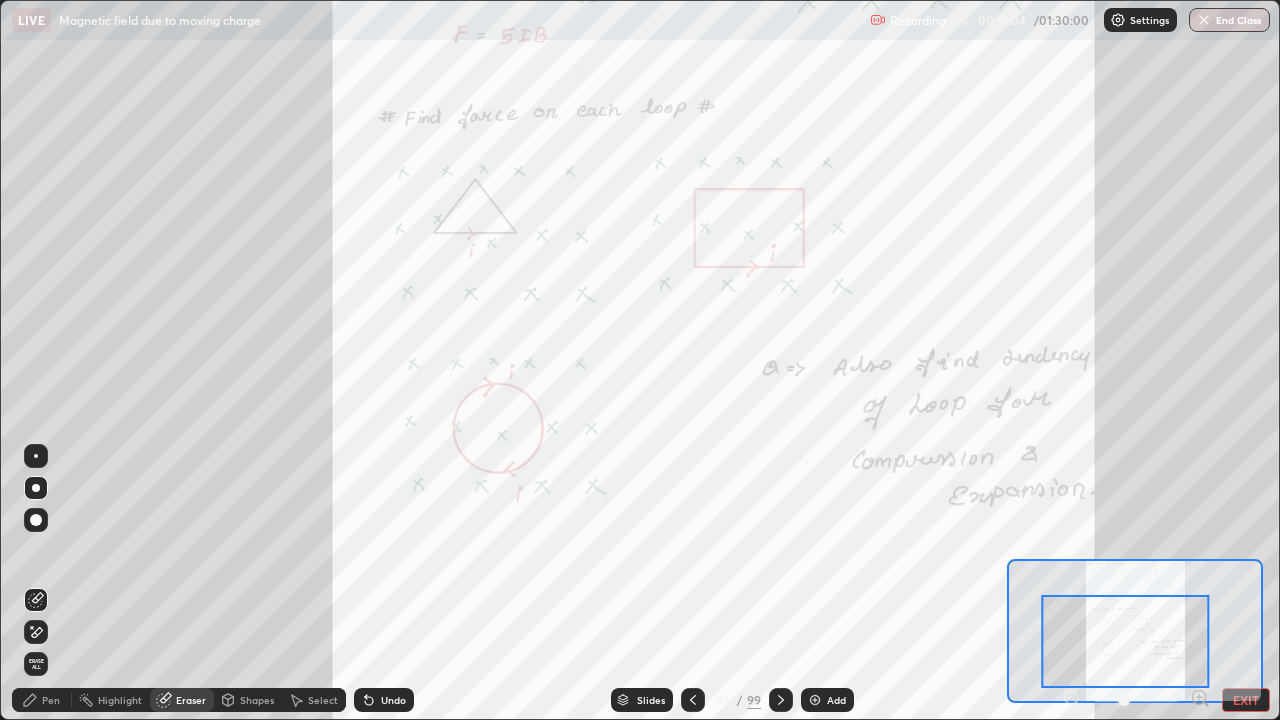click on "Pen" at bounding box center (51, 700) 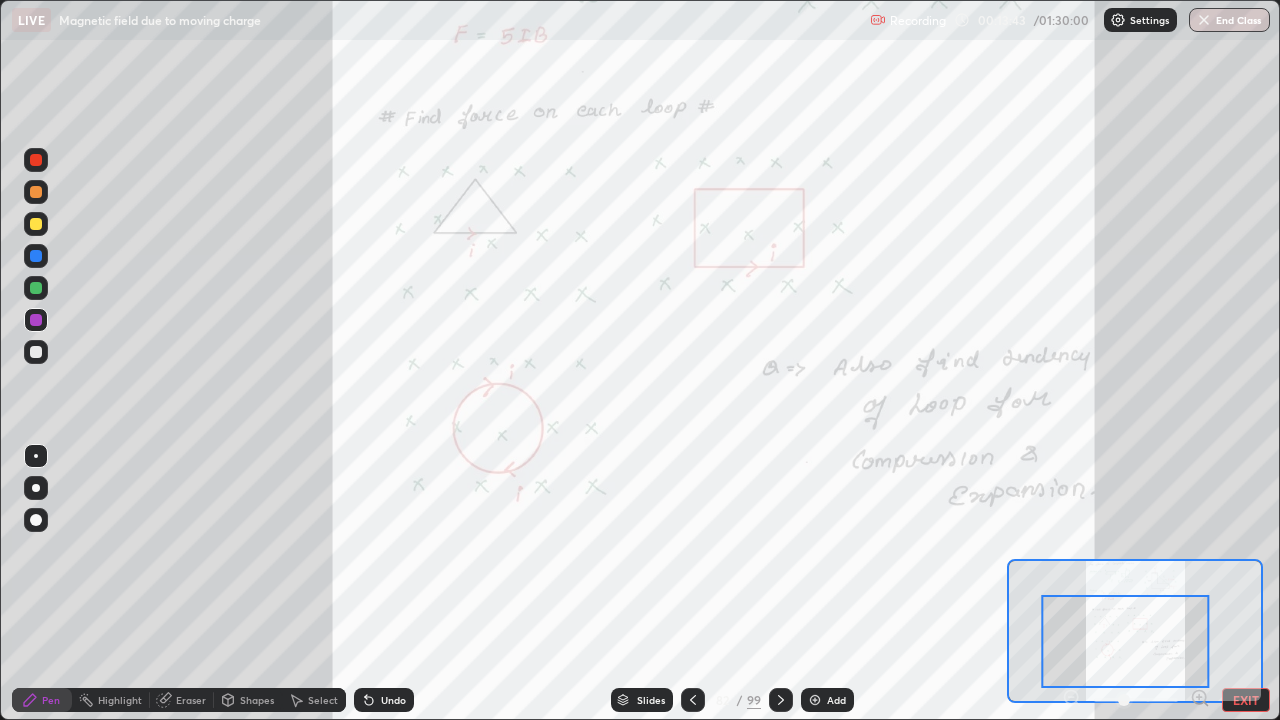 click 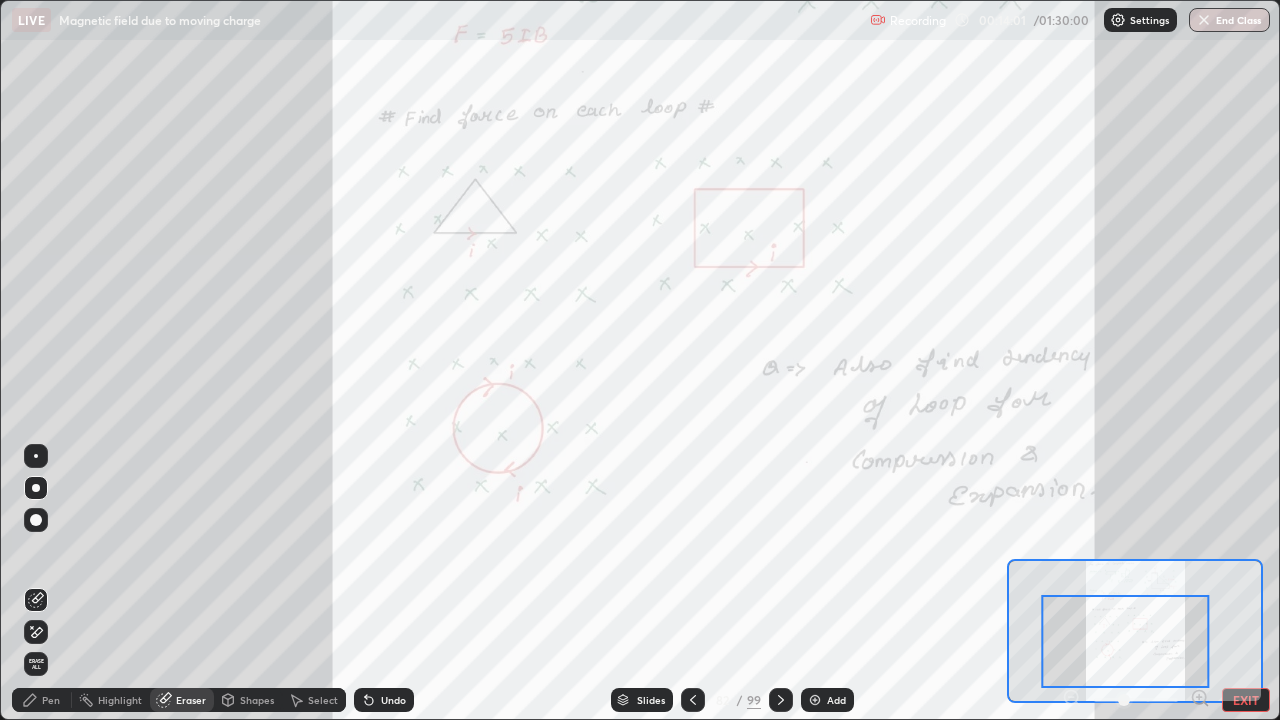 click 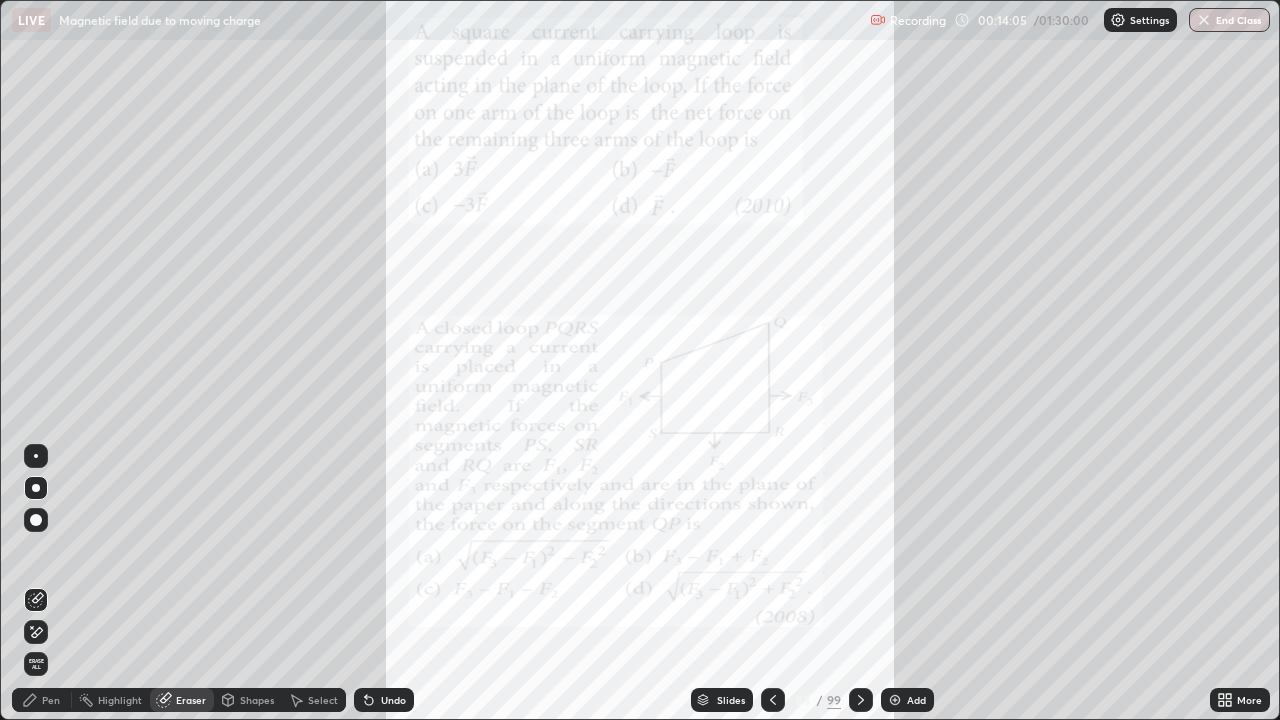 click 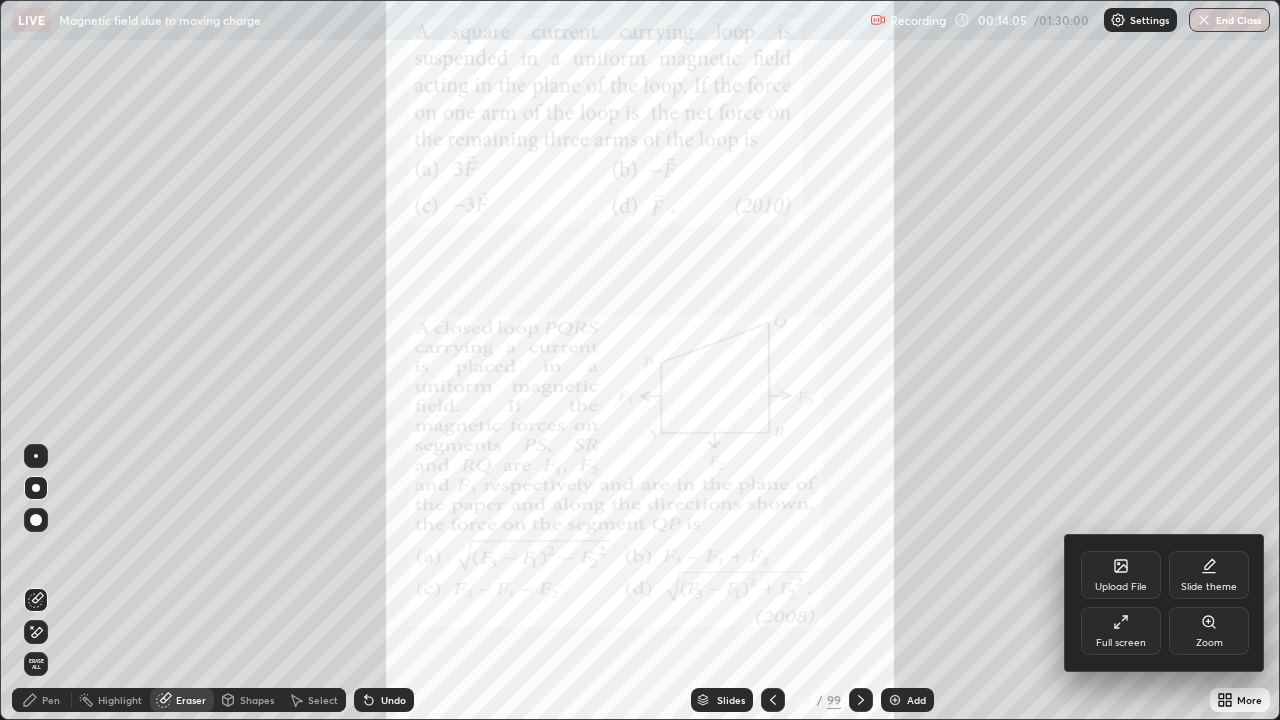 click on "Zoom" at bounding box center (1209, 631) 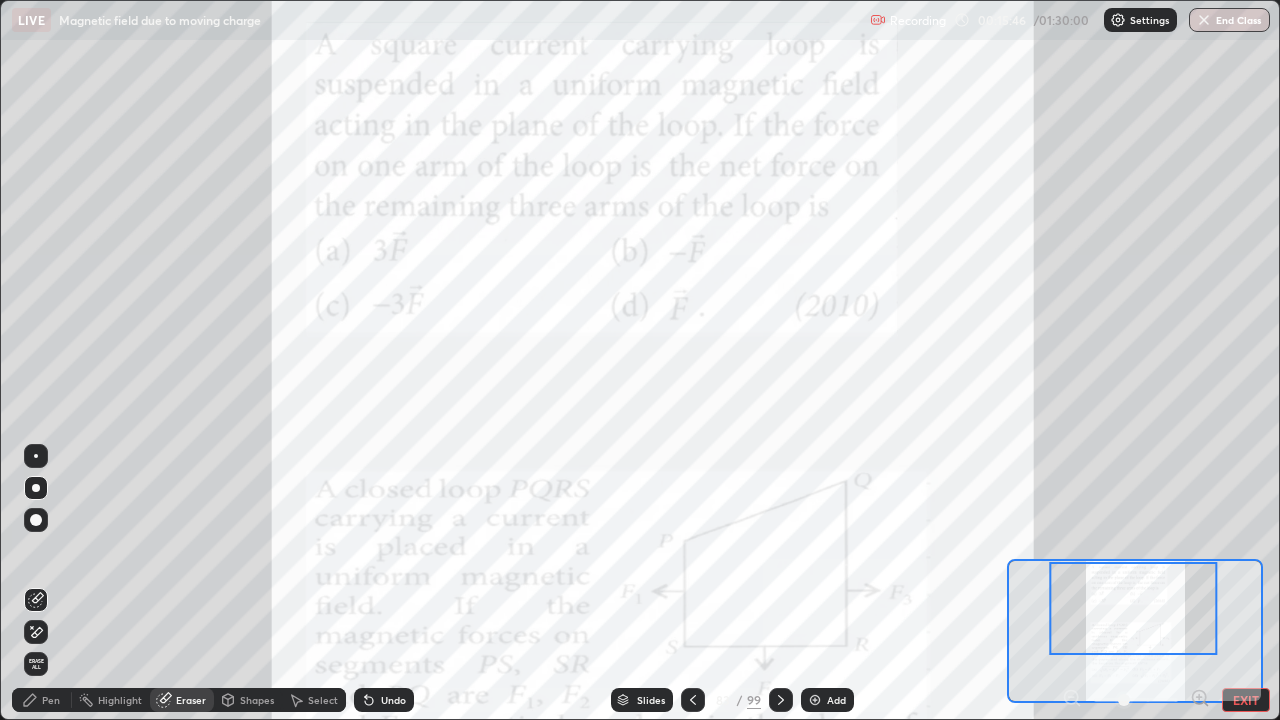 click on "Pen" at bounding box center [42, 700] 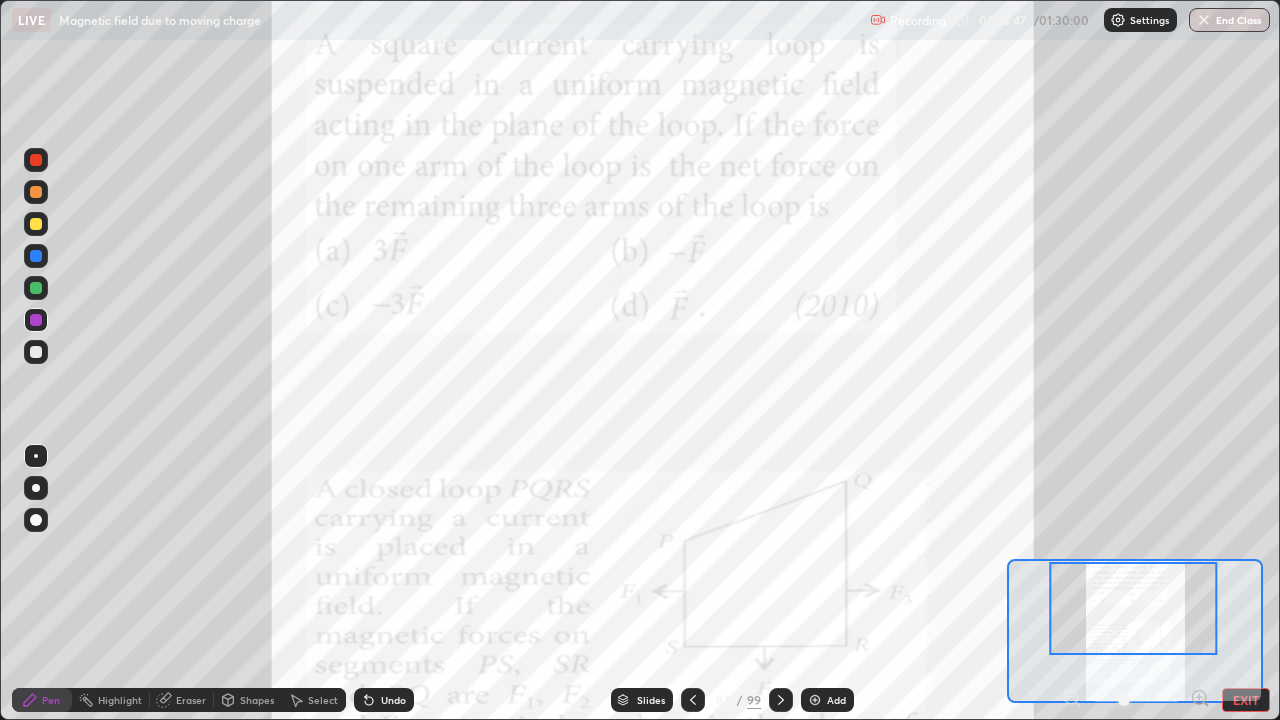 click at bounding box center [36, 352] 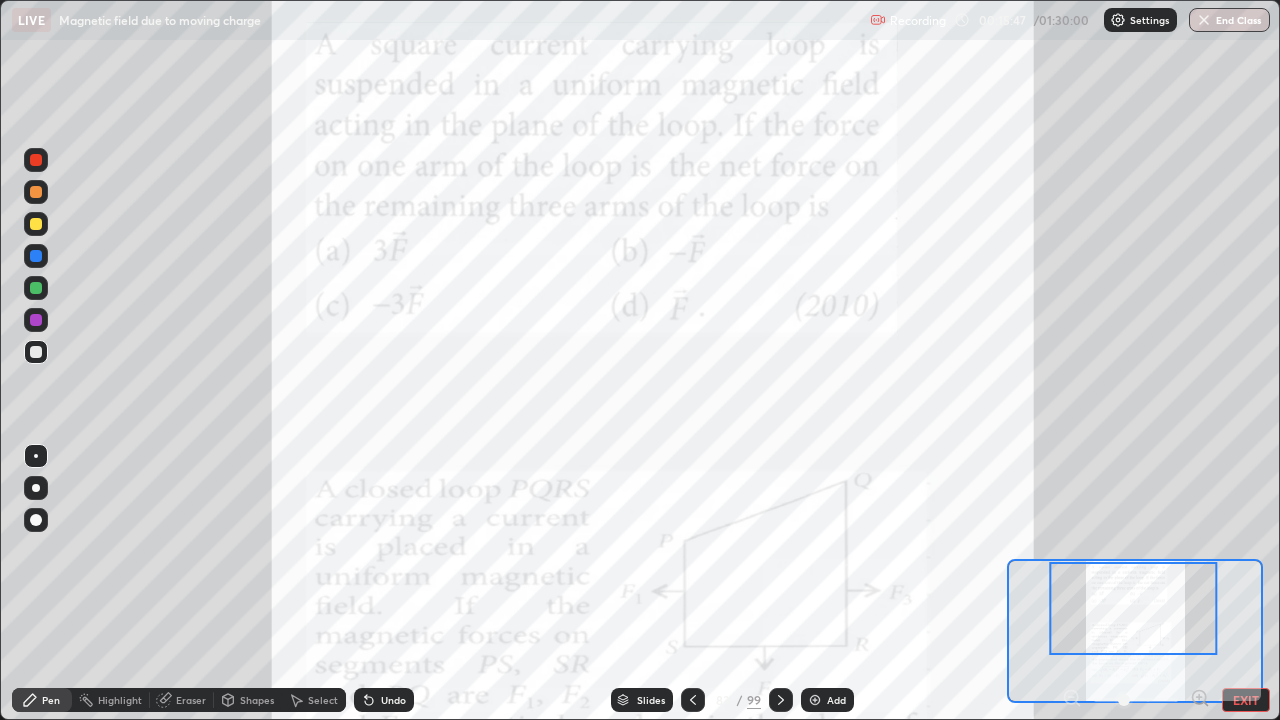 click at bounding box center [36, 320] 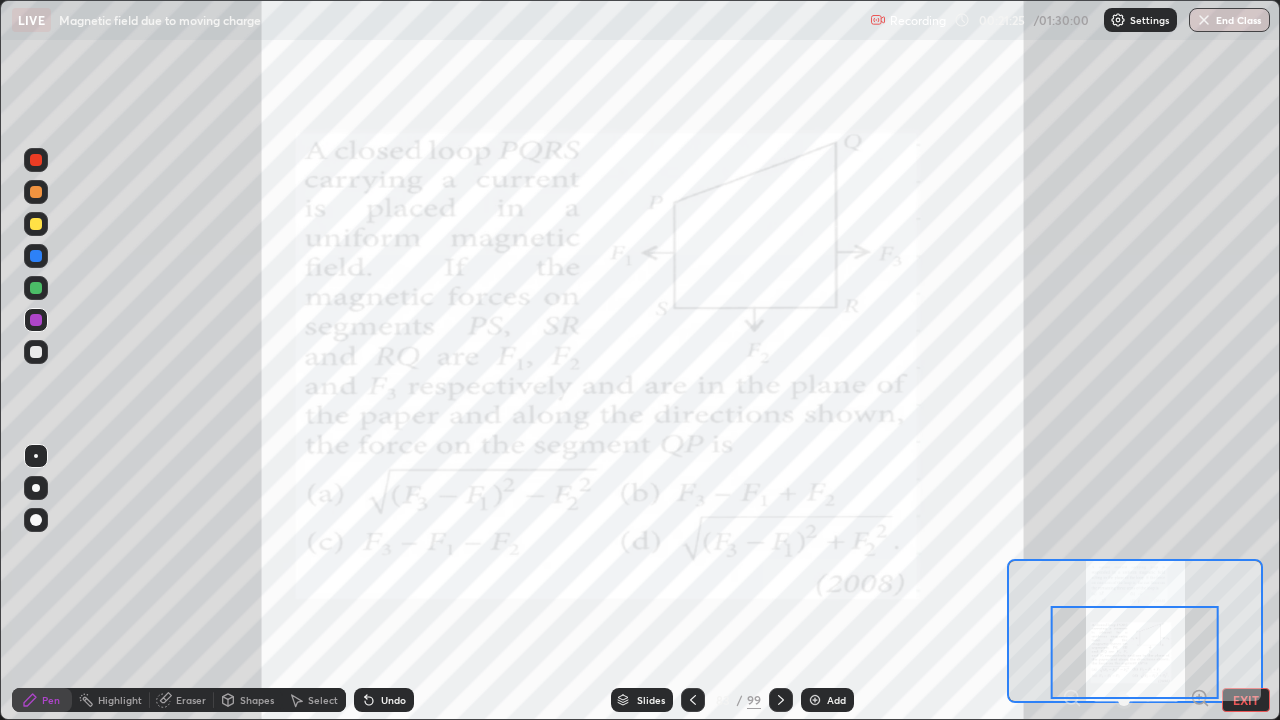 click on "Undo" at bounding box center [393, 700] 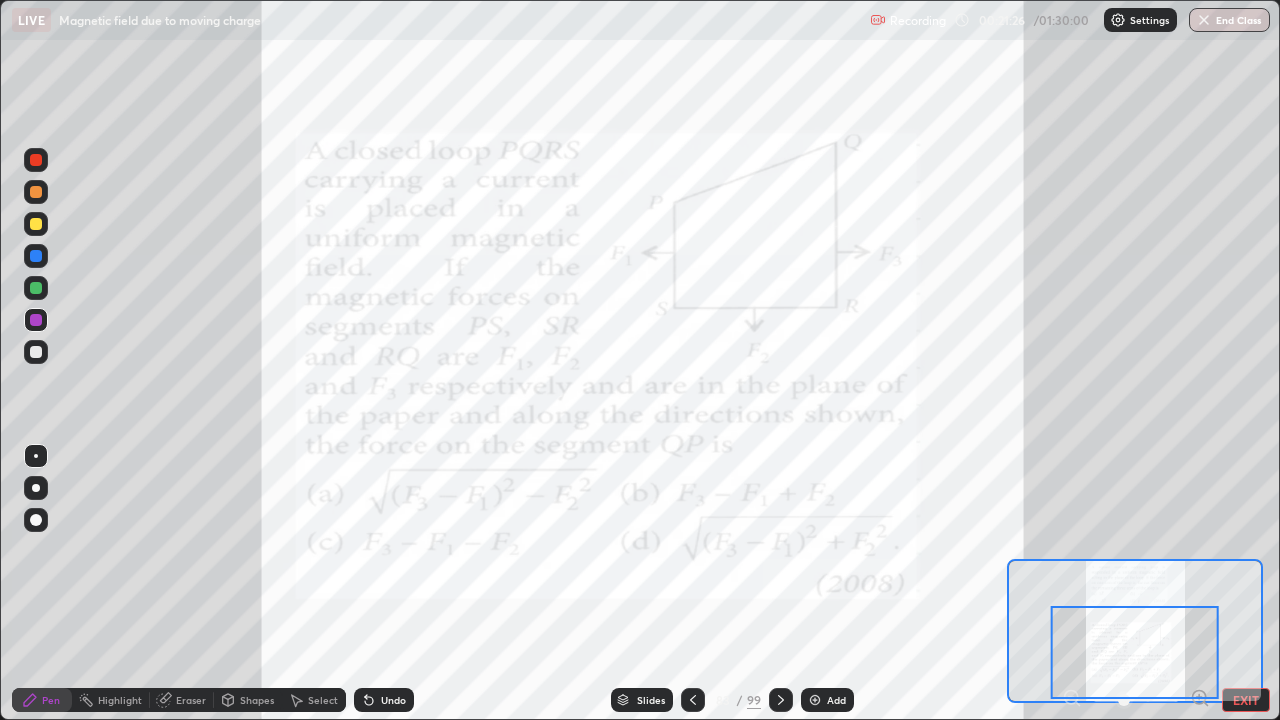 click on "Undo" at bounding box center (393, 700) 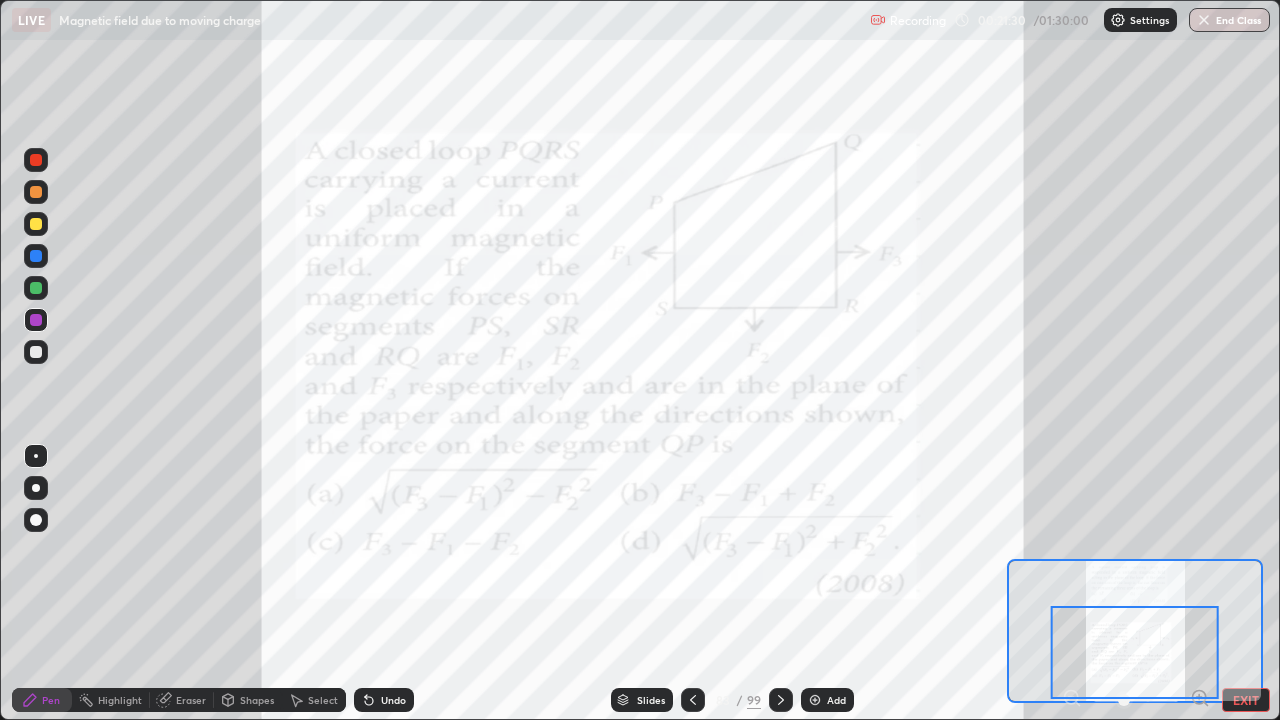 click at bounding box center (36, 224) 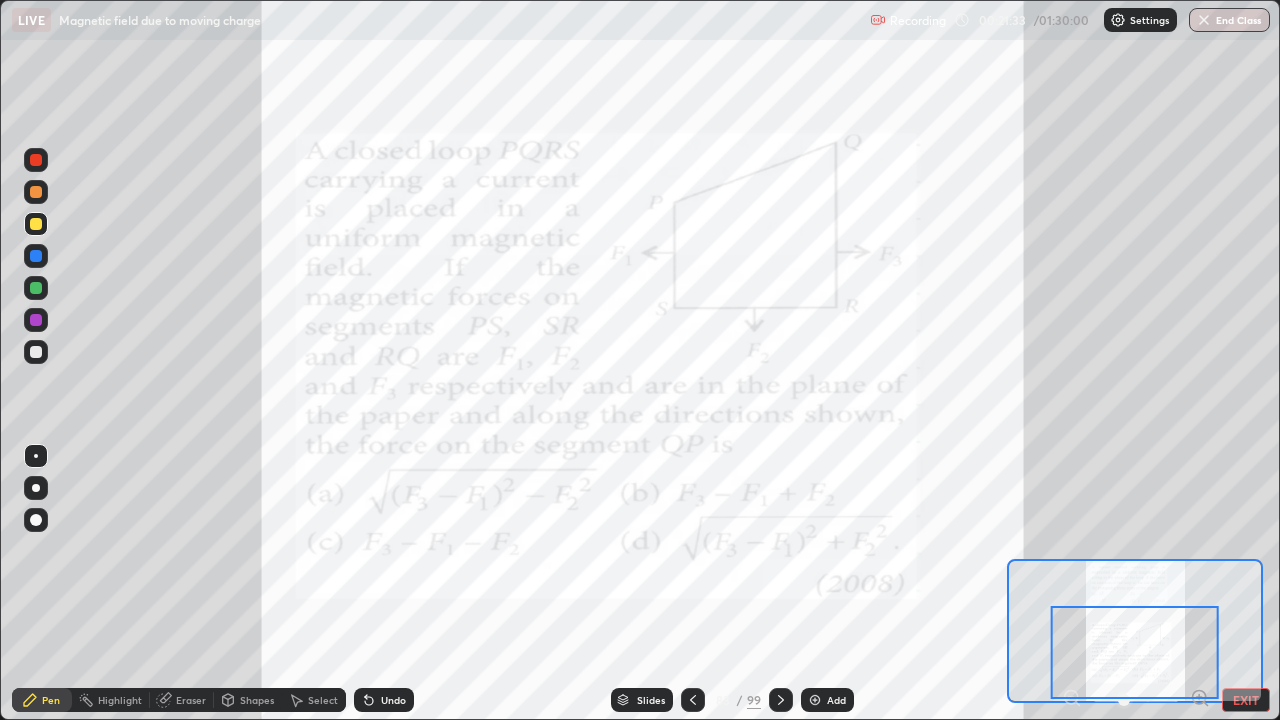 click on "Undo" at bounding box center (384, 700) 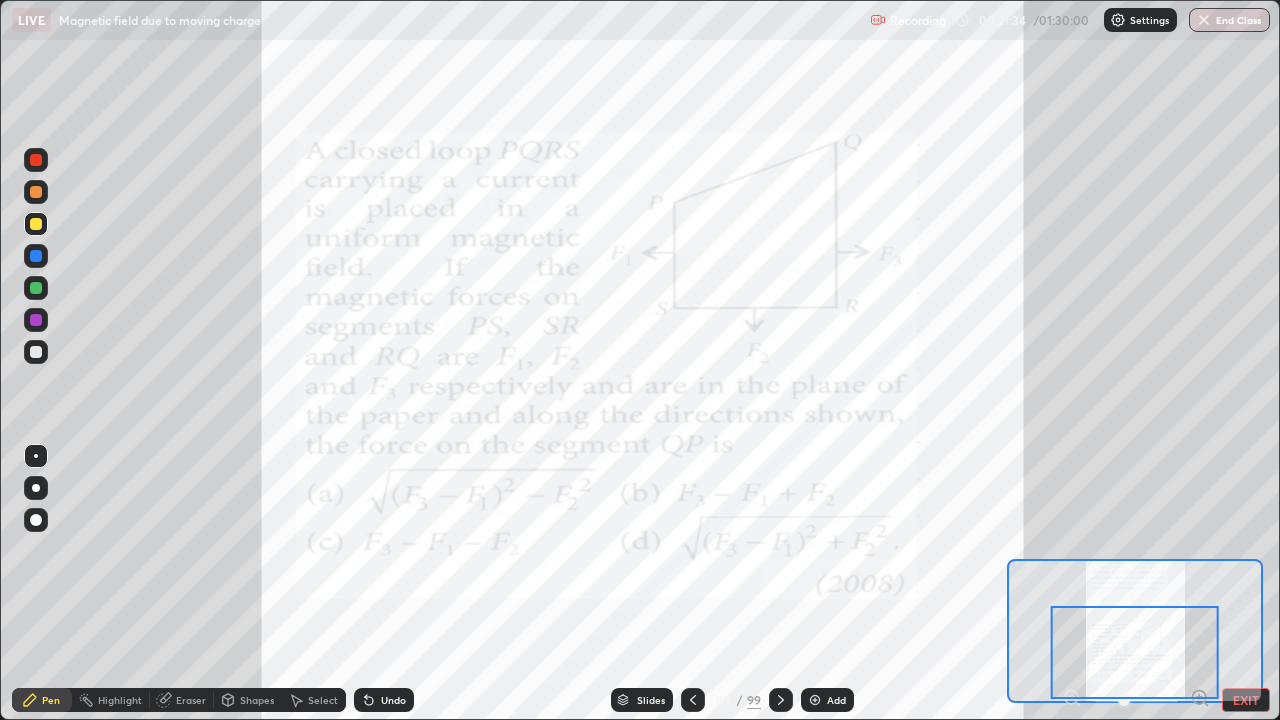 click at bounding box center (36, 320) 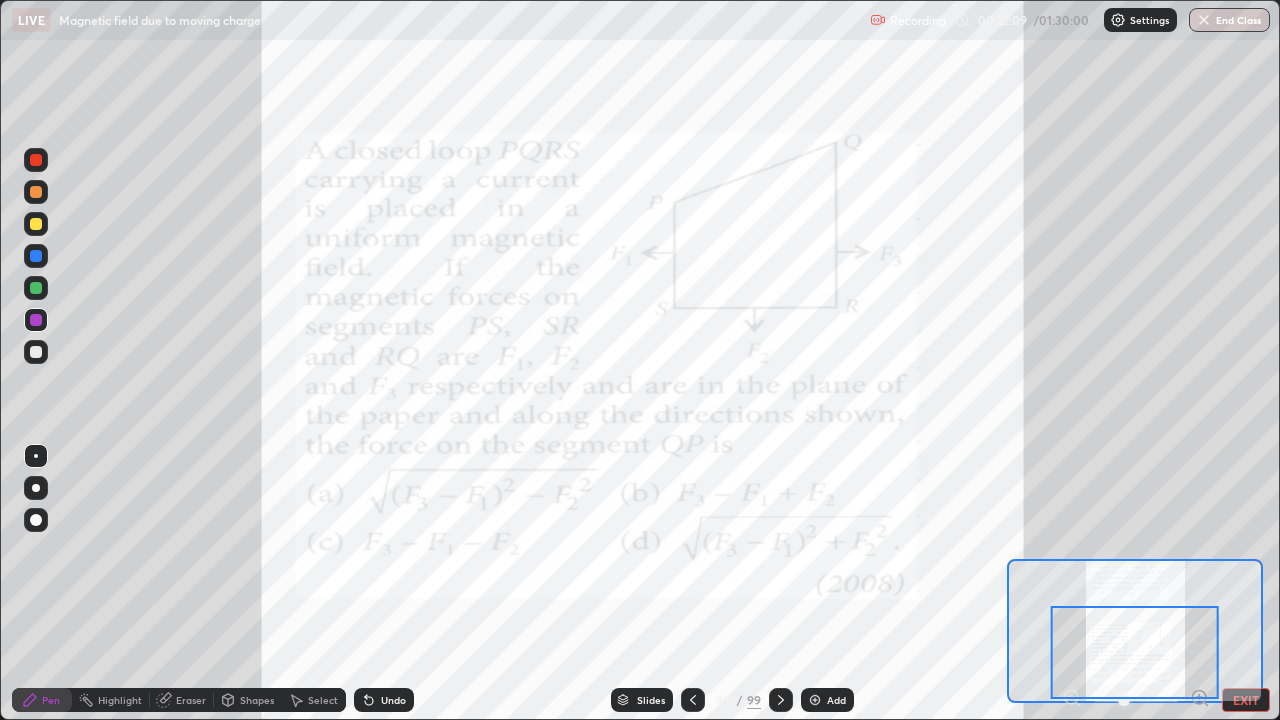 click on "Eraser" at bounding box center [191, 700] 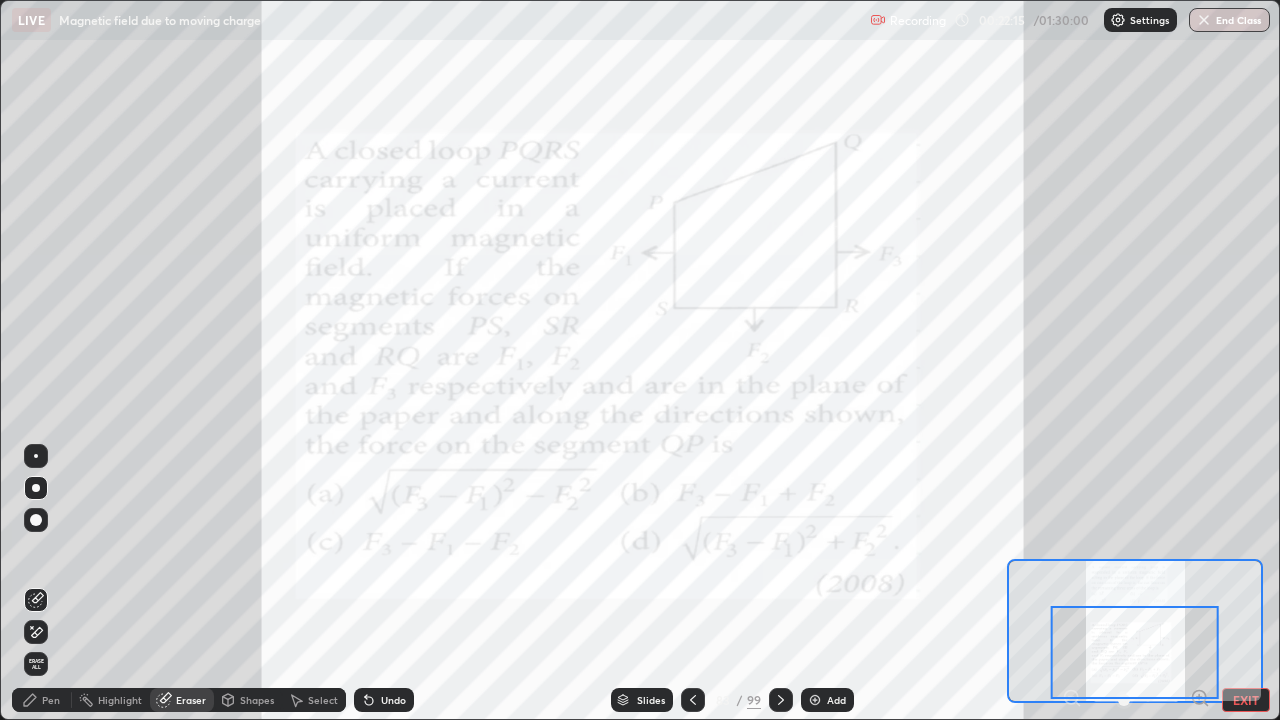 click on "Pen" at bounding box center (51, 700) 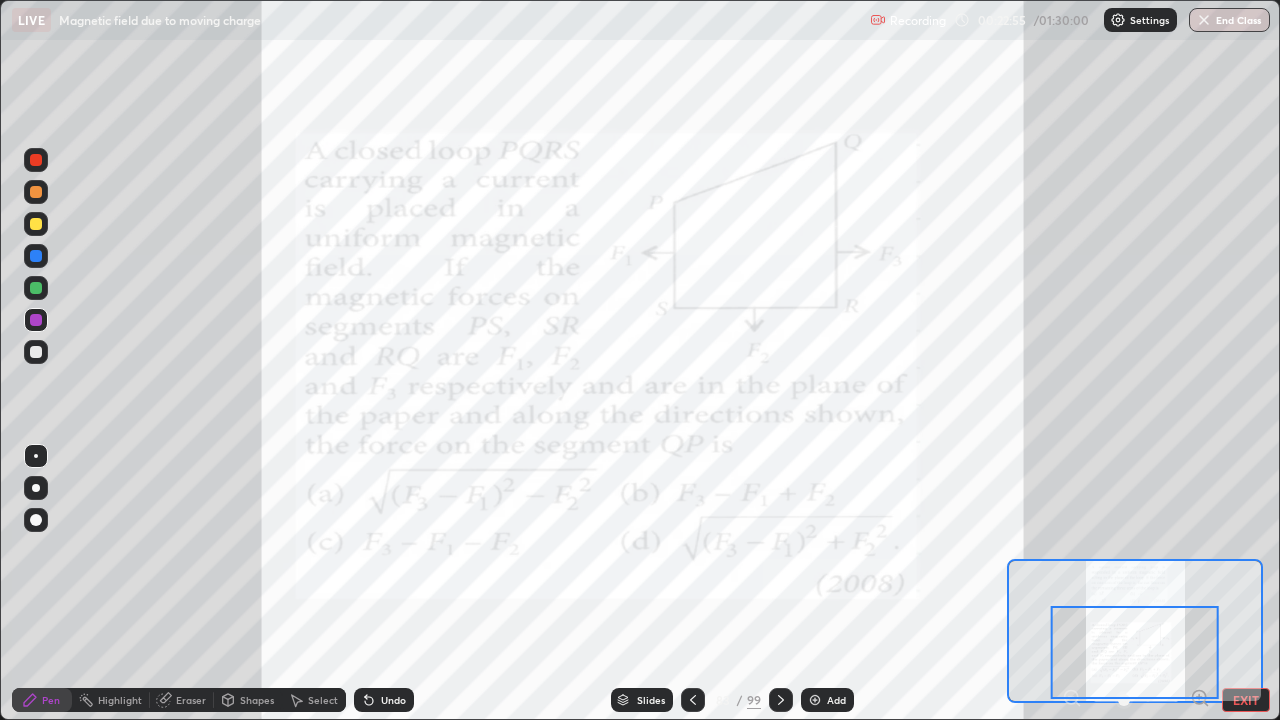 click on "Eraser" at bounding box center [191, 700] 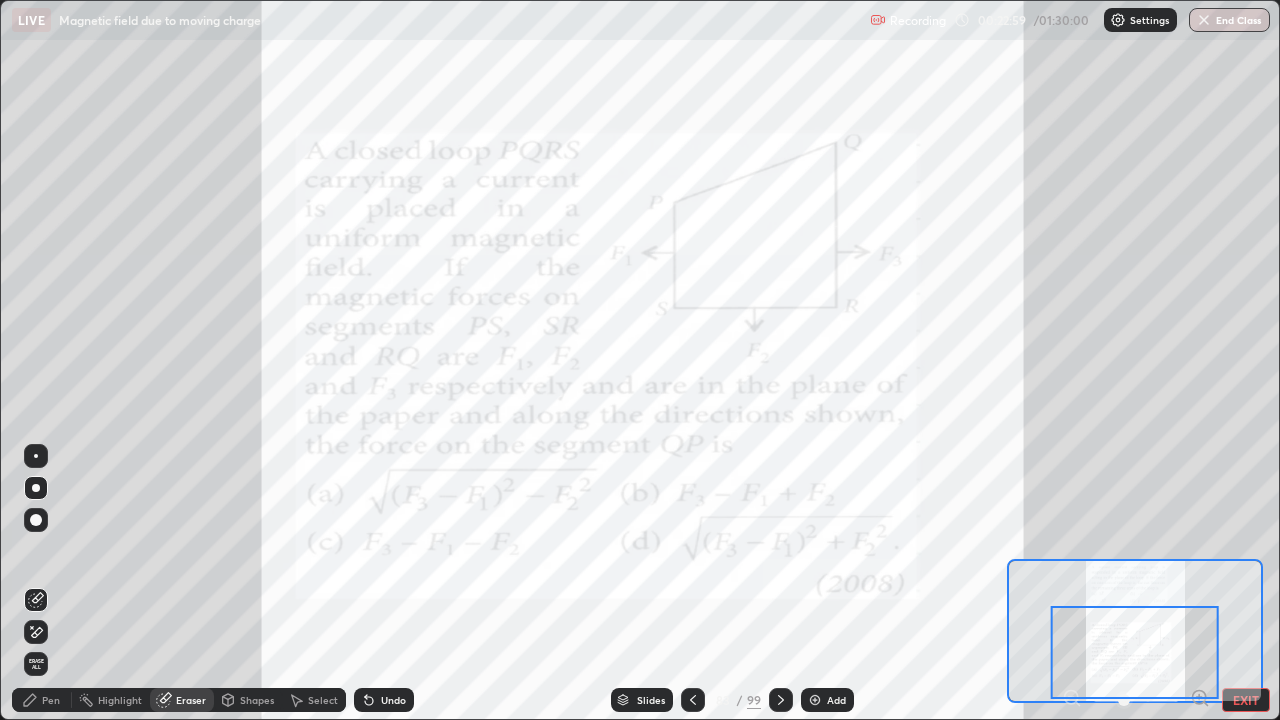 click on "Pen" at bounding box center [51, 700] 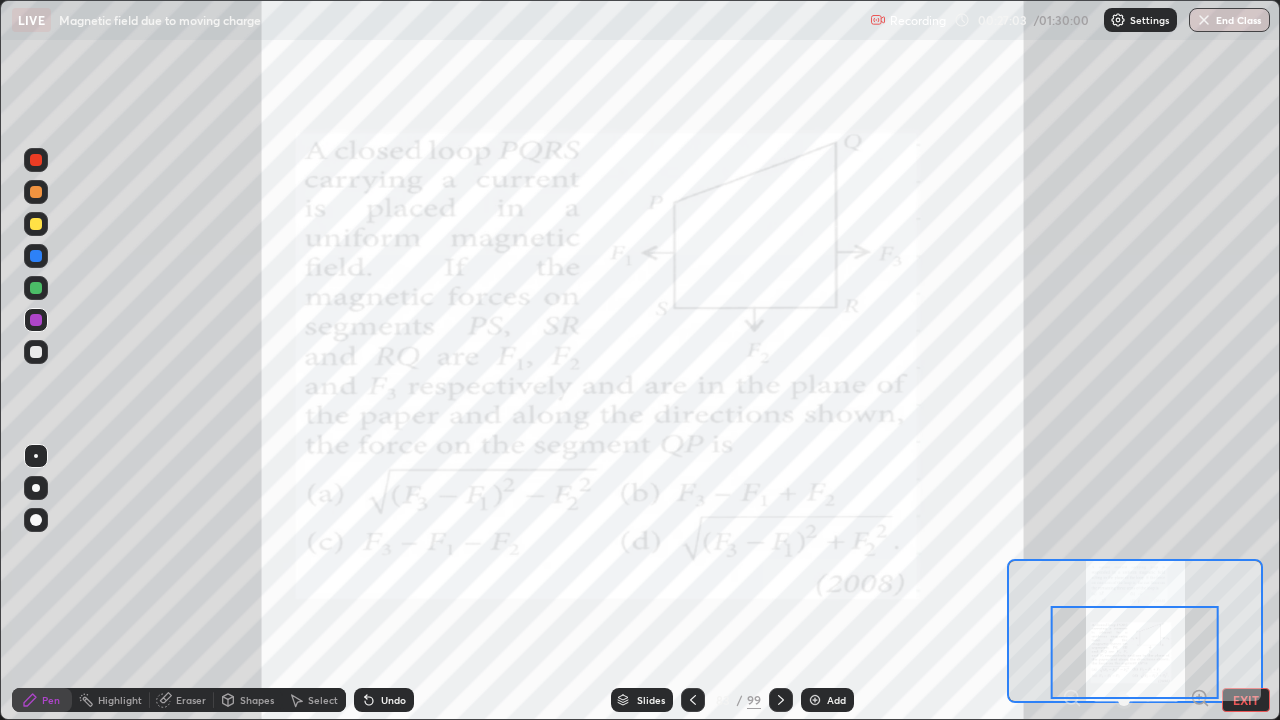 click at bounding box center [1135, 652] 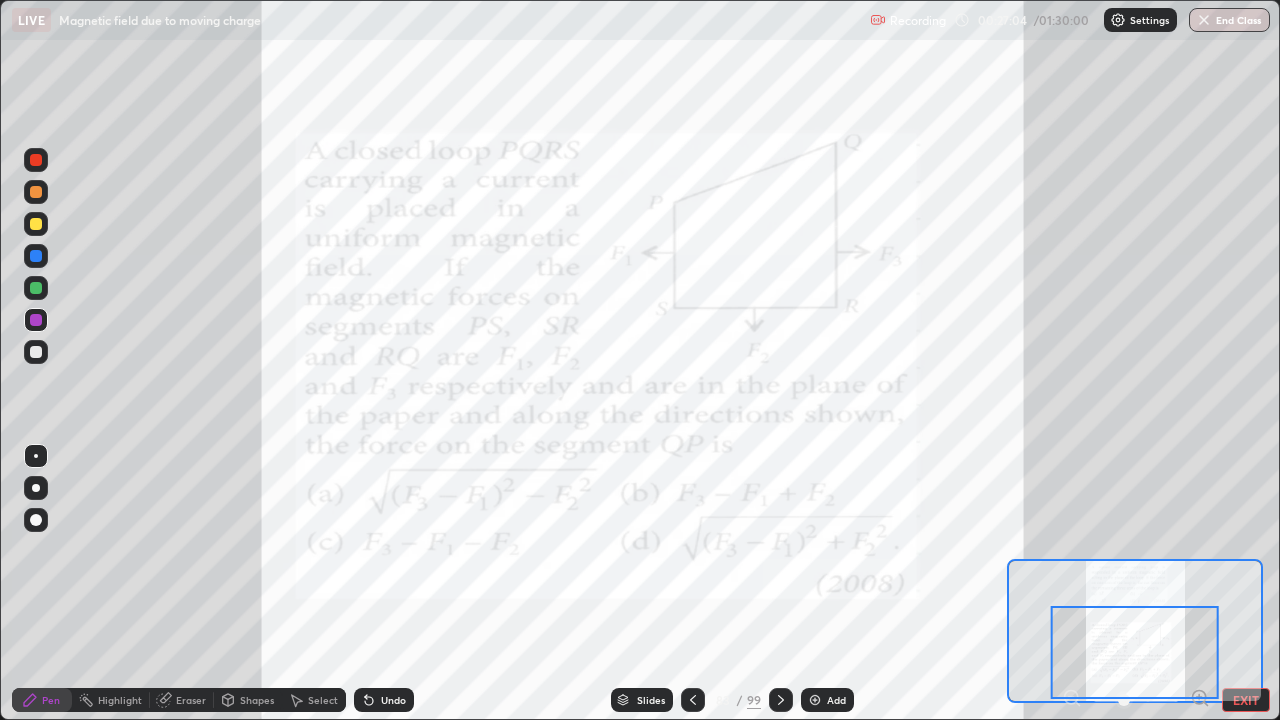 click at bounding box center [1135, 652] 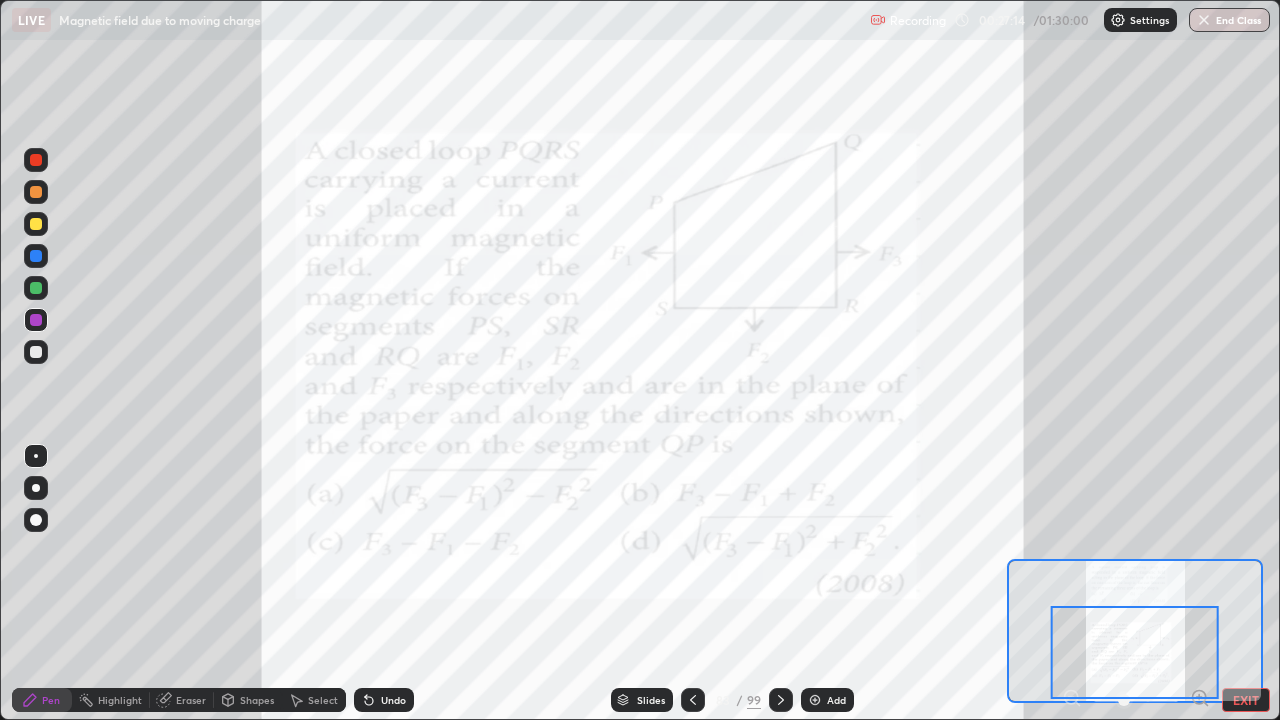 click on "EXIT" at bounding box center [1246, 700] 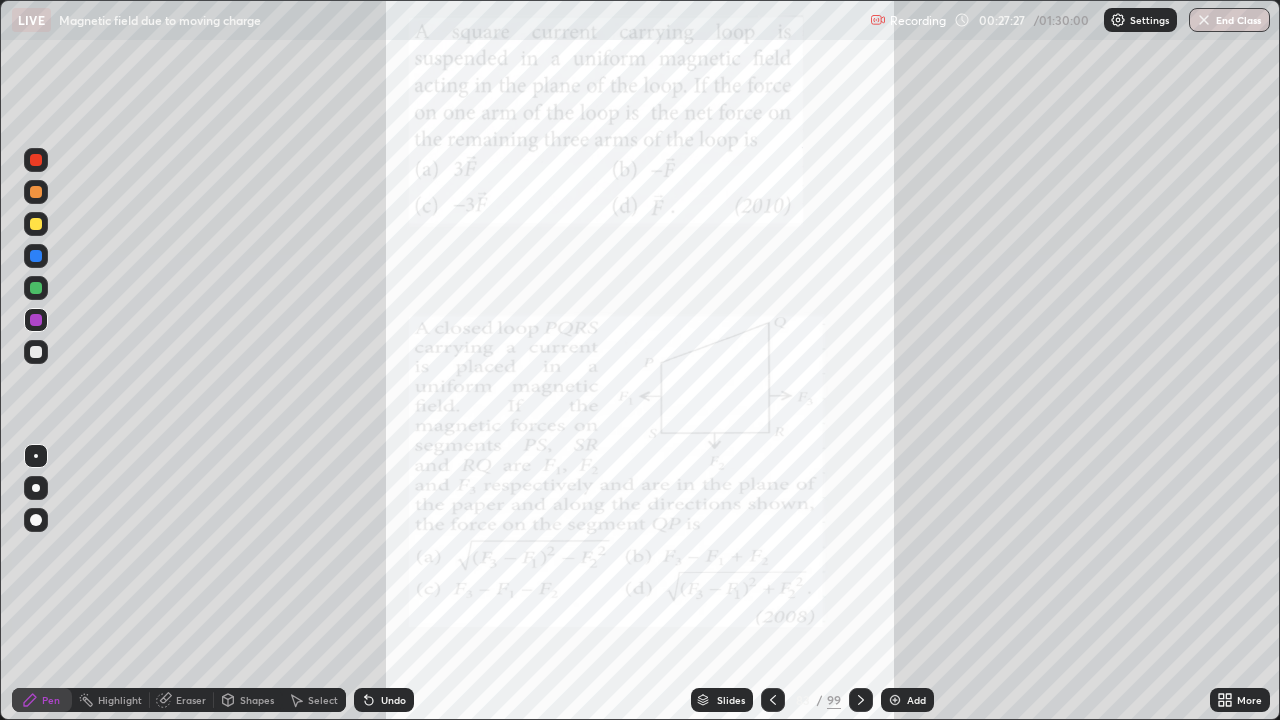 click 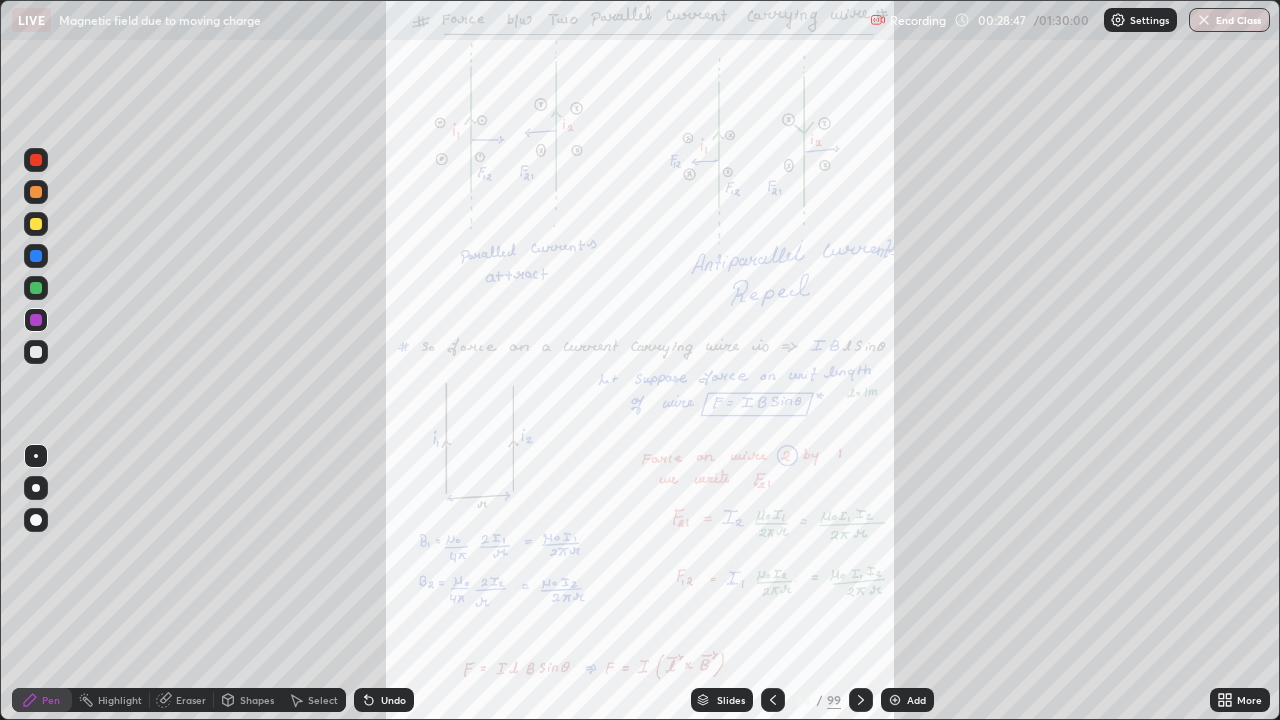 click 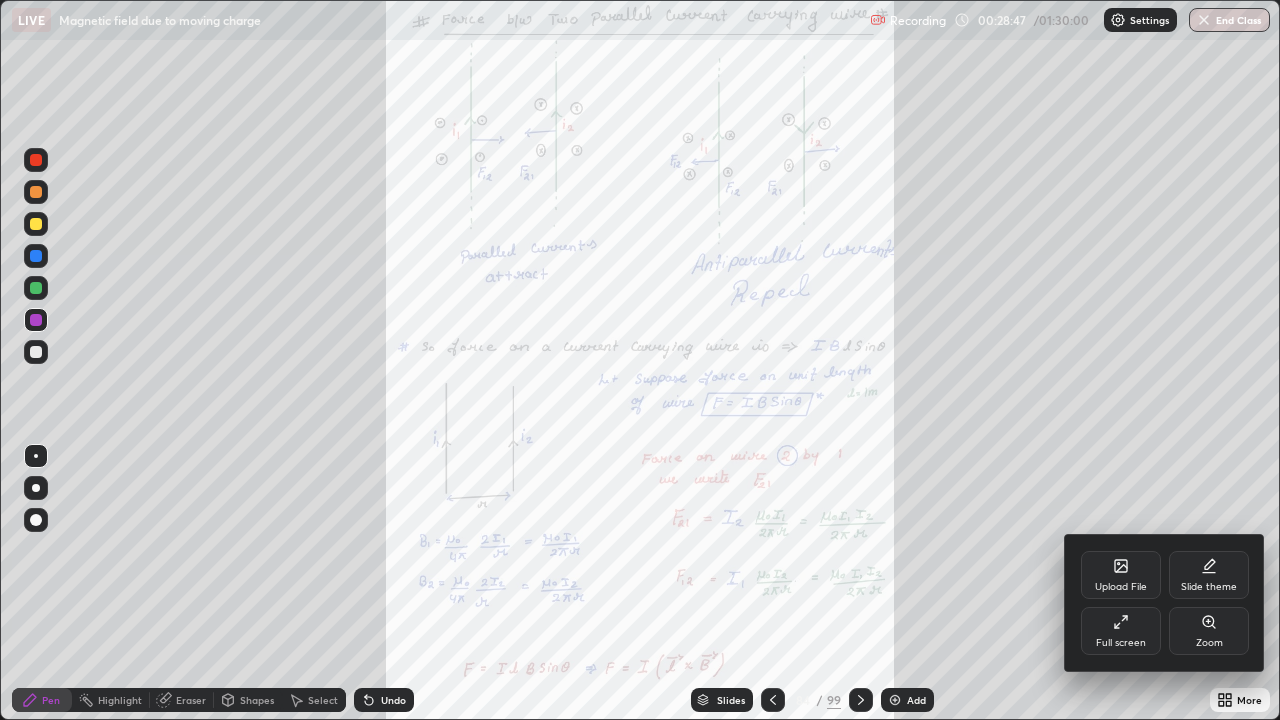 click on "Zoom" at bounding box center [1209, 631] 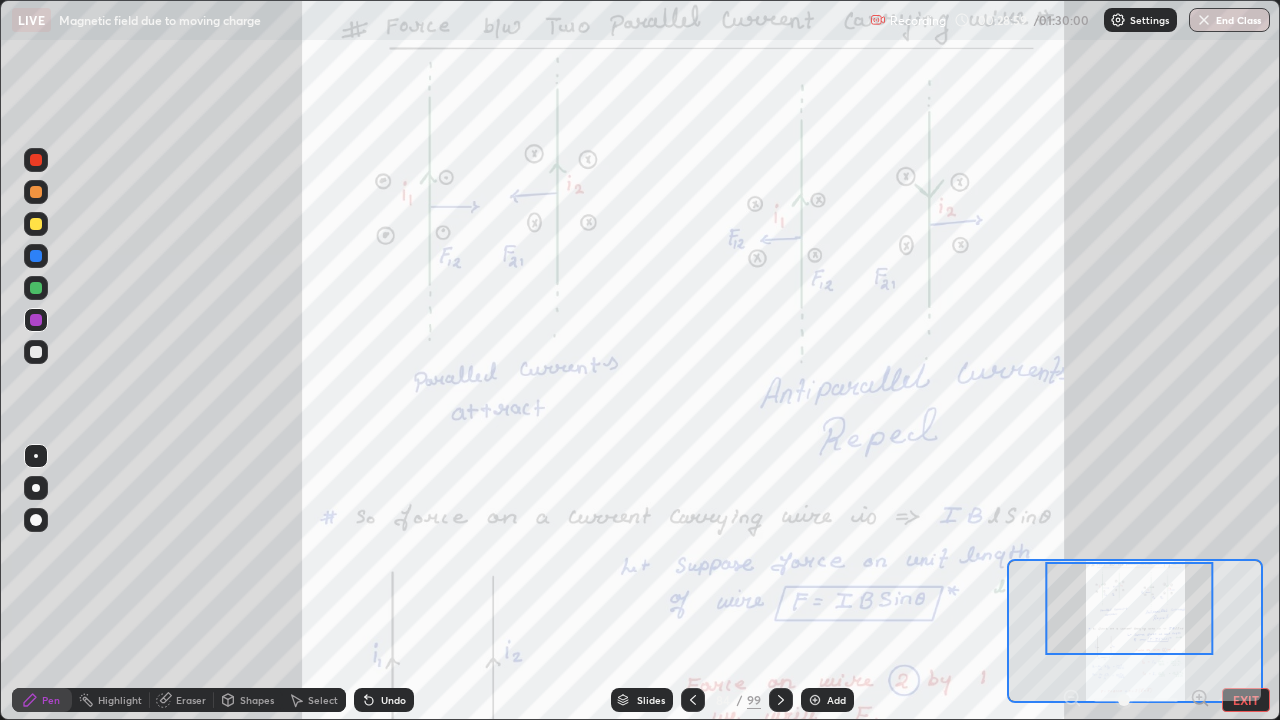 click at bounding box center [1136, 700] 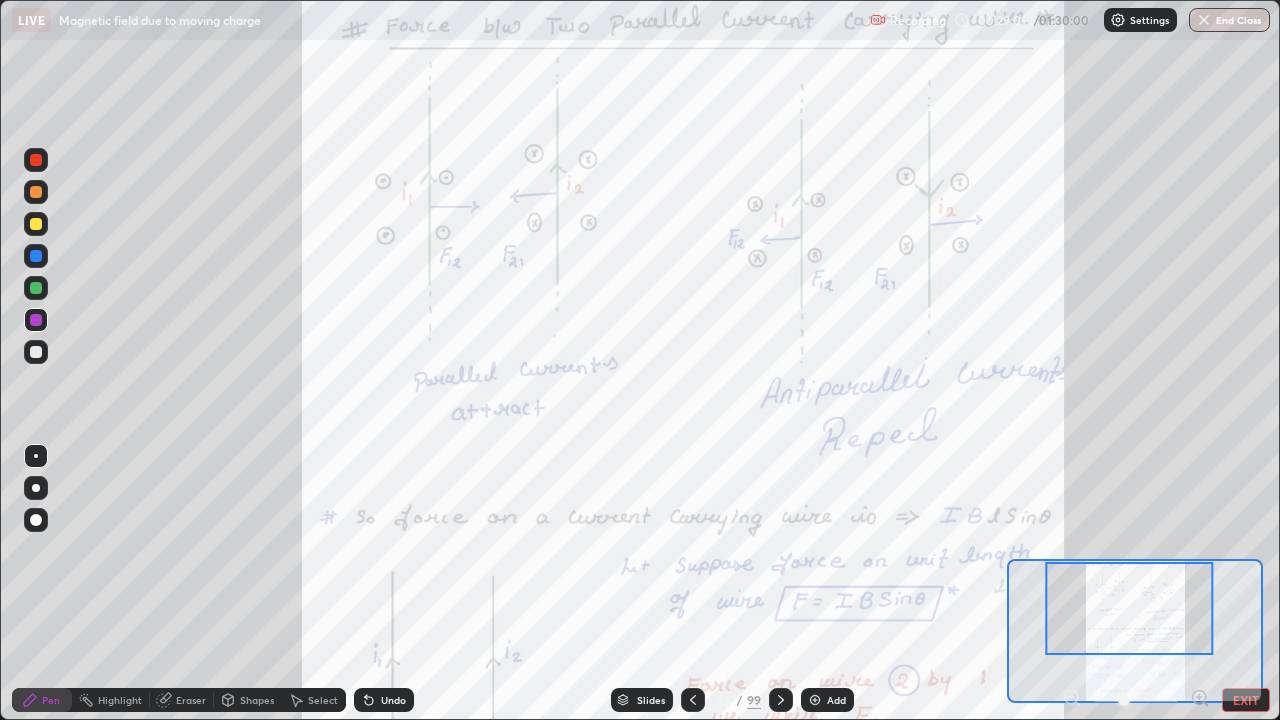 click on "EXIT" at bounding box center (1246, 700) 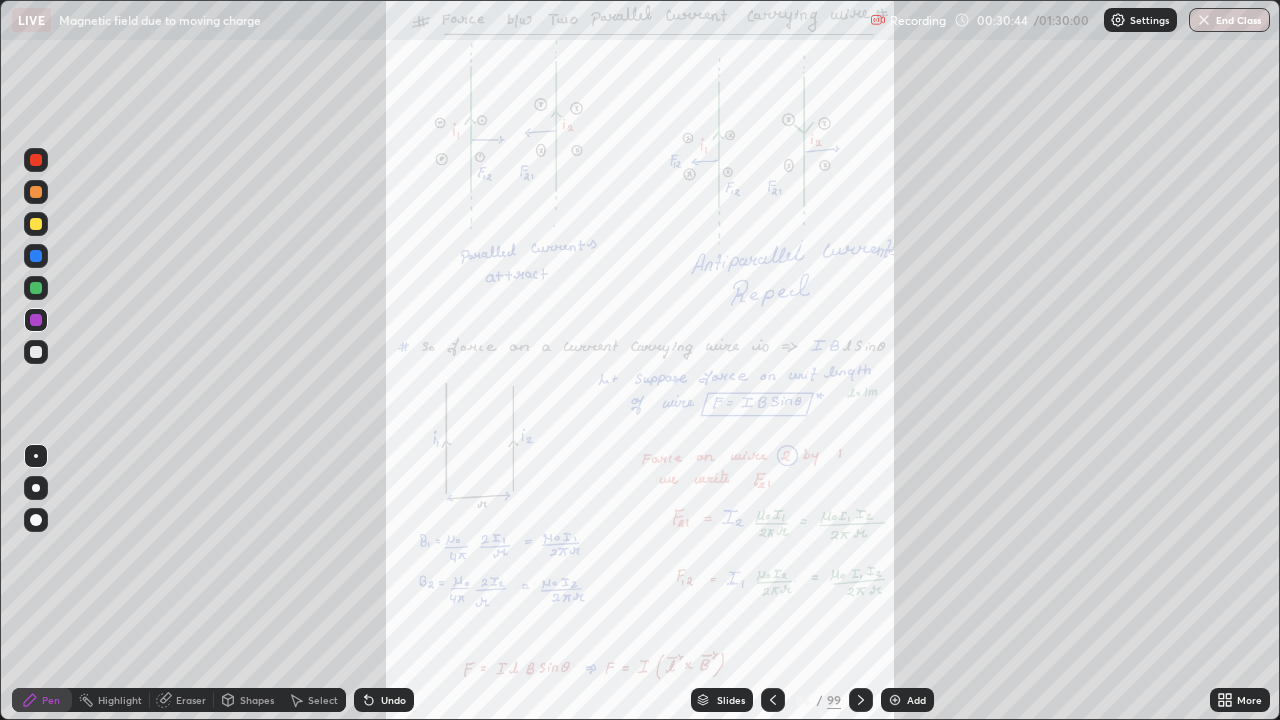 click at bounding box center (36, 224) 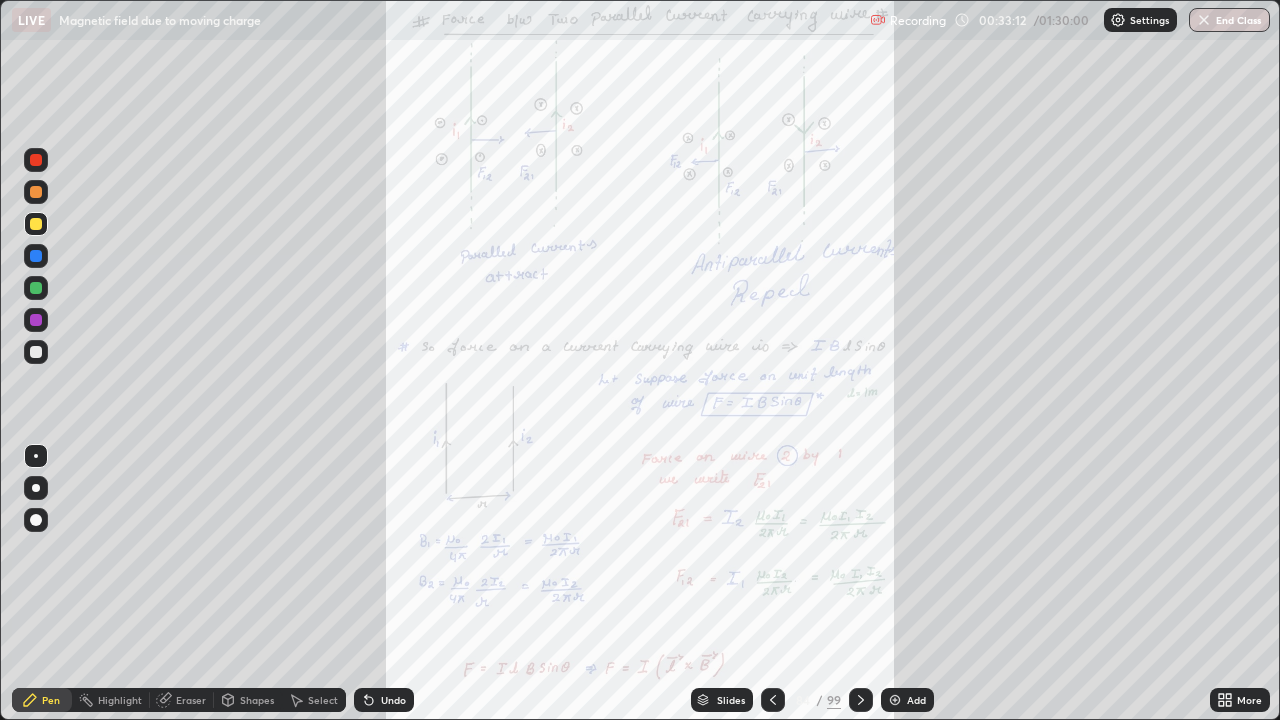 click on "Eraser" at bounding box center [191, 700] 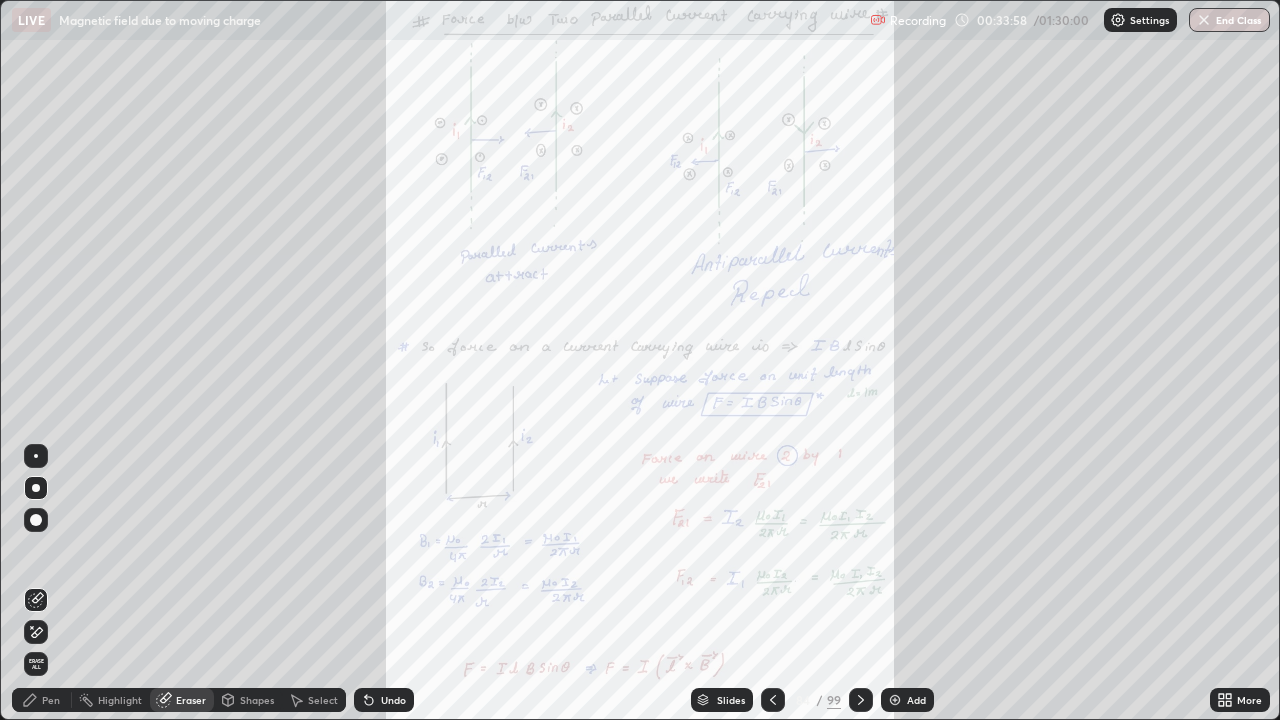 click on "Pen" at bounding box center [51, 700] 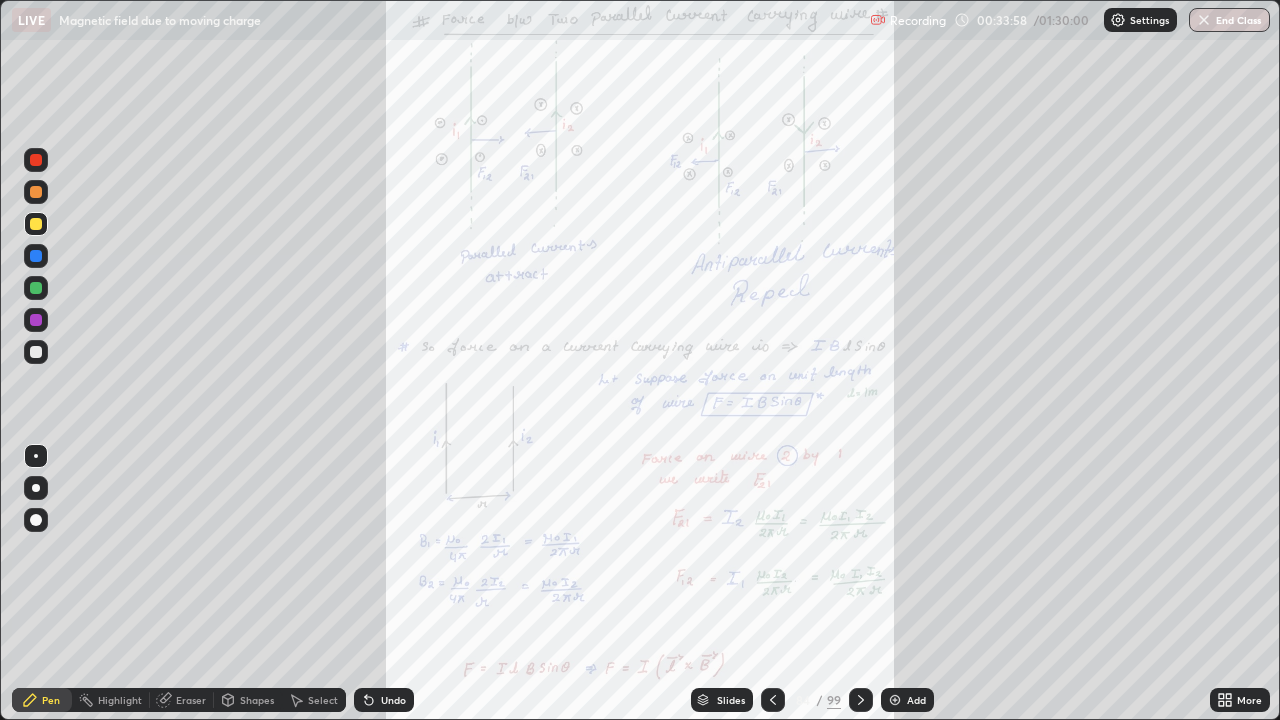 click at bounding box center (36, 320) 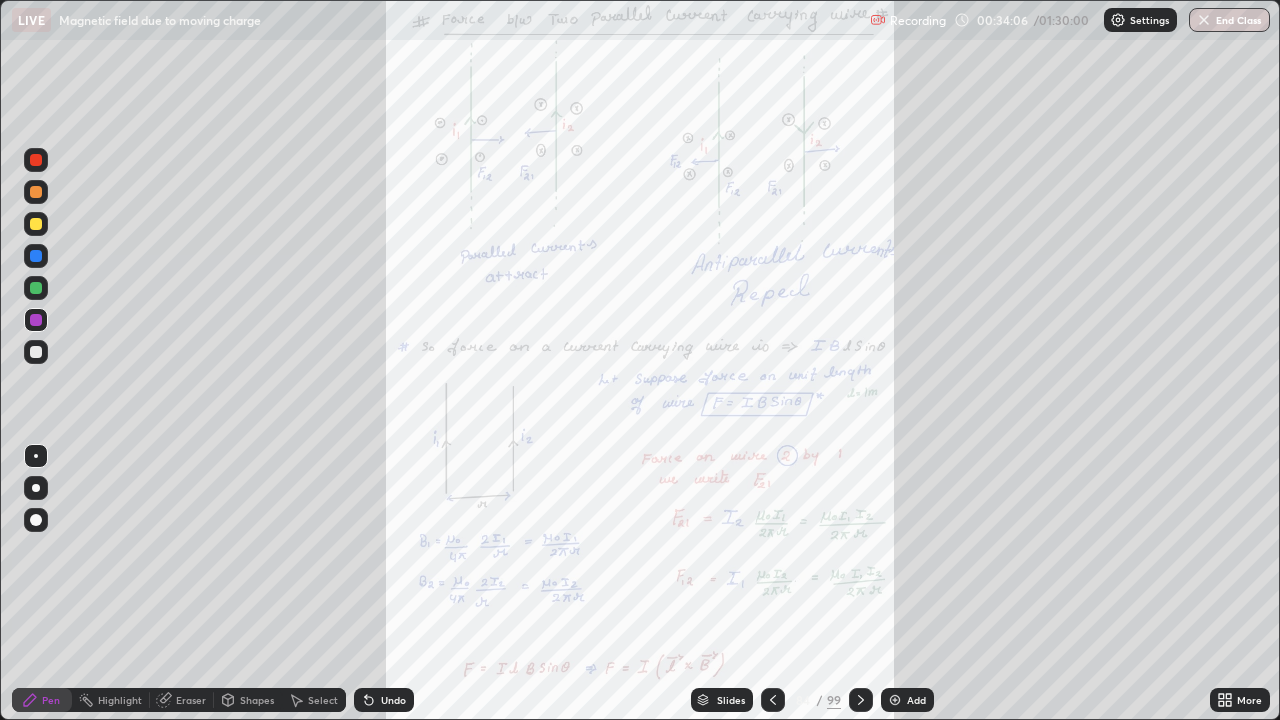 click at bounding box center [36, 224] 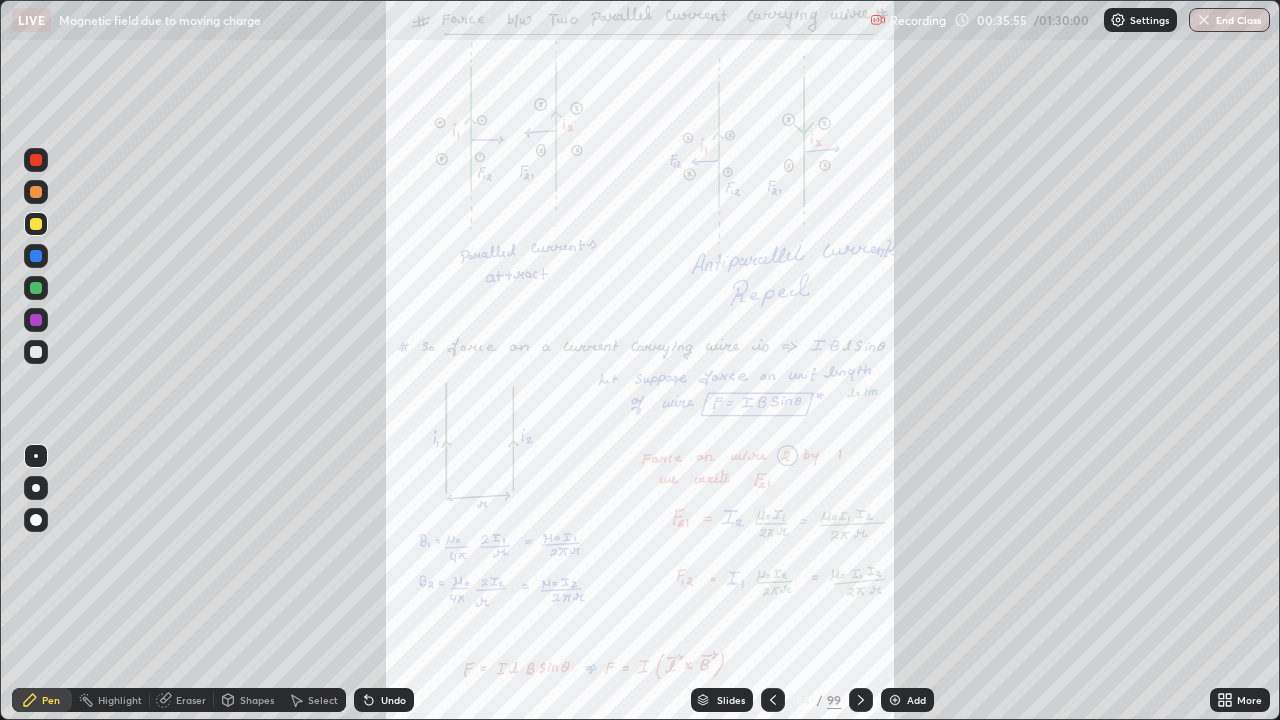 click 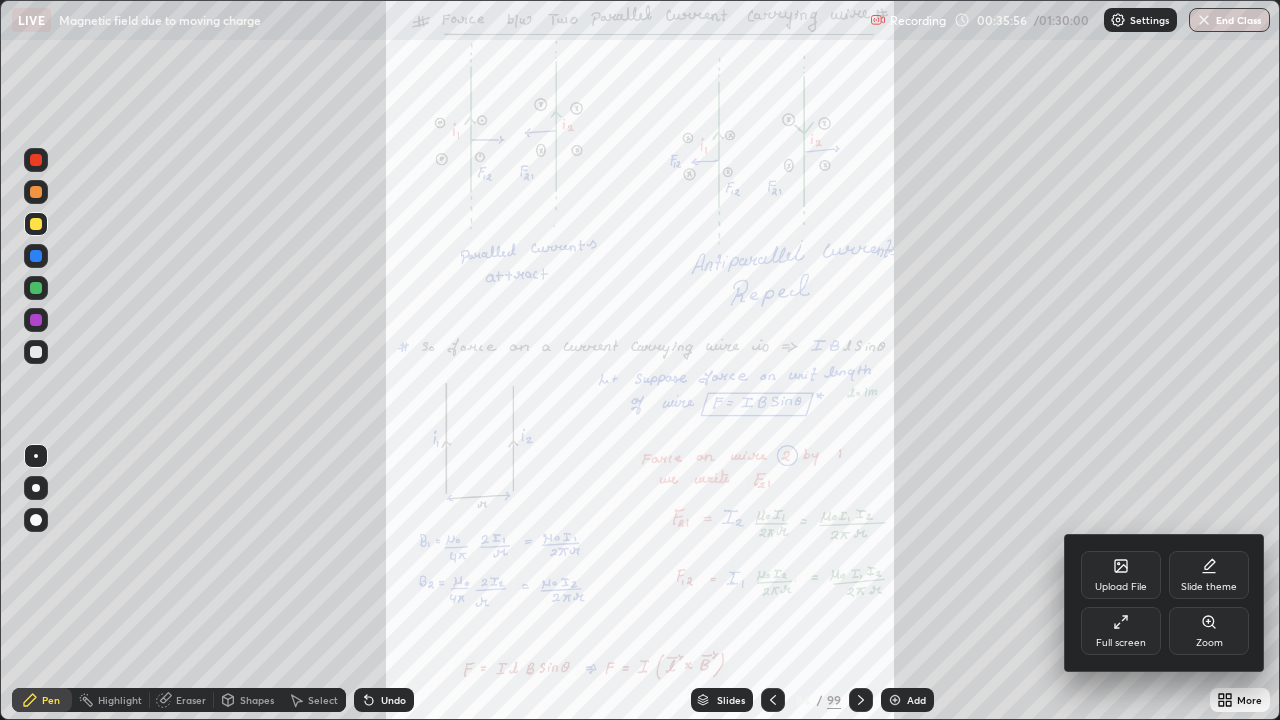 click on "Zoom" at bounding box center [1209, 631] 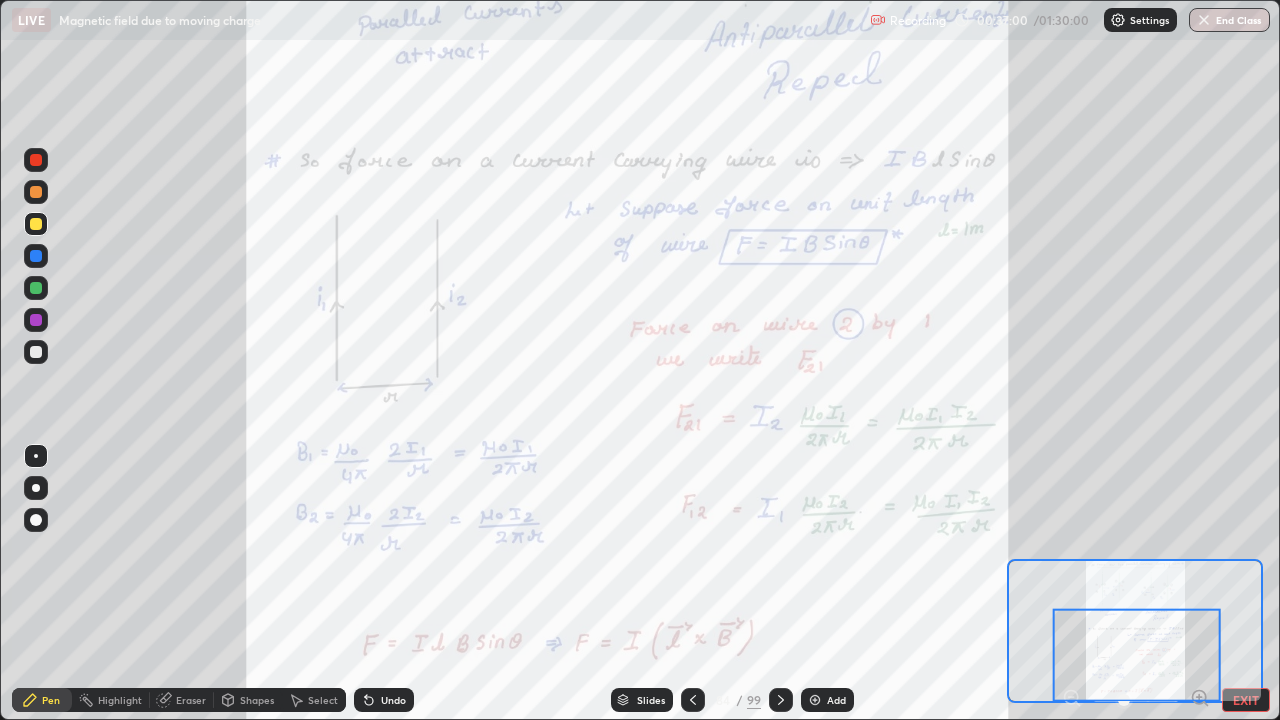 click at bounding box center [36, 320] 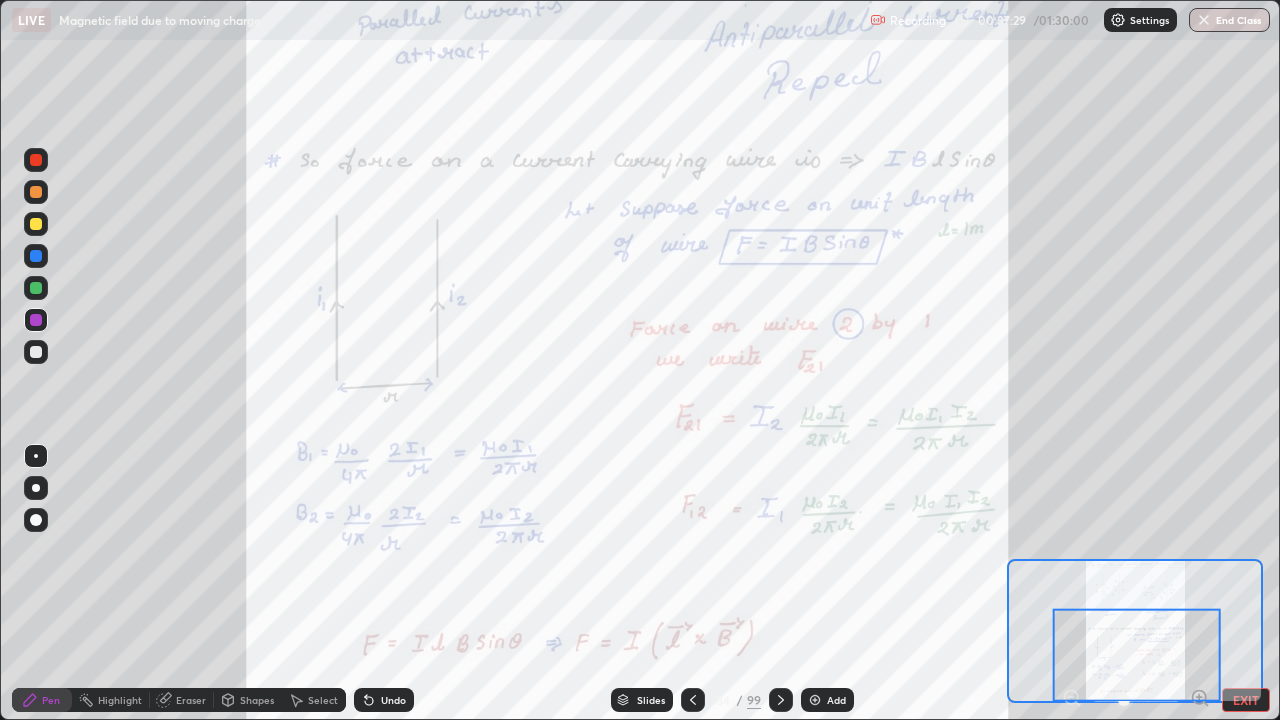 click on "Eraser" at bounding box center (191, 700) 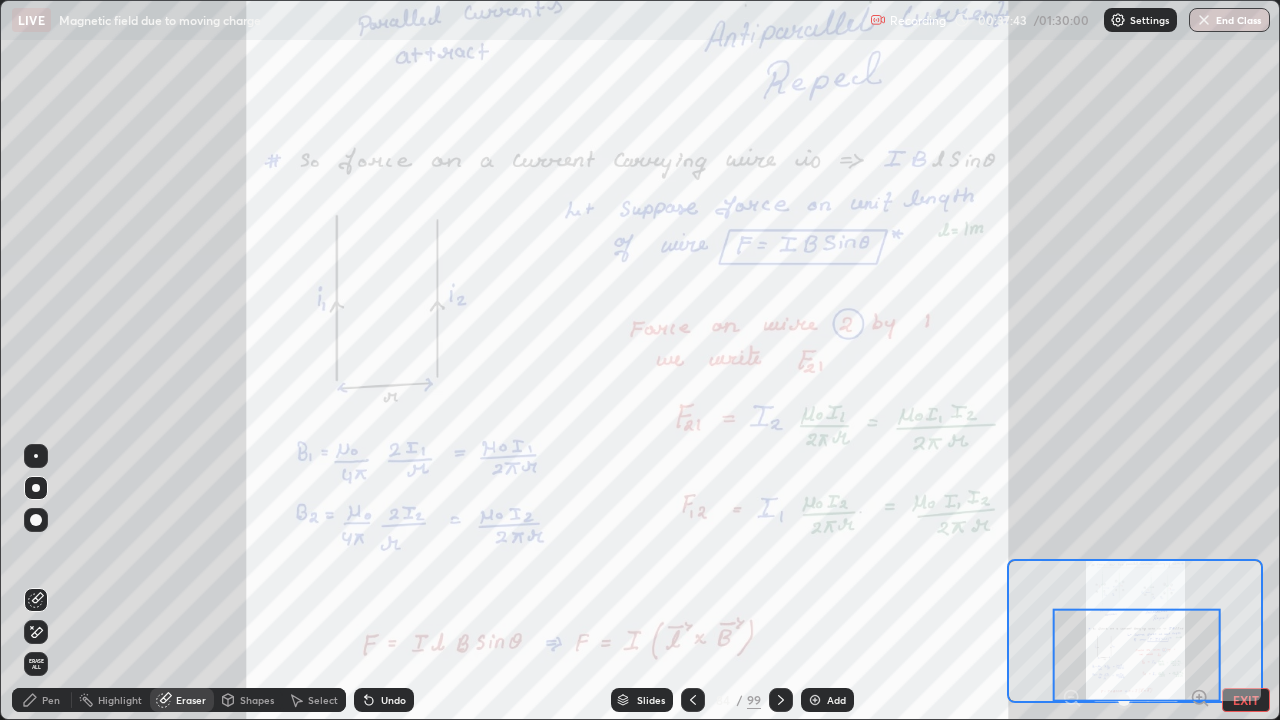 click on "Pen" at bounding box center (51, 700) 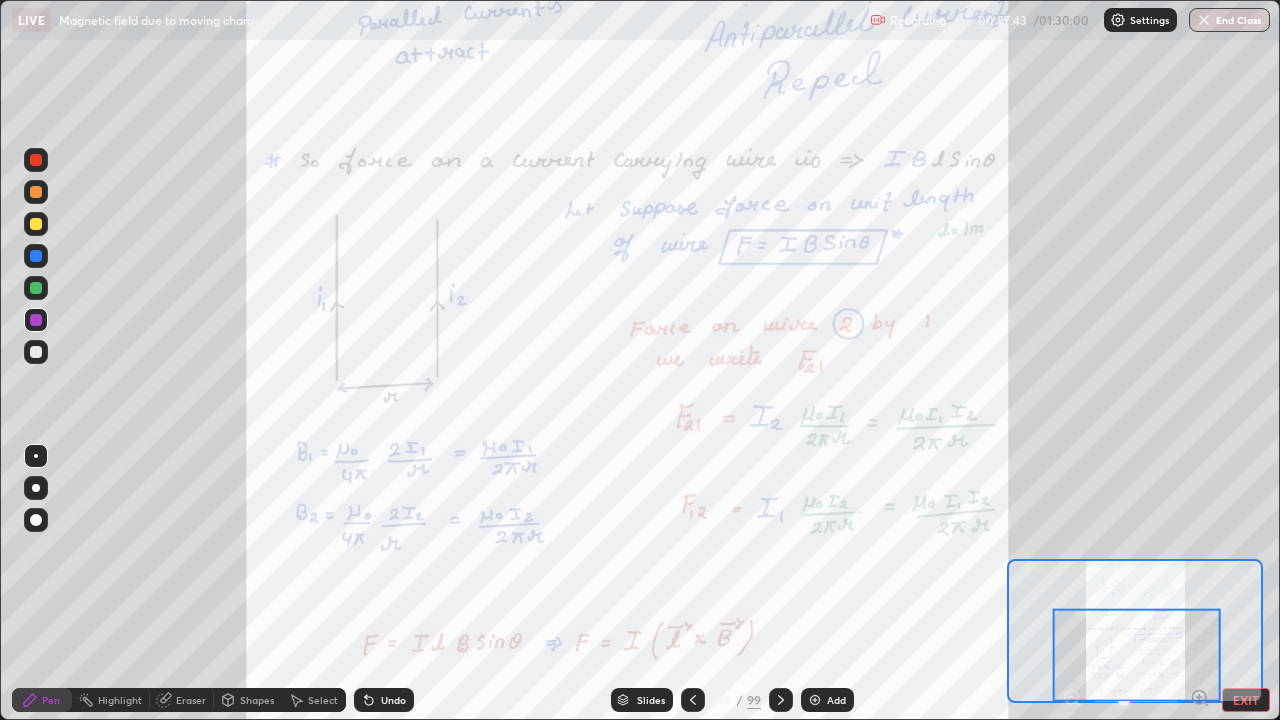 click at bounding box center (36, 320) 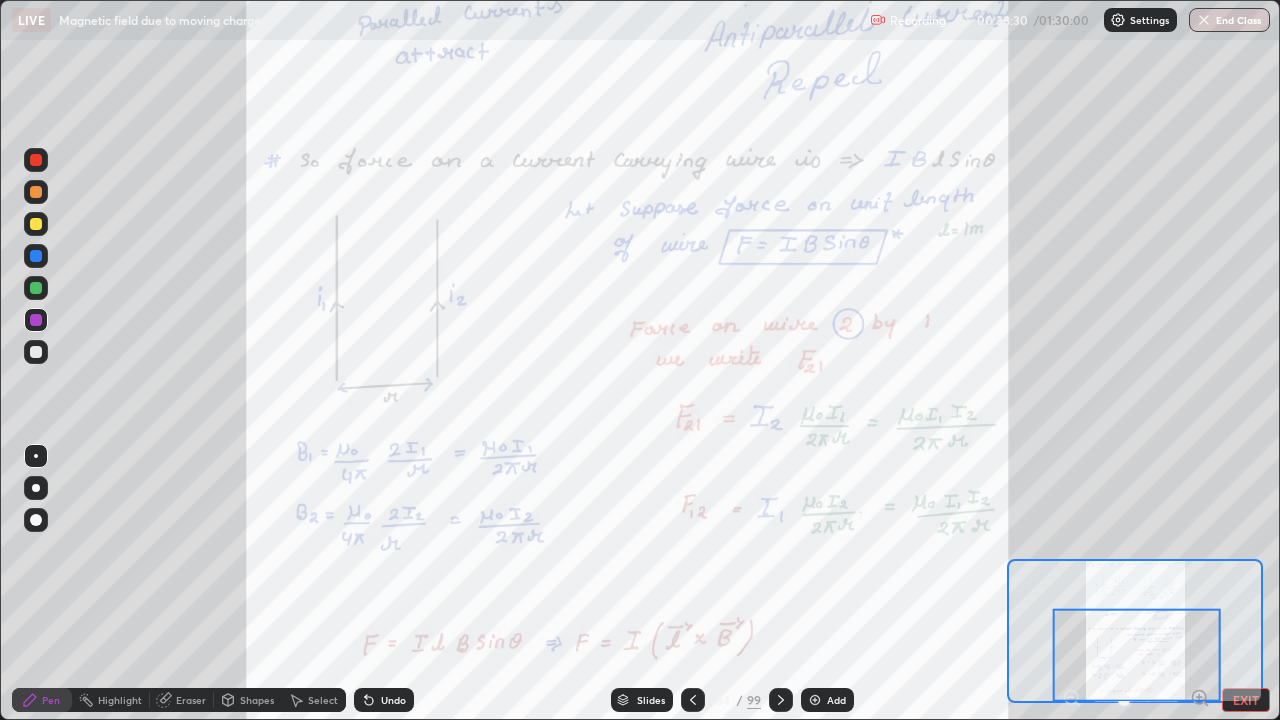 click on "Eraser" at bounding box center (191, 700) 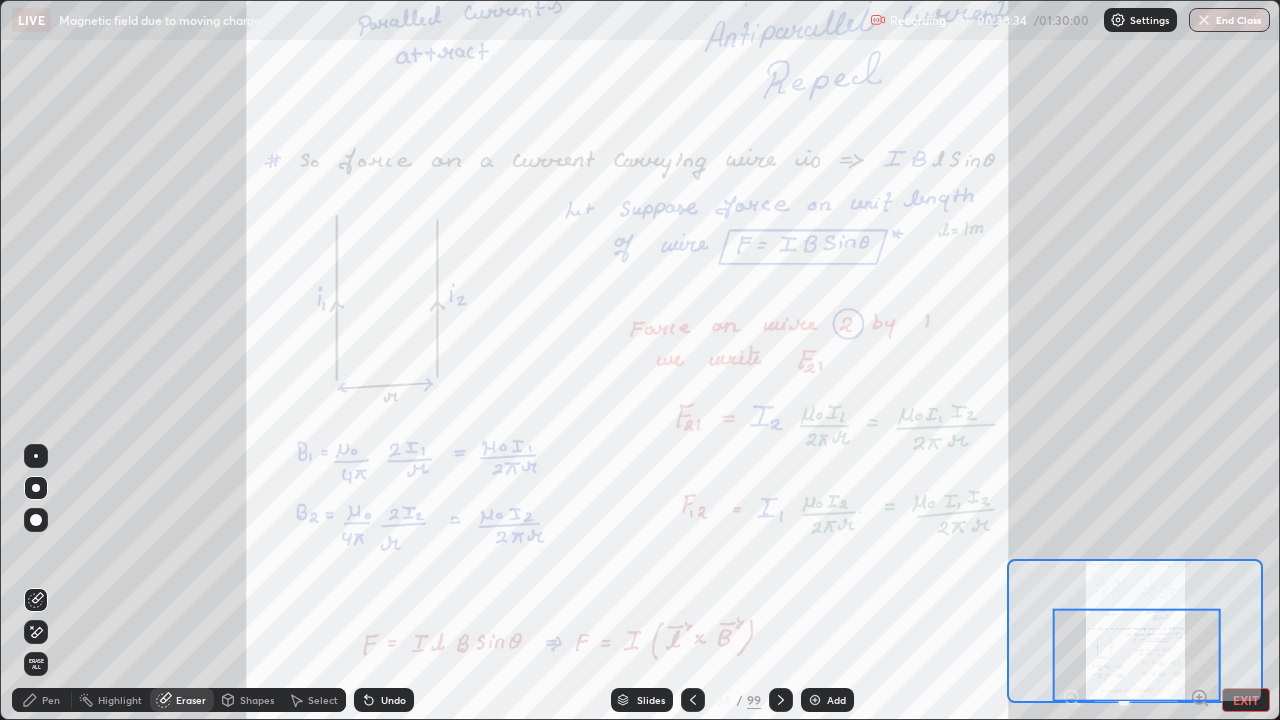 click on "Pen" at bounding box center (51, 700) 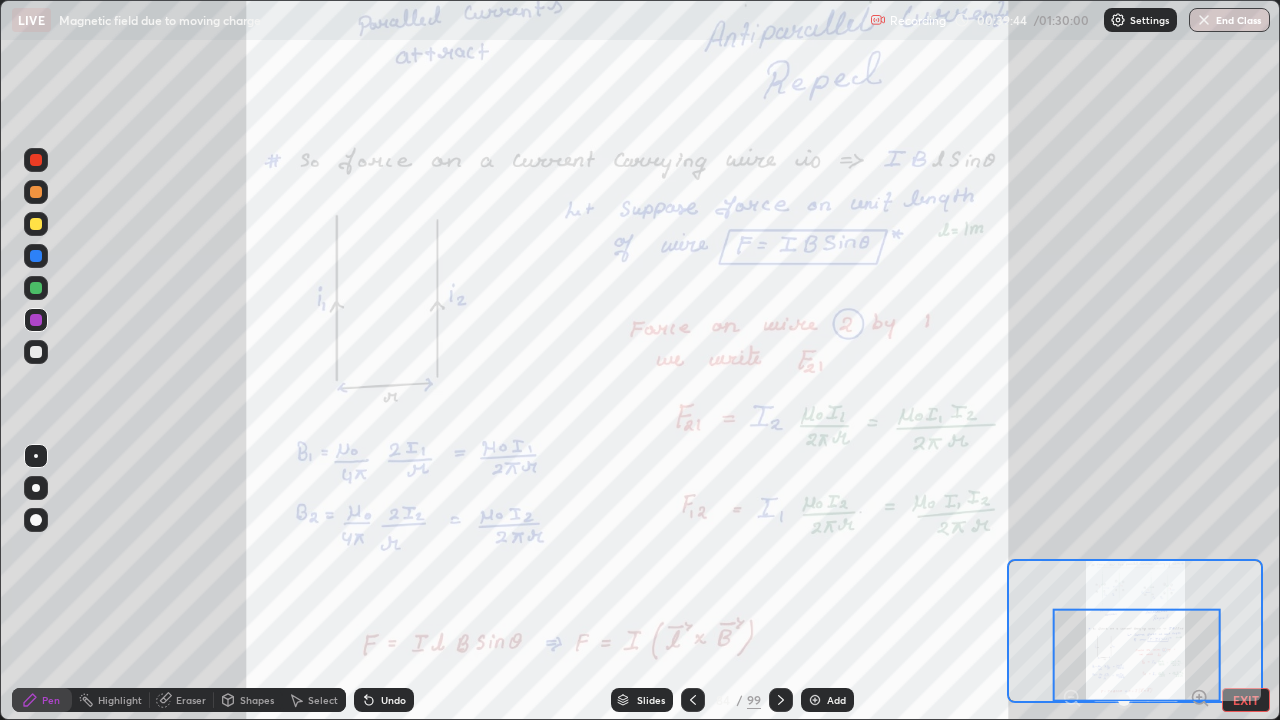 click on "Eraser" at bounding box center (191, 700) 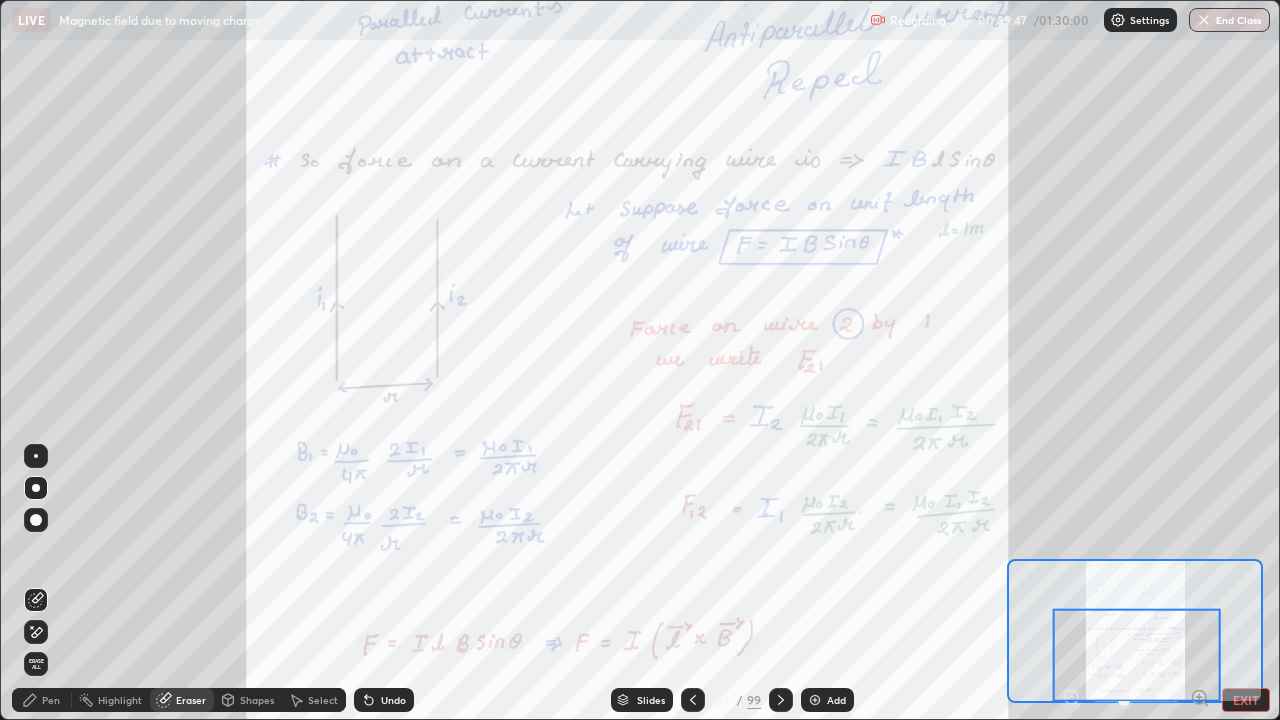 click 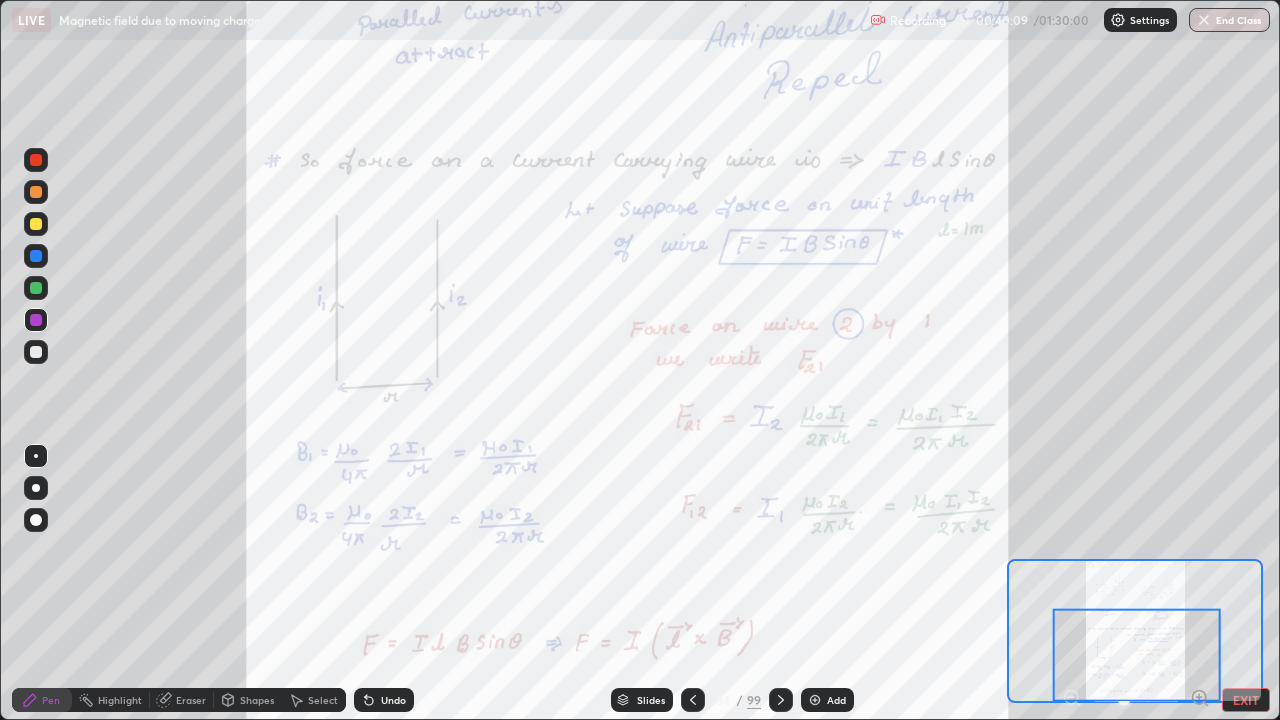 click on "Slides 84 / 99 Add" at bounding box center [732, 700] 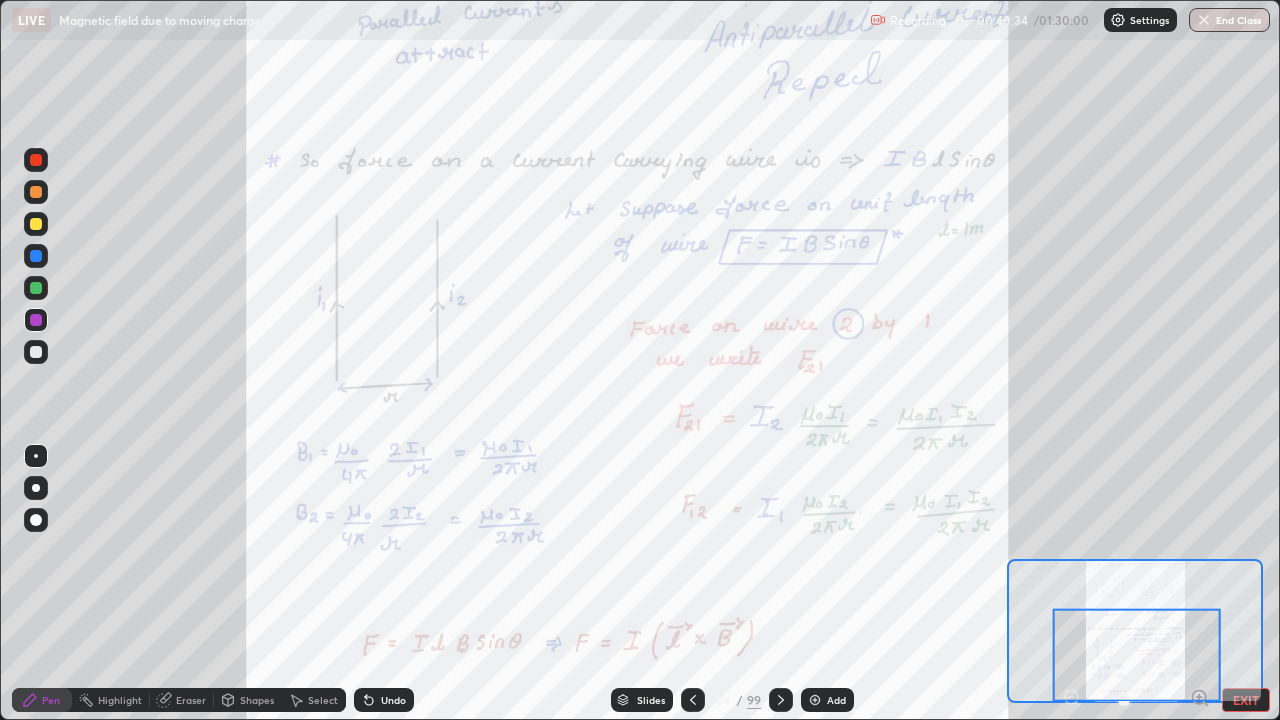 click on "Select" at bounding box center (323, 700) 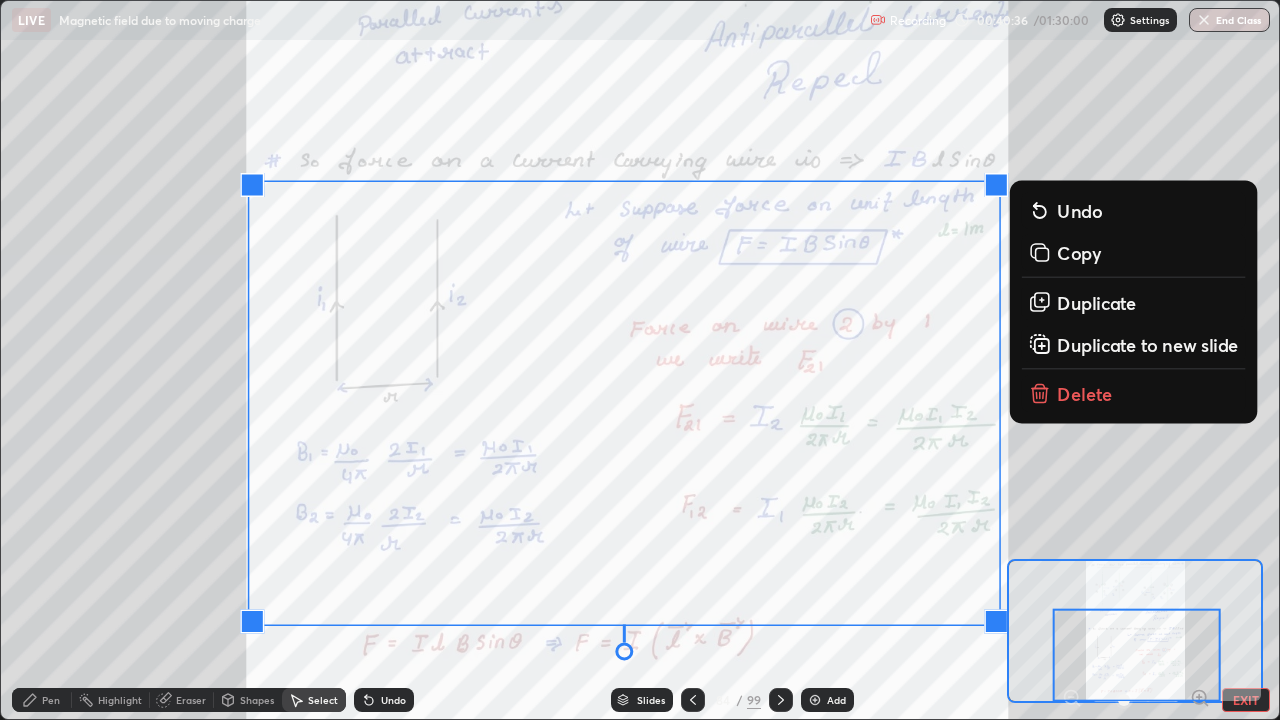 click 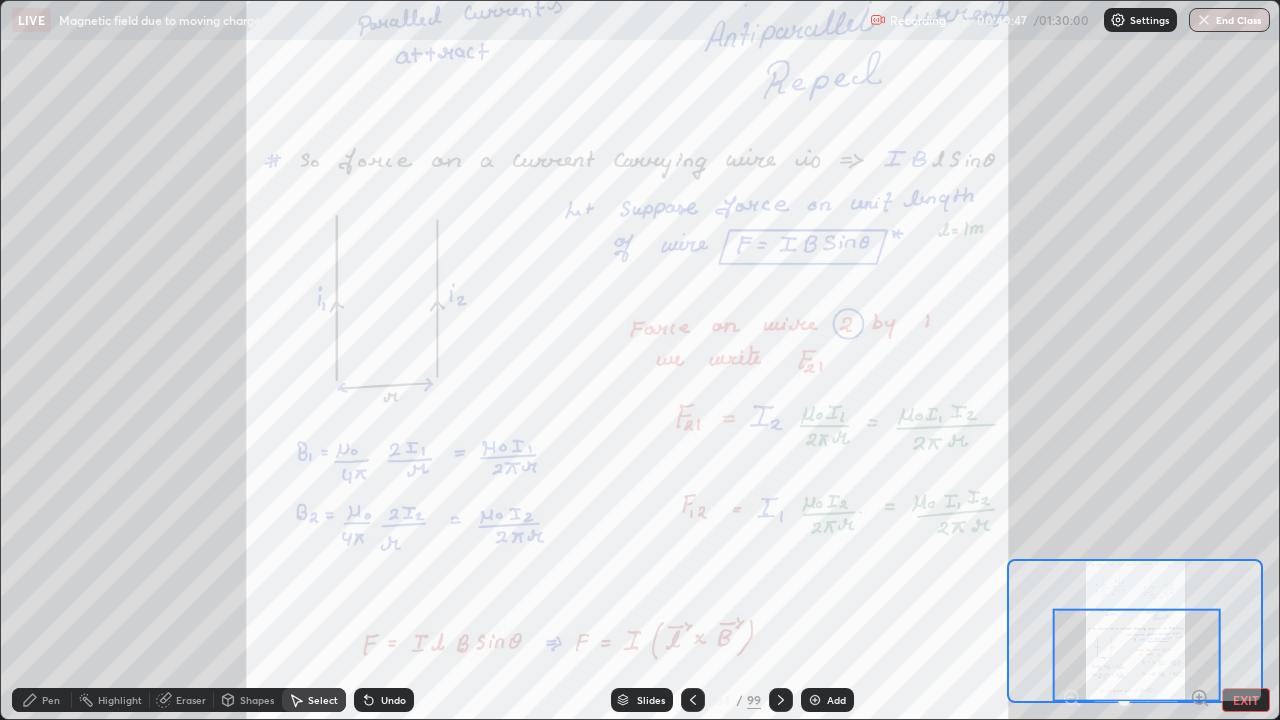 click 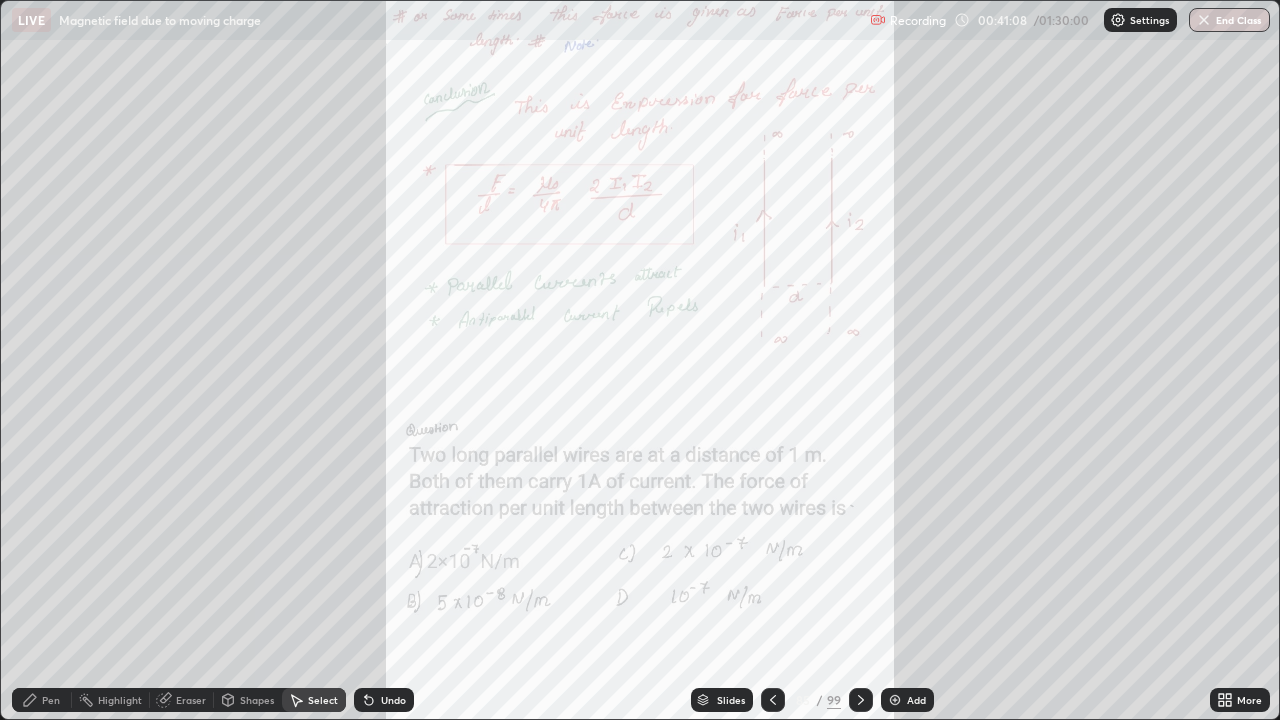 click 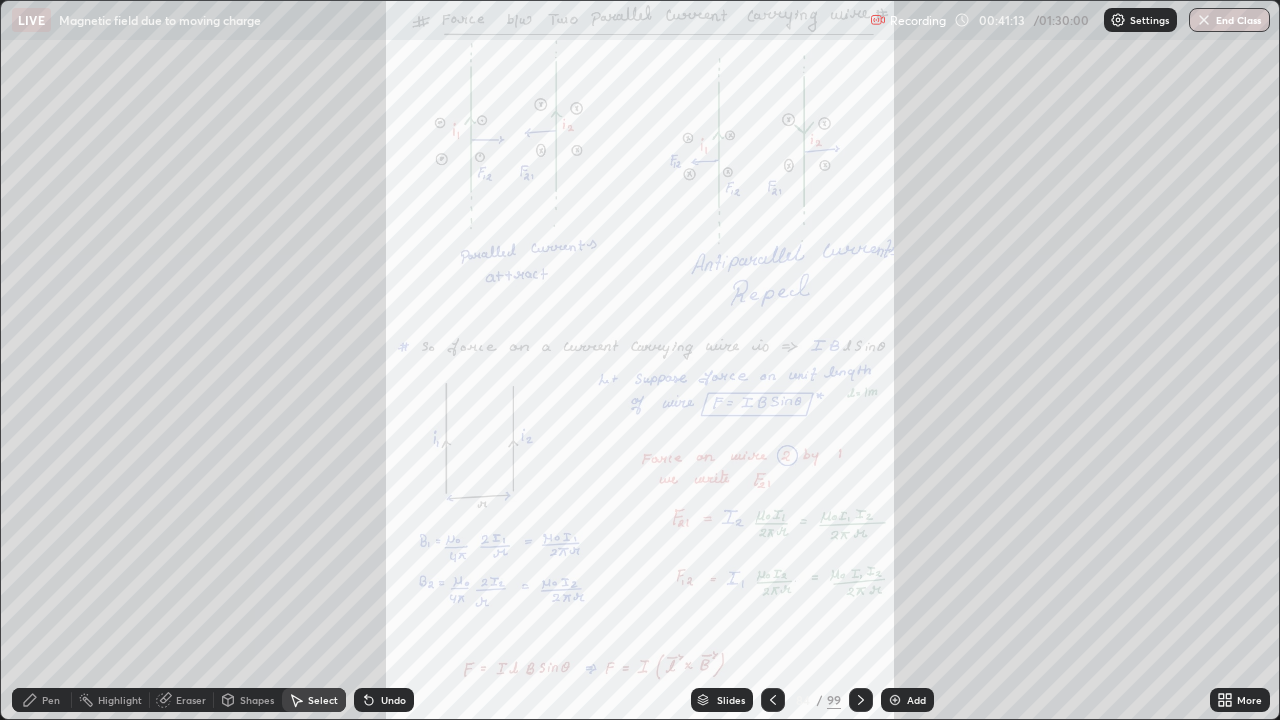 click 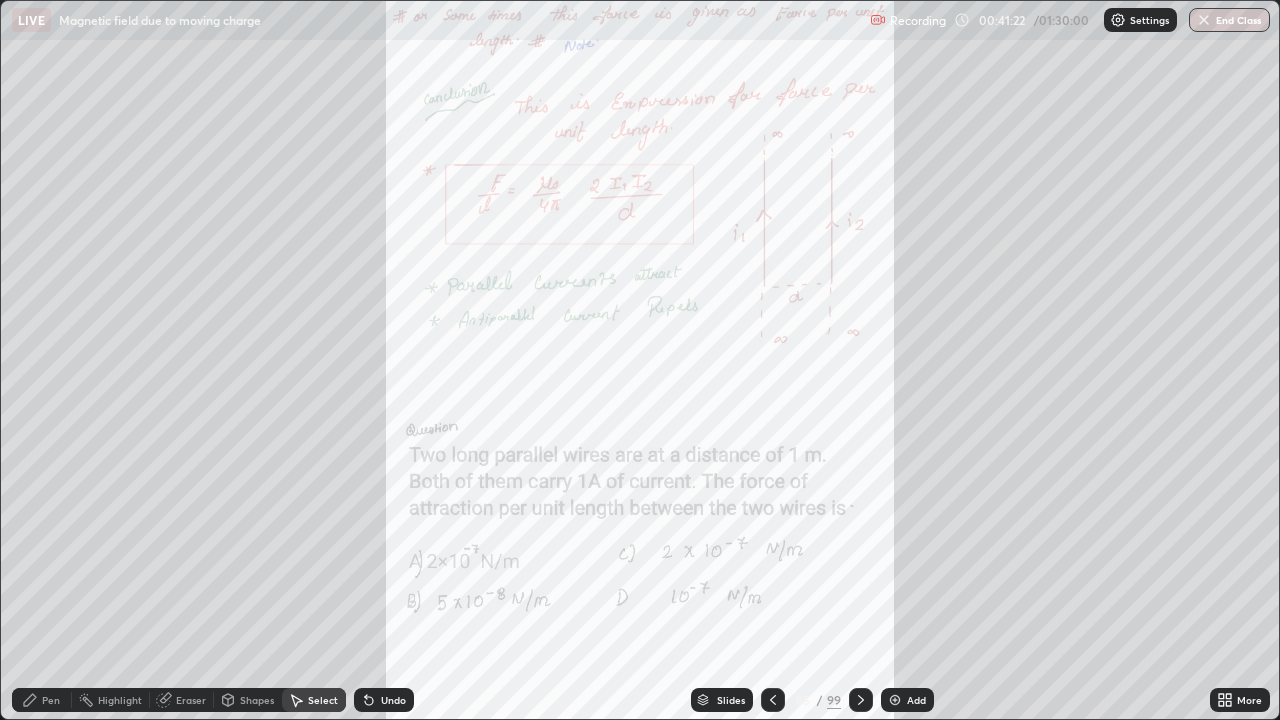 click 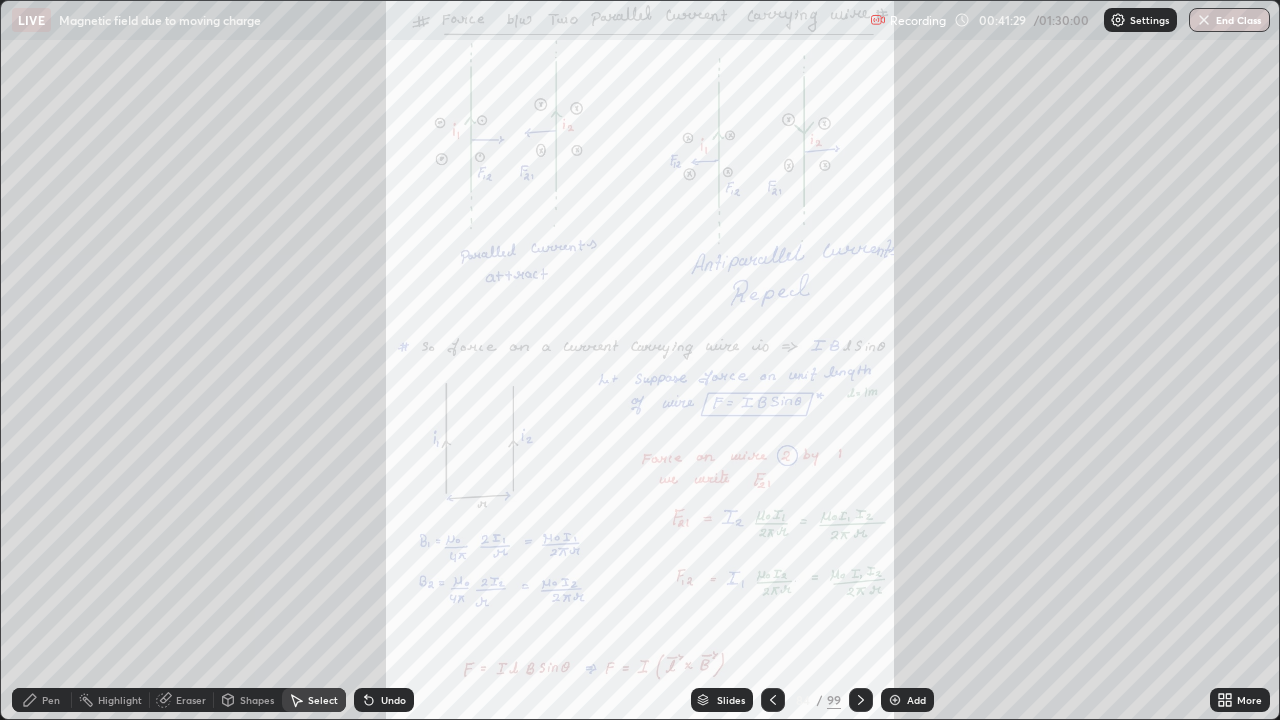 click 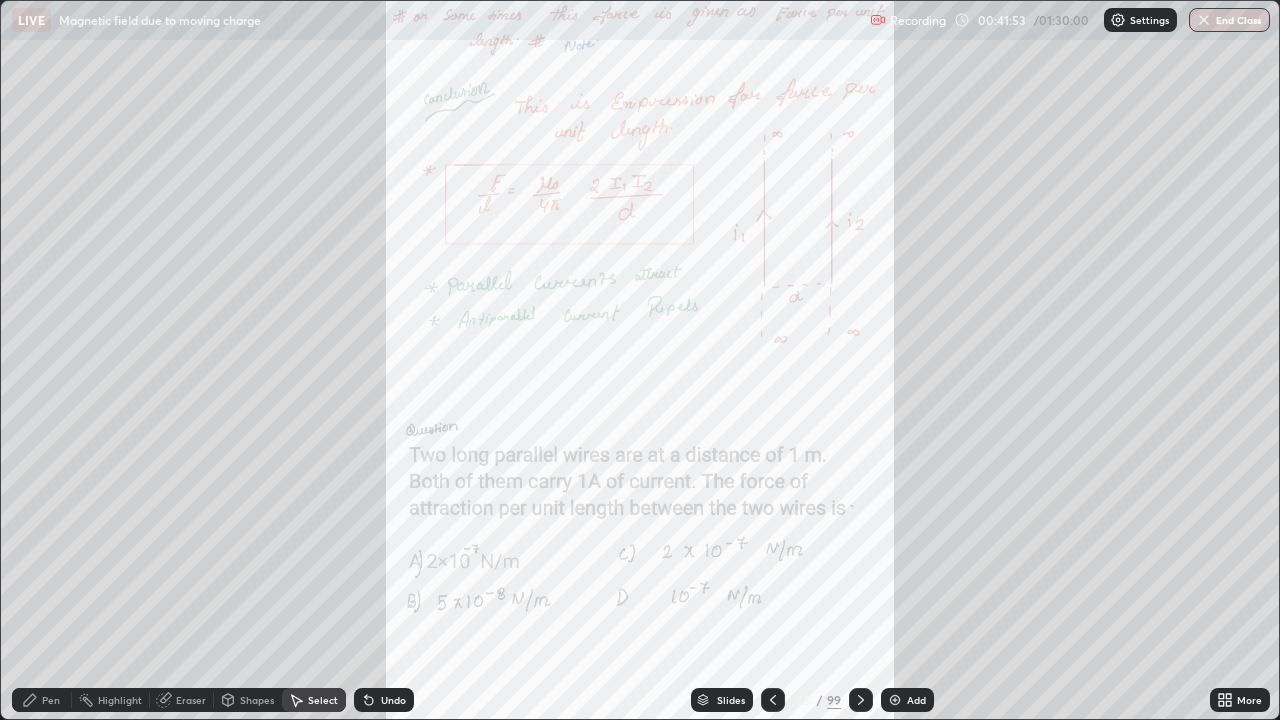 click 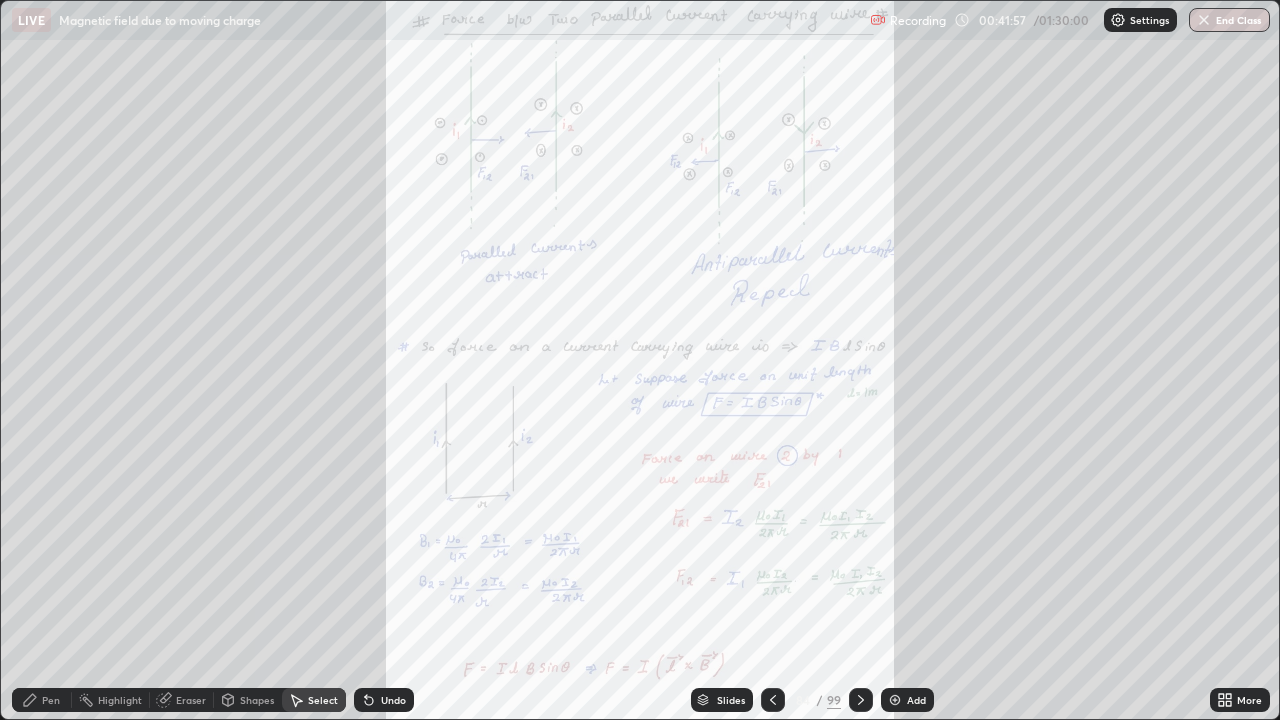 click 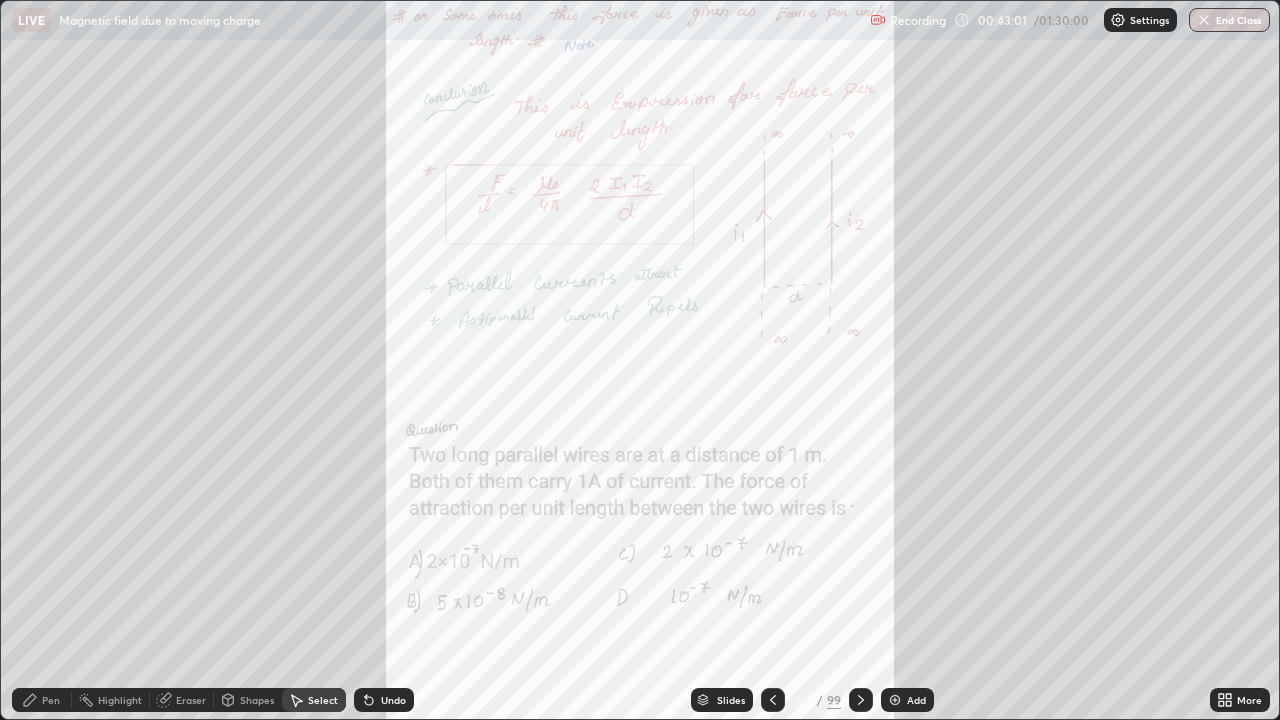 click at bounding box center (861, 700) 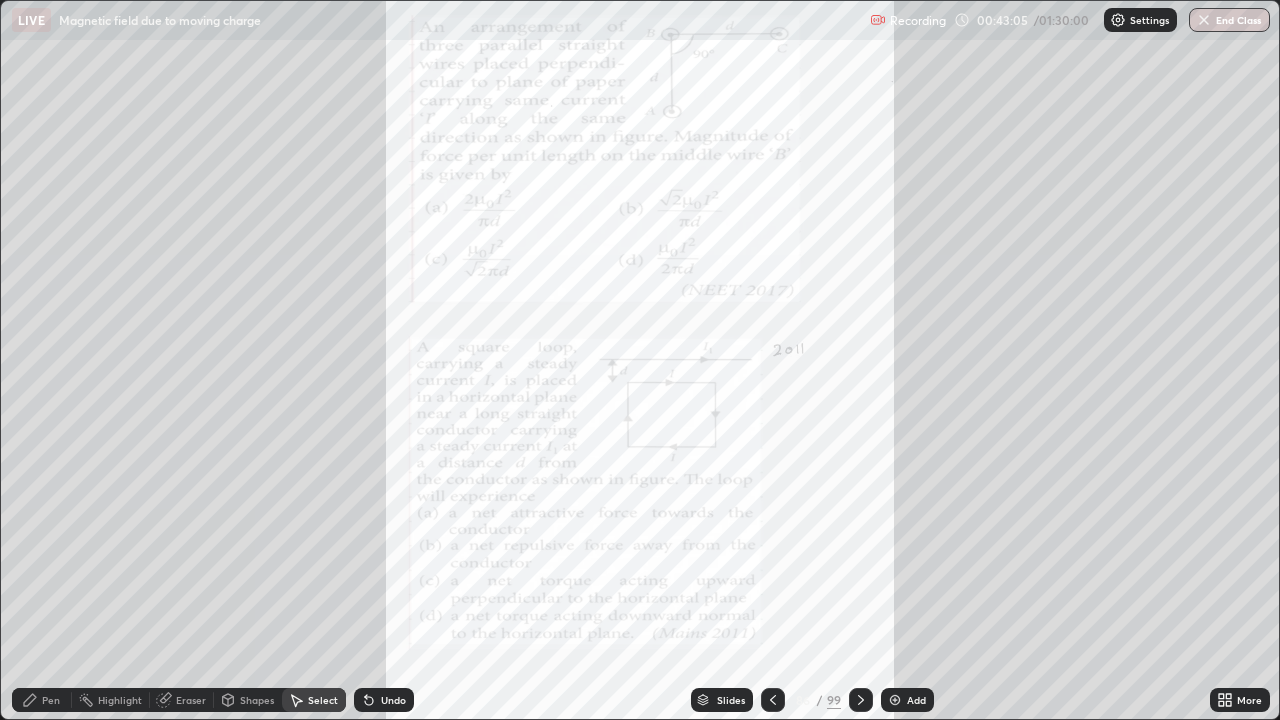 click 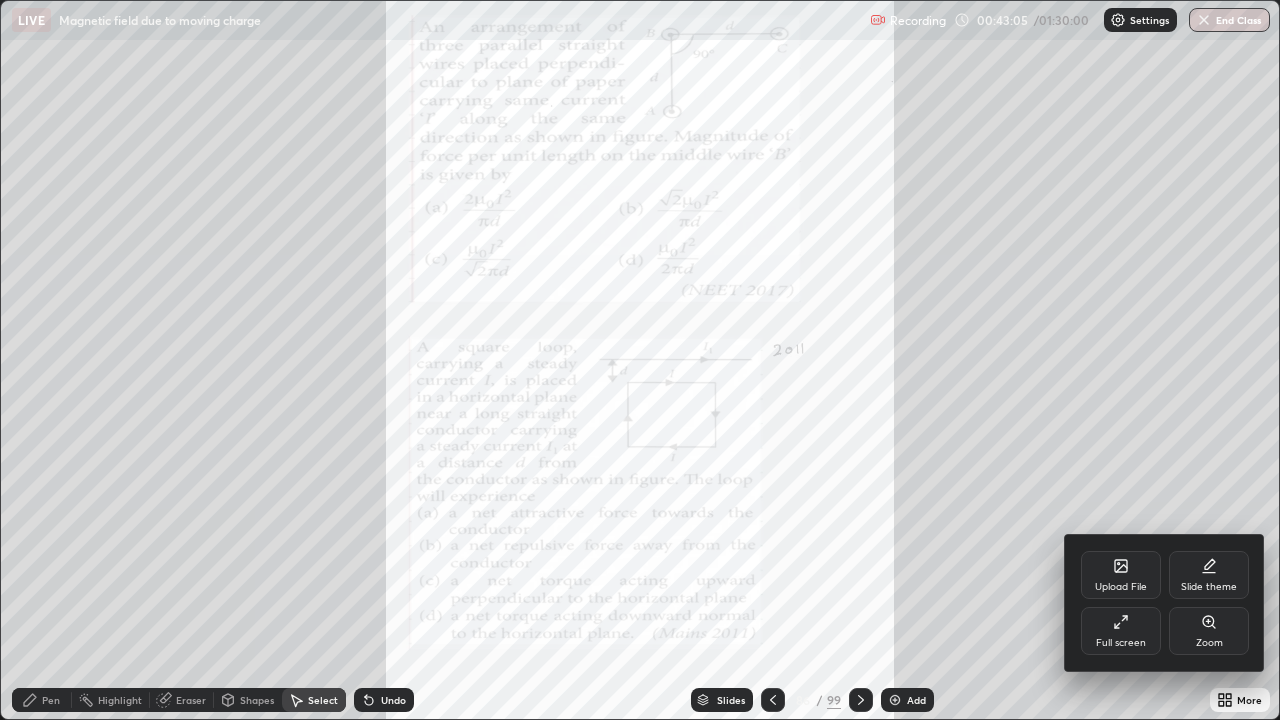 click on "Zoom" at bounding box center [1209, 631] 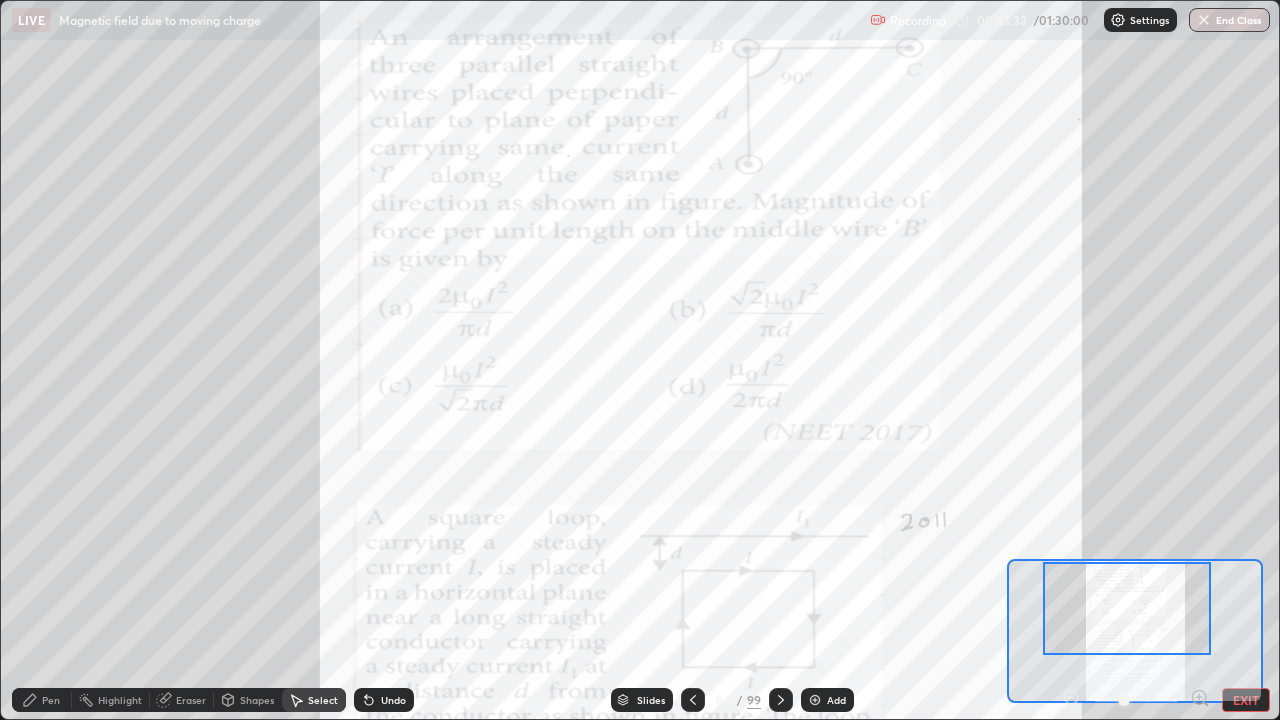 click on "0 ° Undo Copy Duplicate Duplicate to new slide Delete" at bounding box center (640, 360) 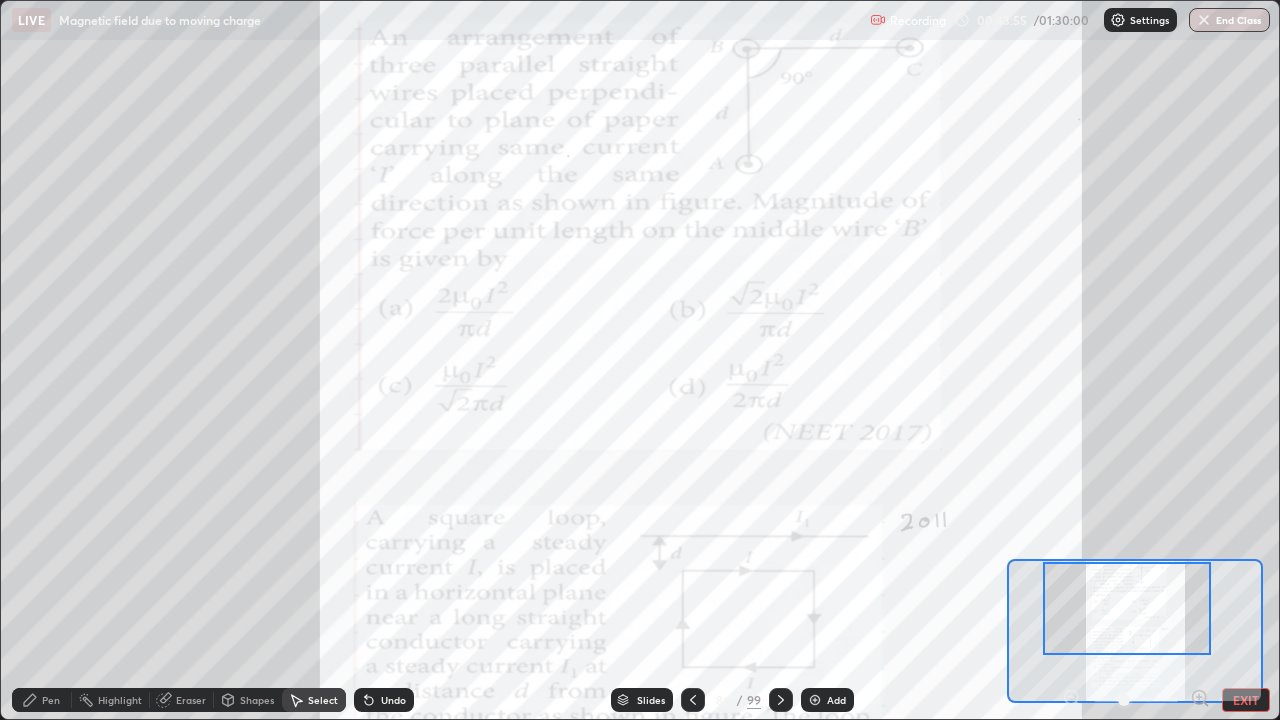 click 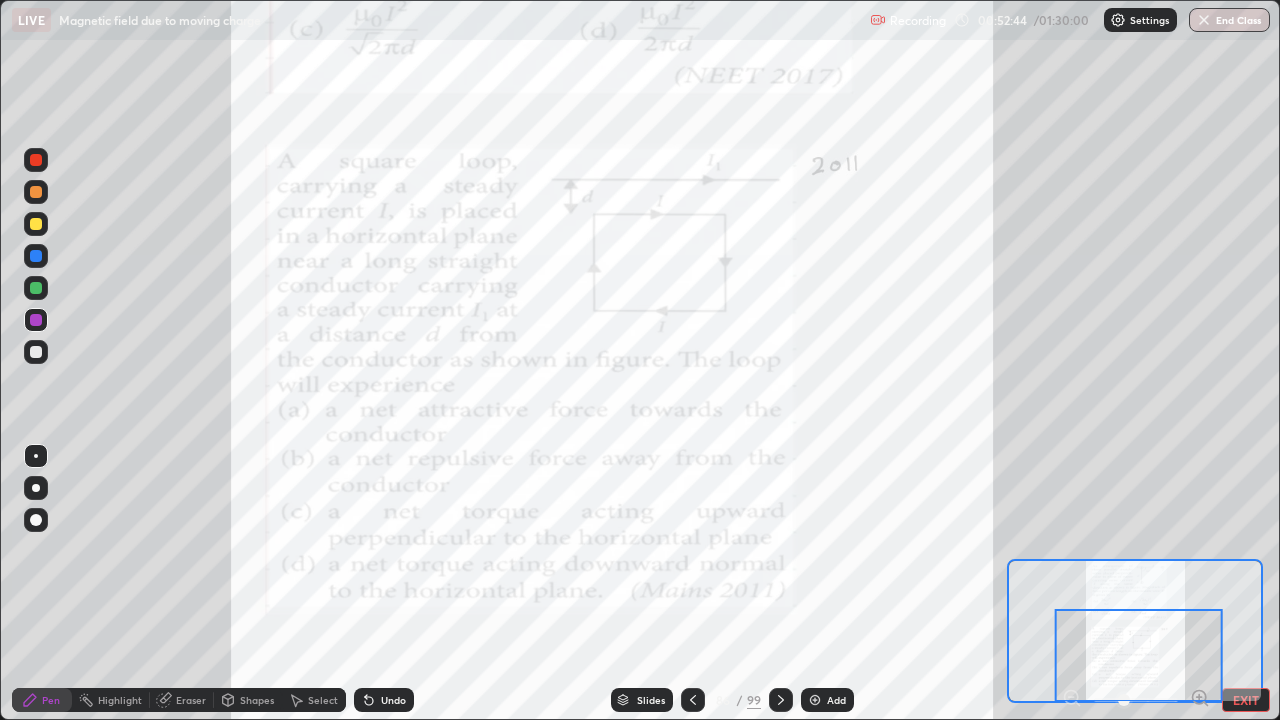 click 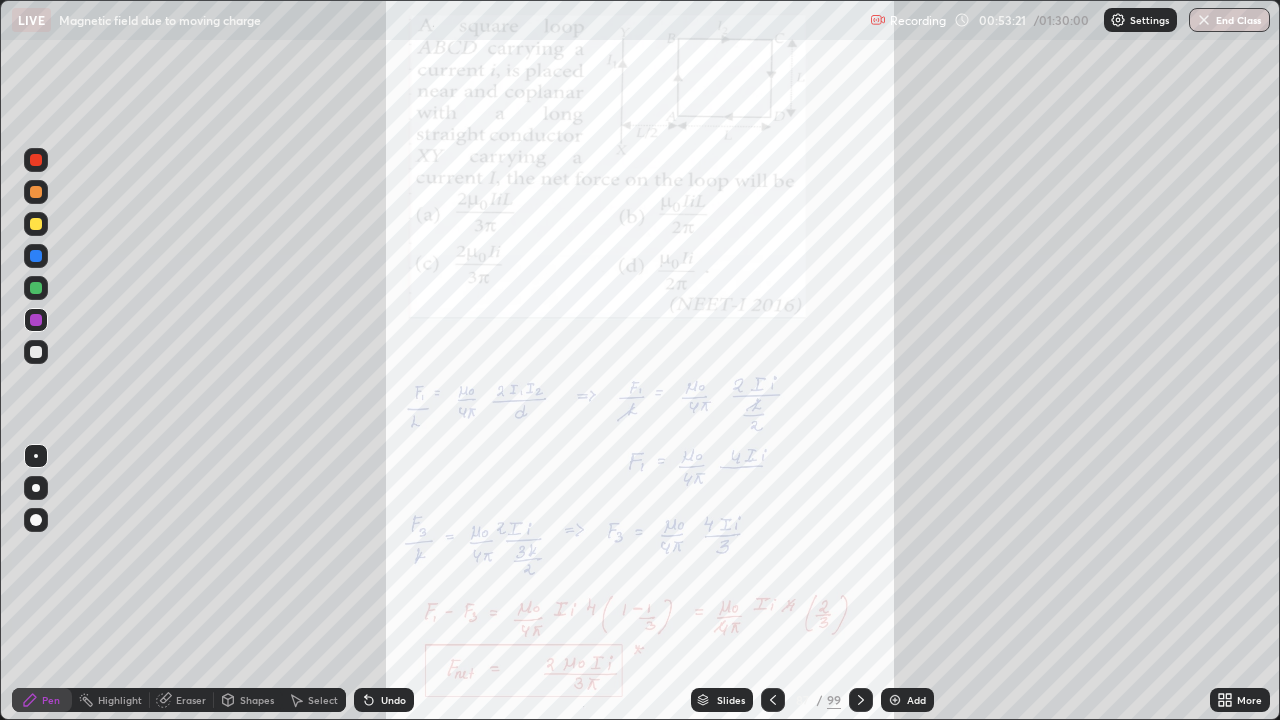 click 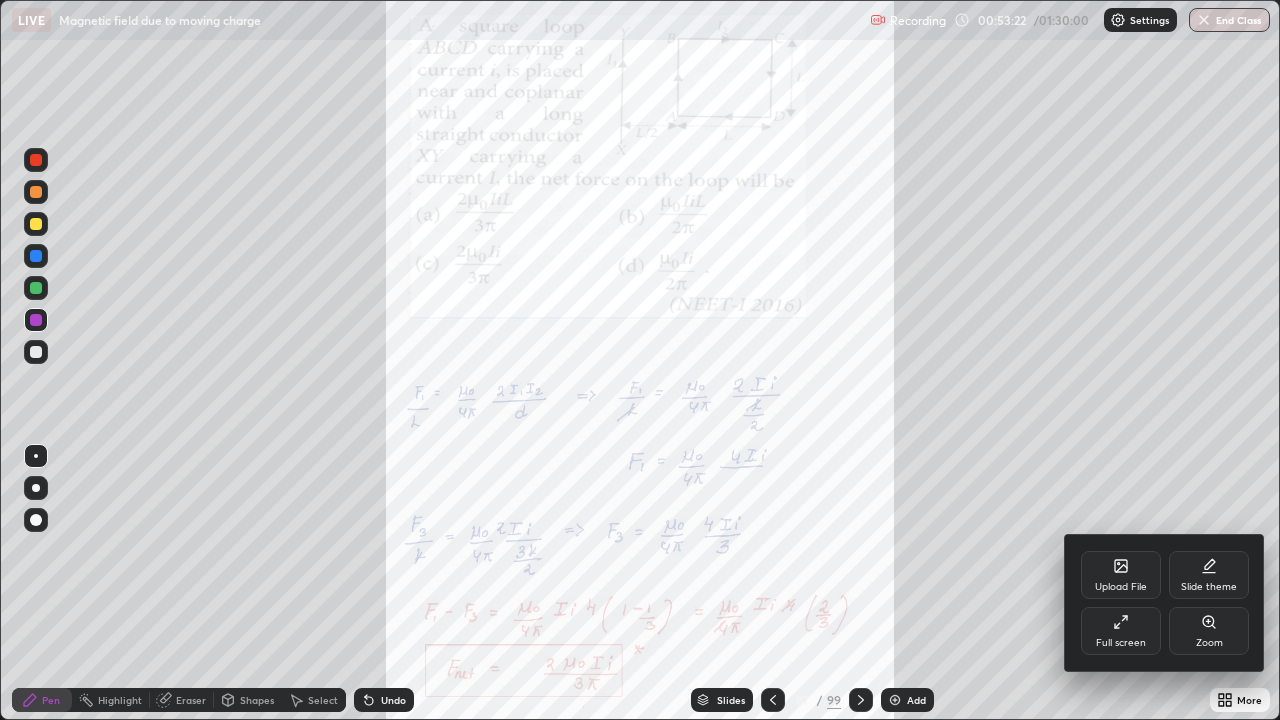 click on "Zoom" at bounding box center [1209, 631] 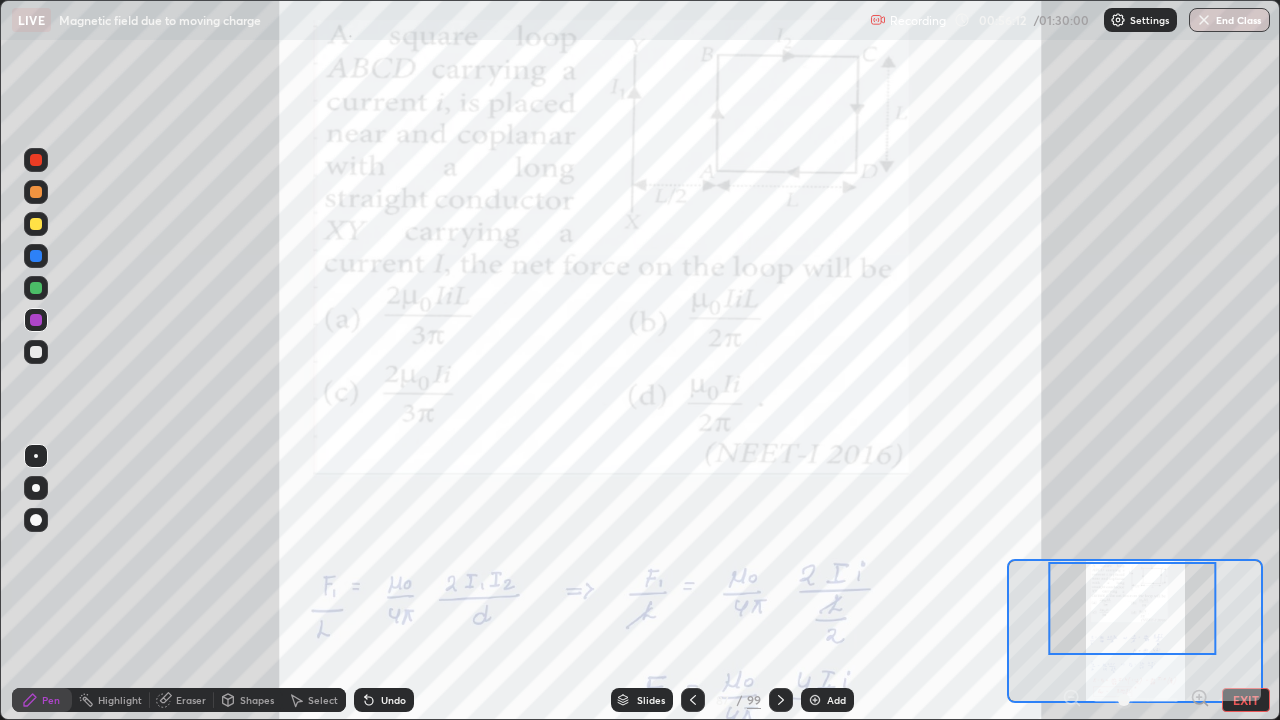 click on "Eraser" at bounding box center (191, 700) 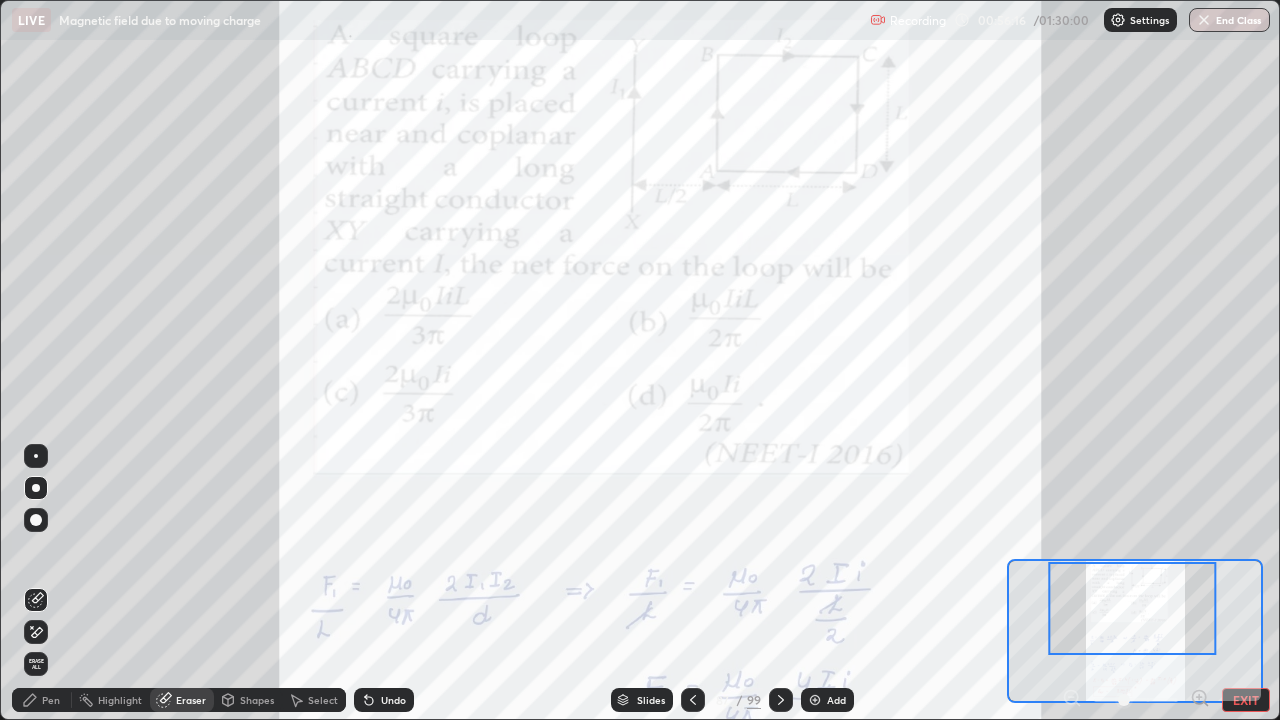 click on "Pen" at bounding box center [42, 700] 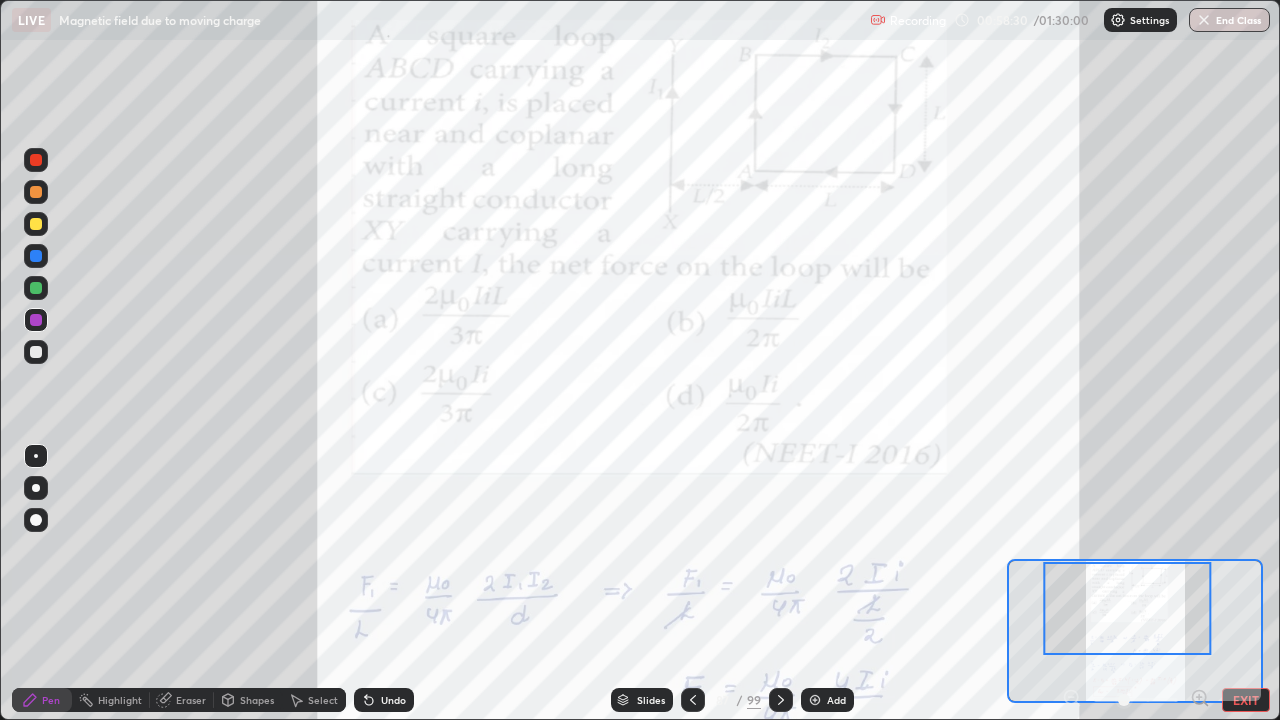 click 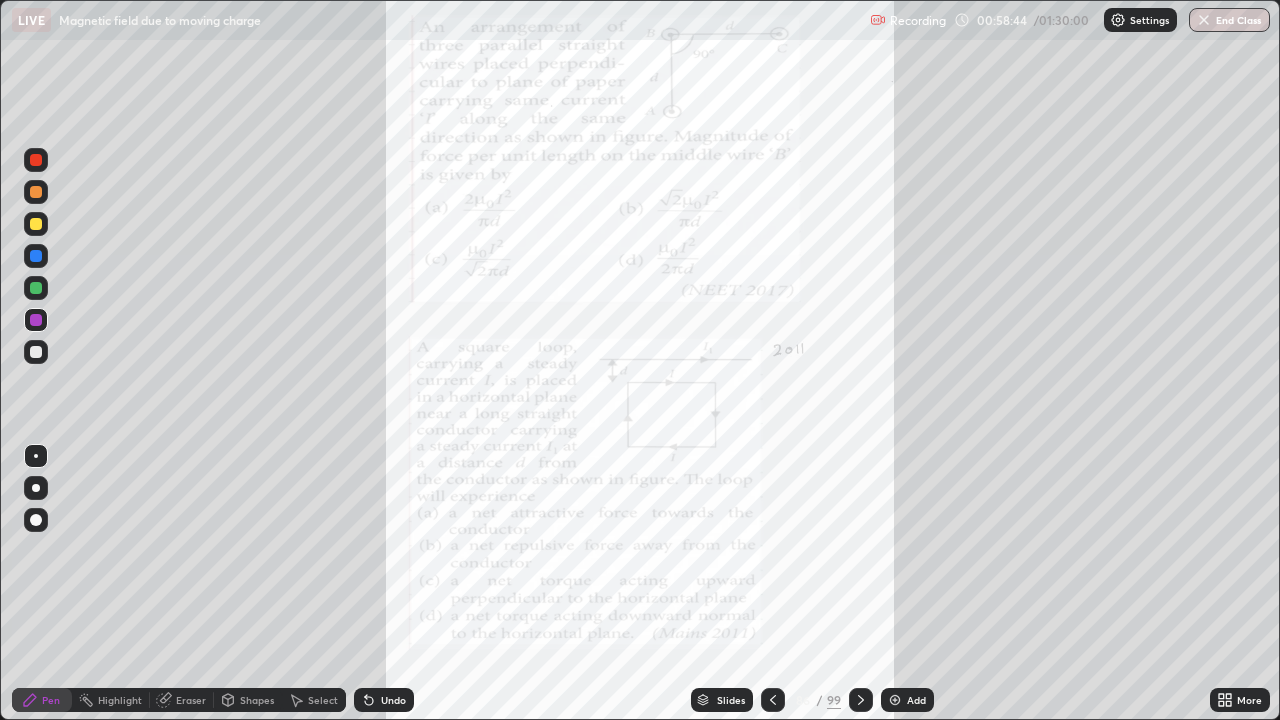 click at bounding box center [773, 700] 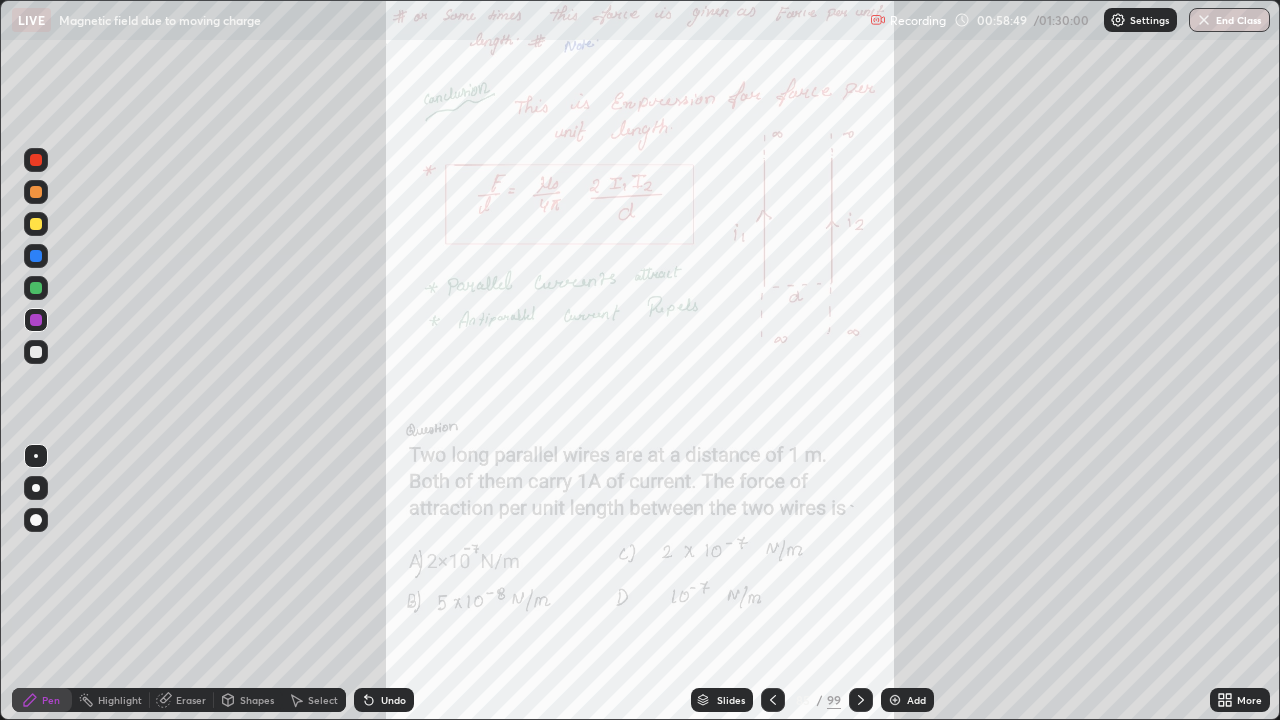 click 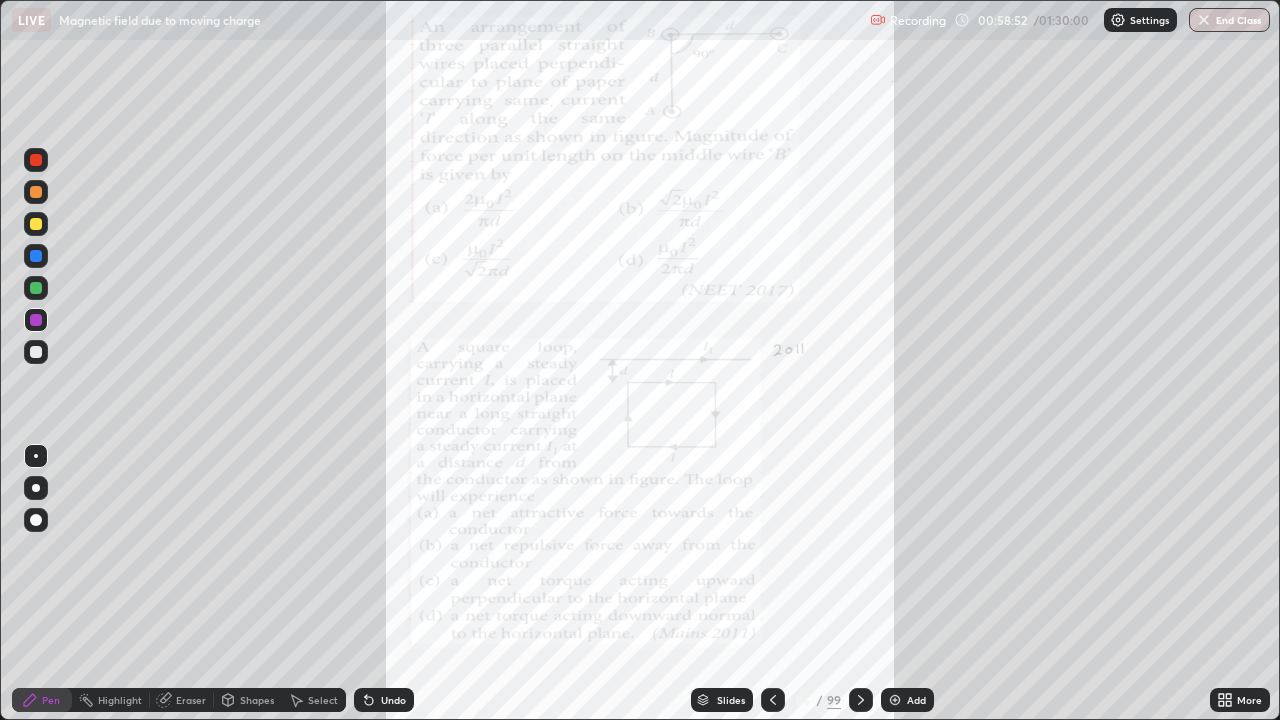 click on "Eraser" at bounding box center [191, 700] 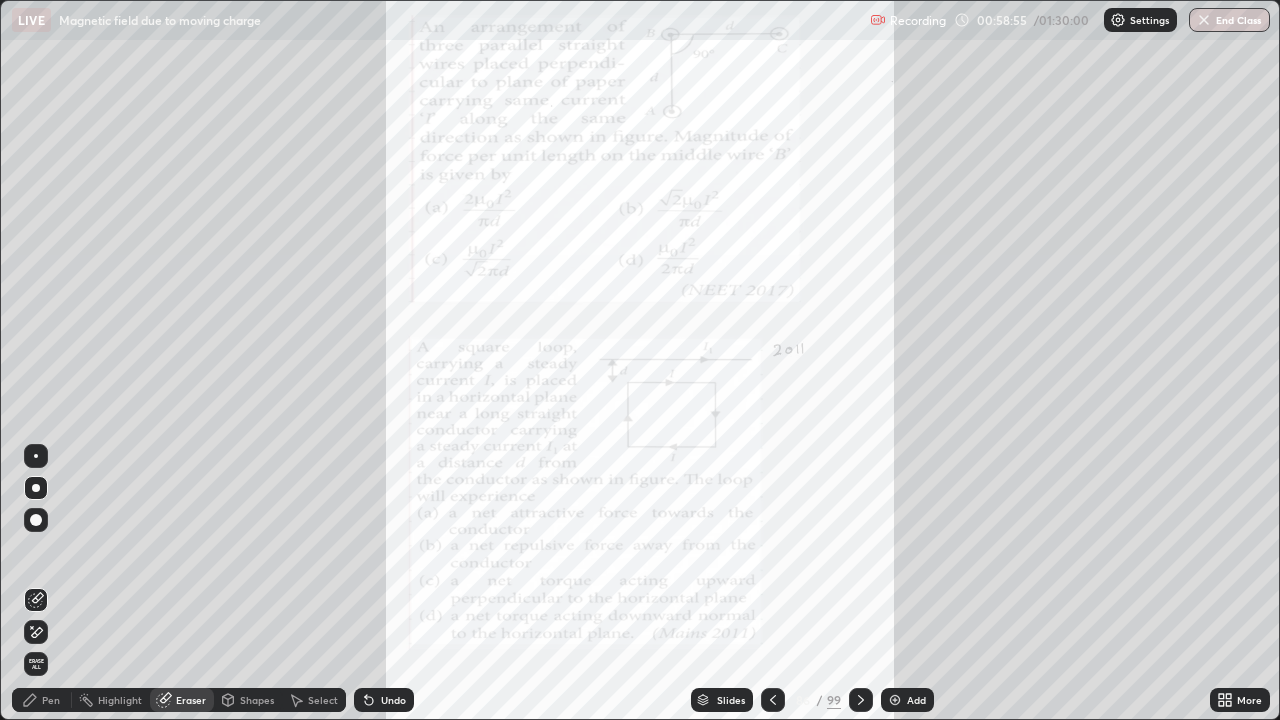 click on "Select" at bounding box center [323, 700] 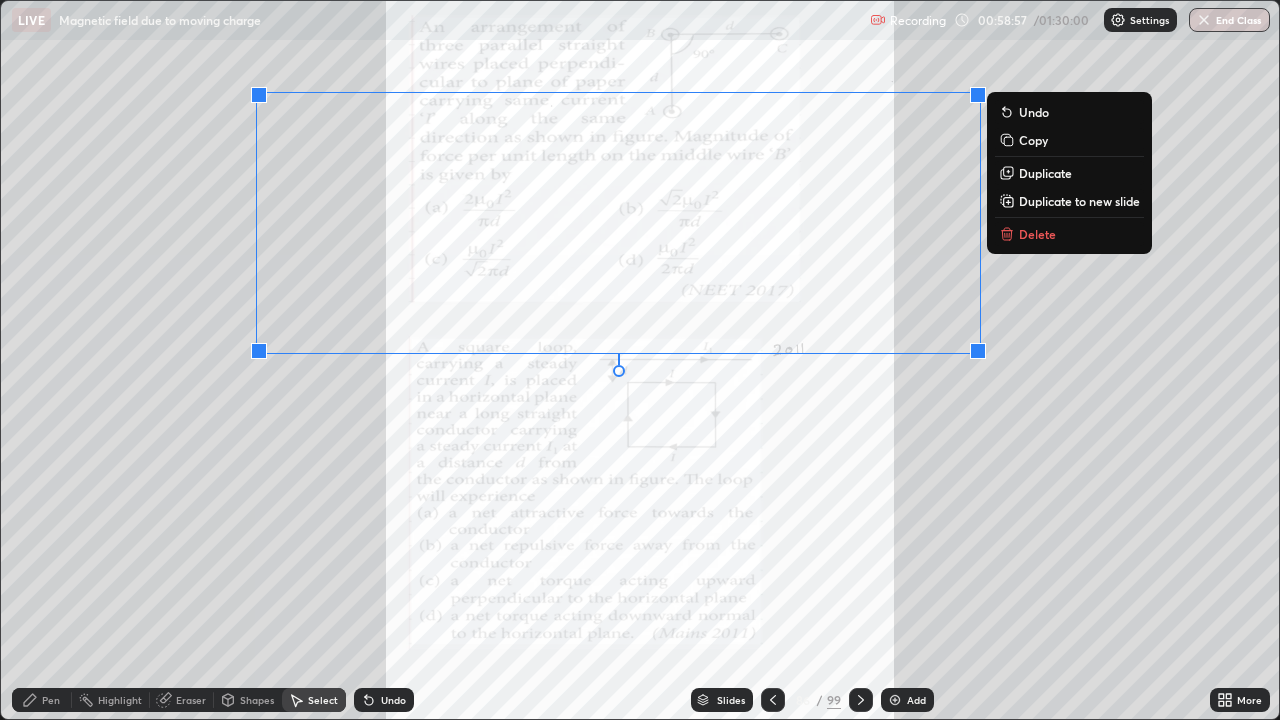 click on "Delete" at bounding box center (1037, 234) 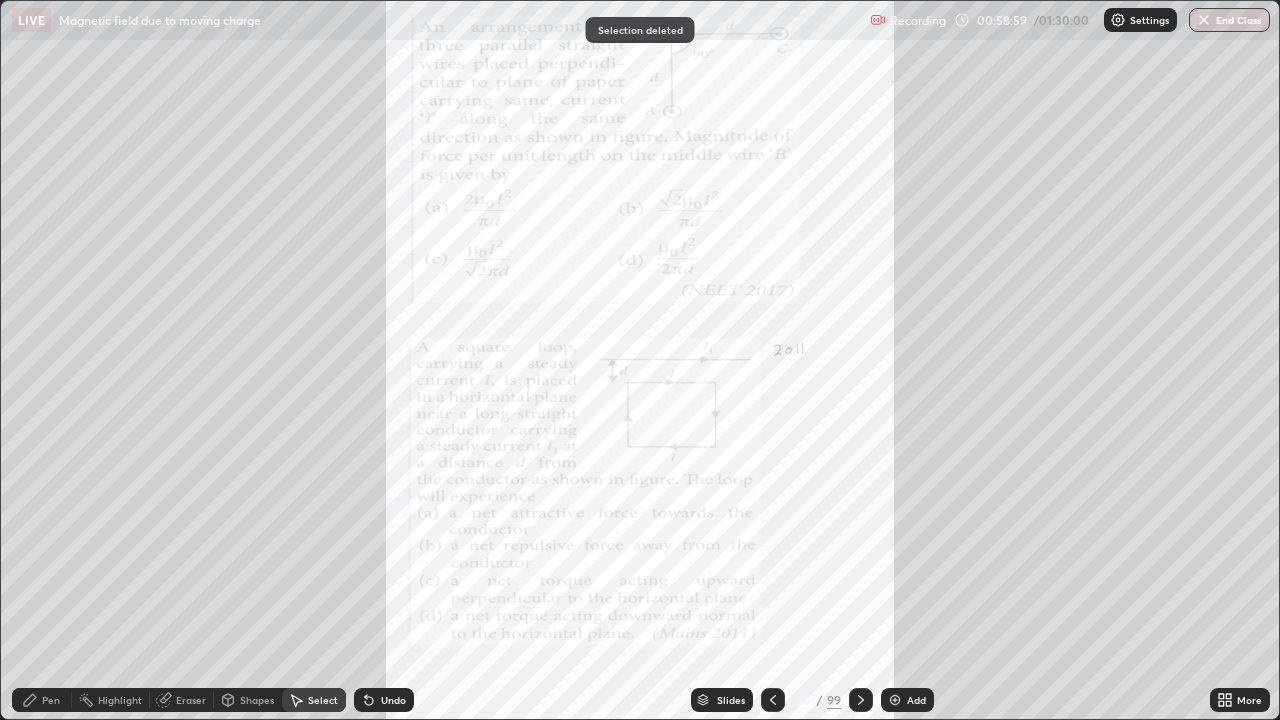 click 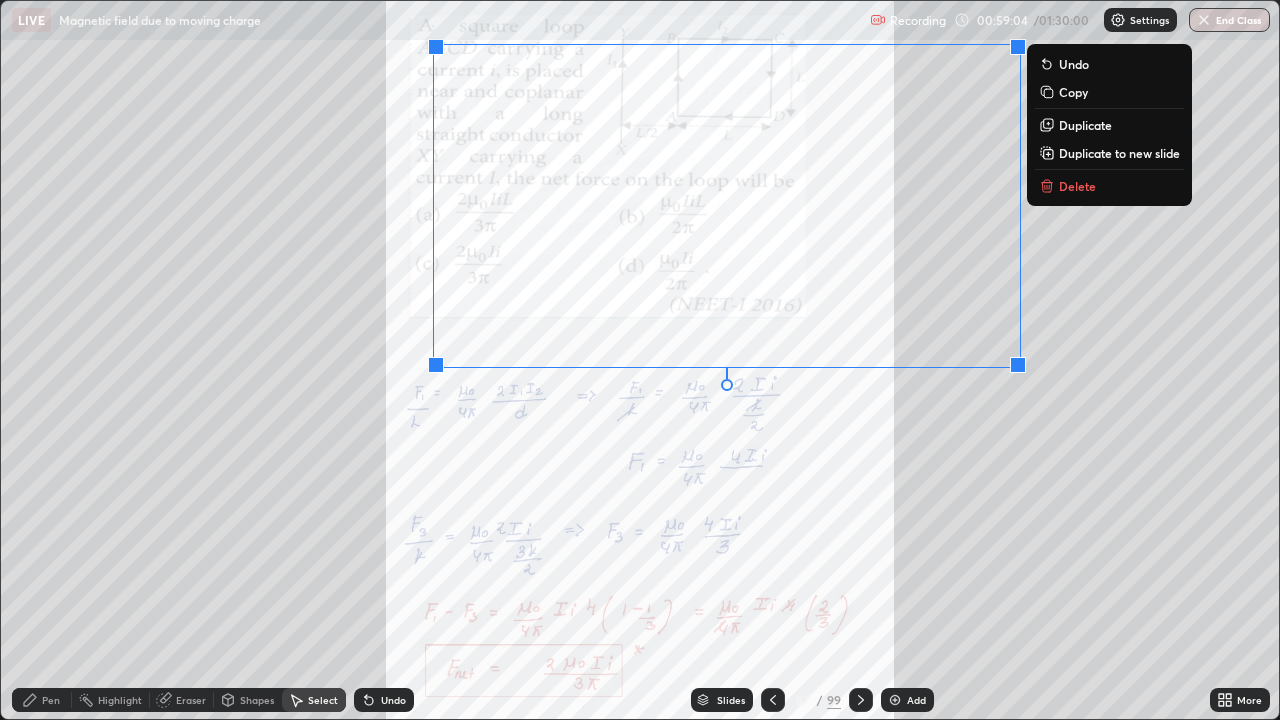 click on "Delete" at bounding box center (1077, 186) 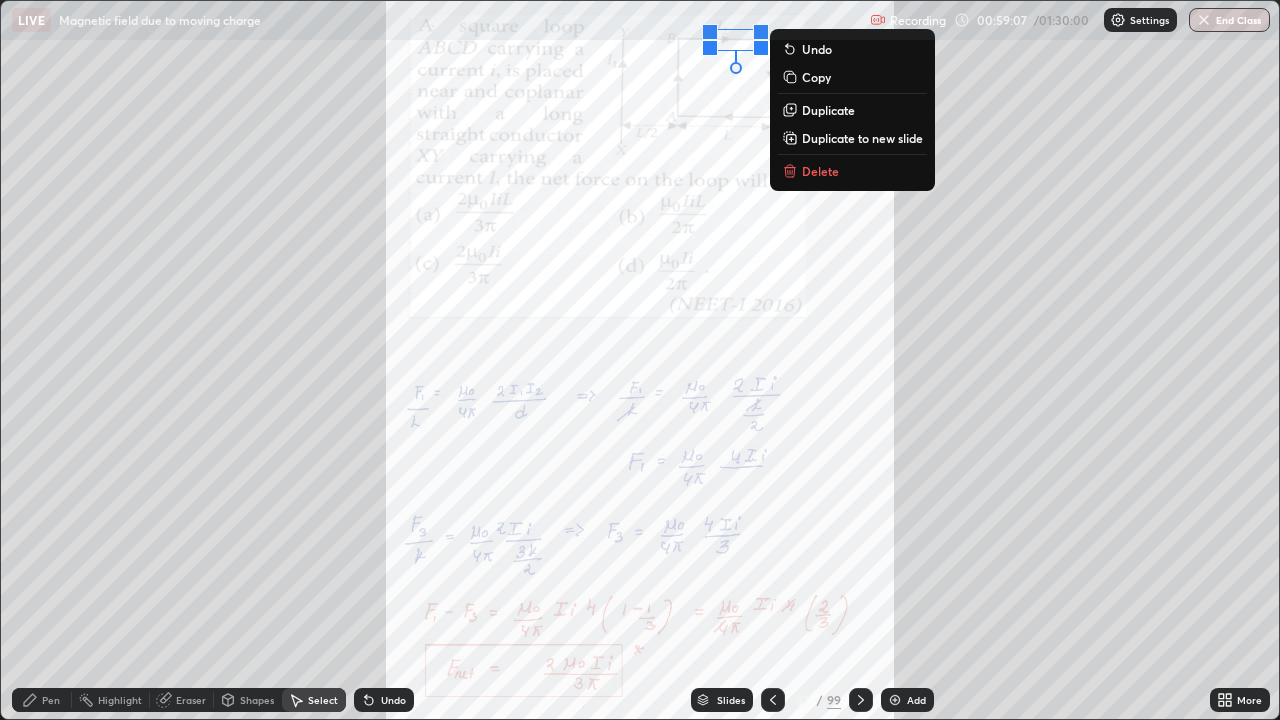 click on "Delete" at bounding box center [820, 171] 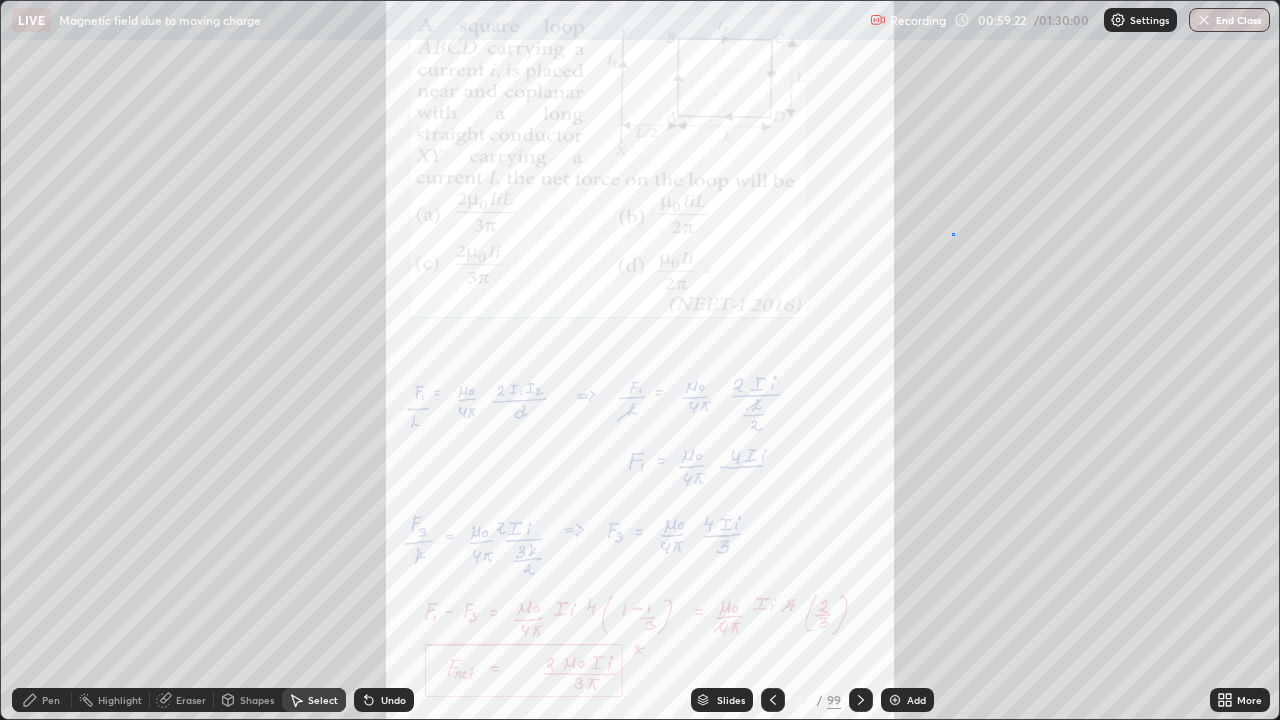 click on "0 ° Undo Copy Duplicate Duplicate to new slide Delete" at bounding box center (640, 360) 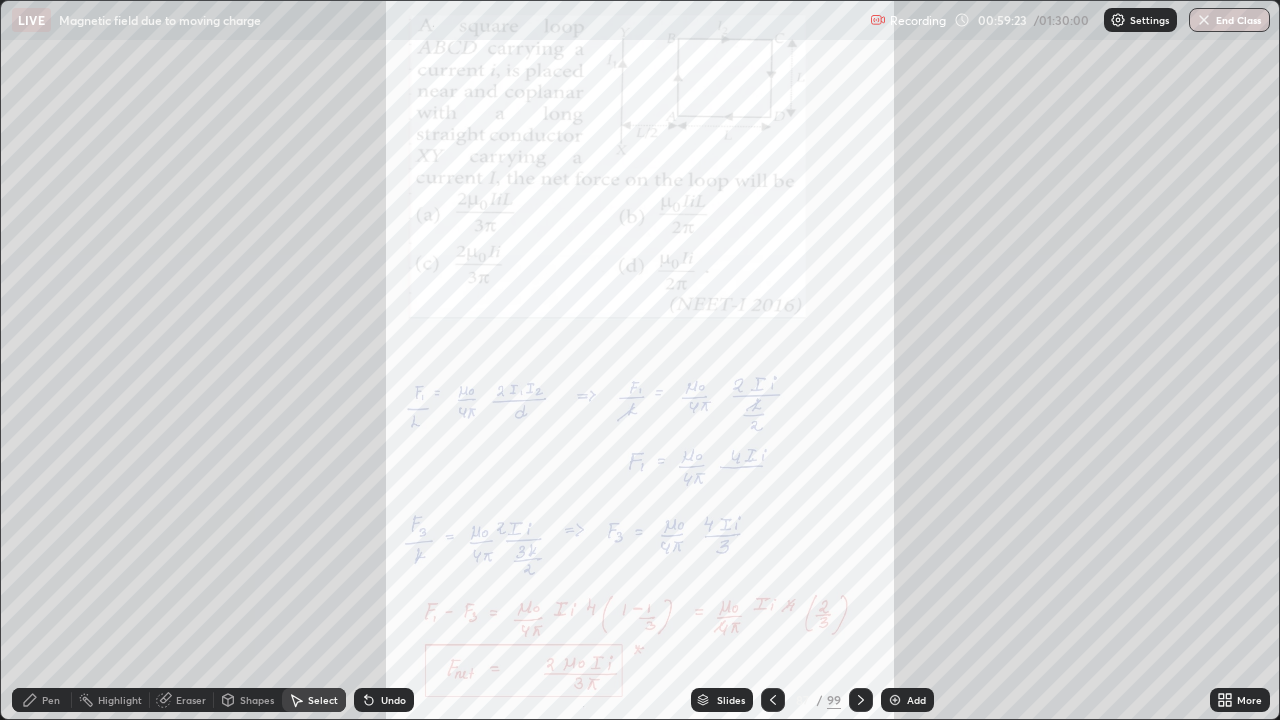 click on "Pen" at bounding box center [42, 700] 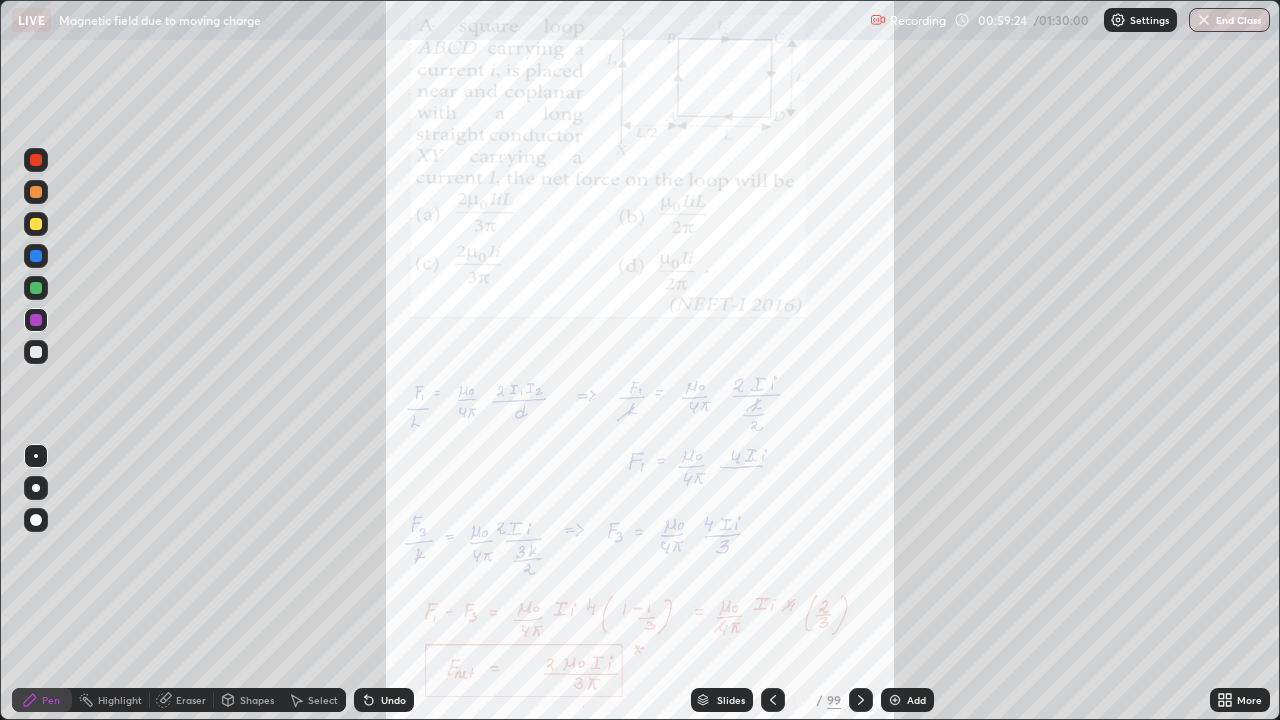 click at bounding box center (36, 320) 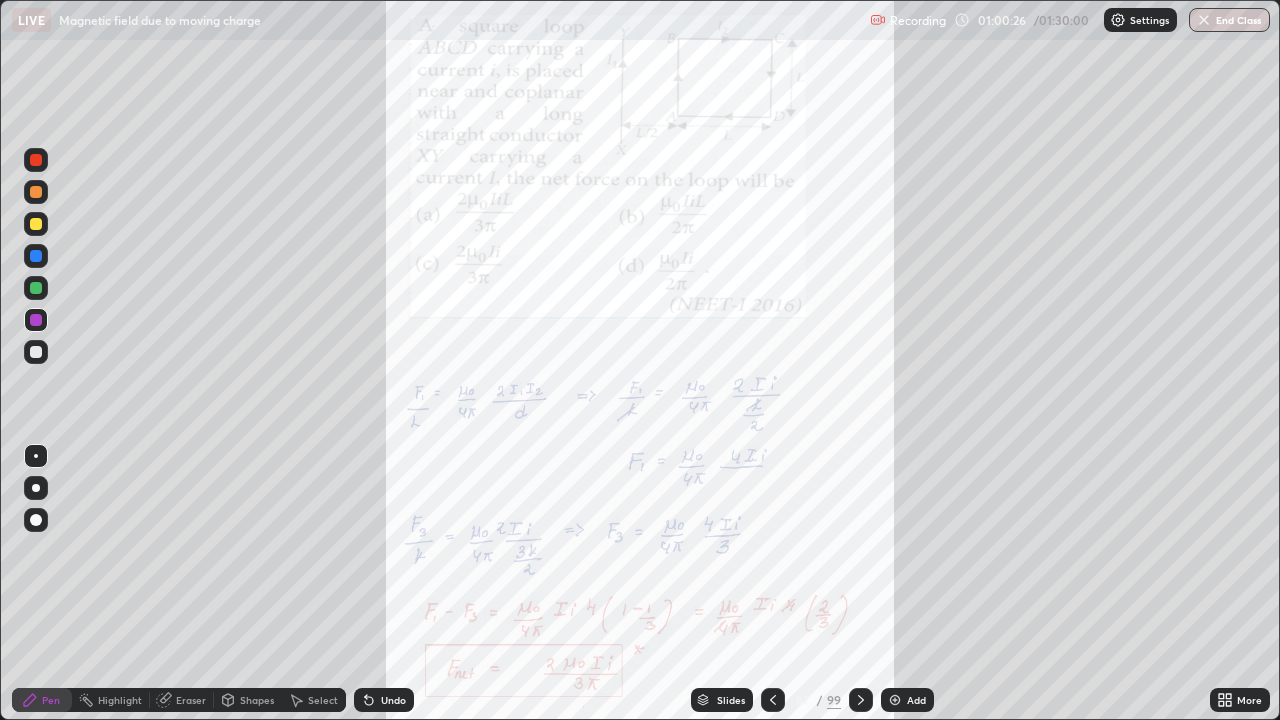 click at bounding box center (861, 700) 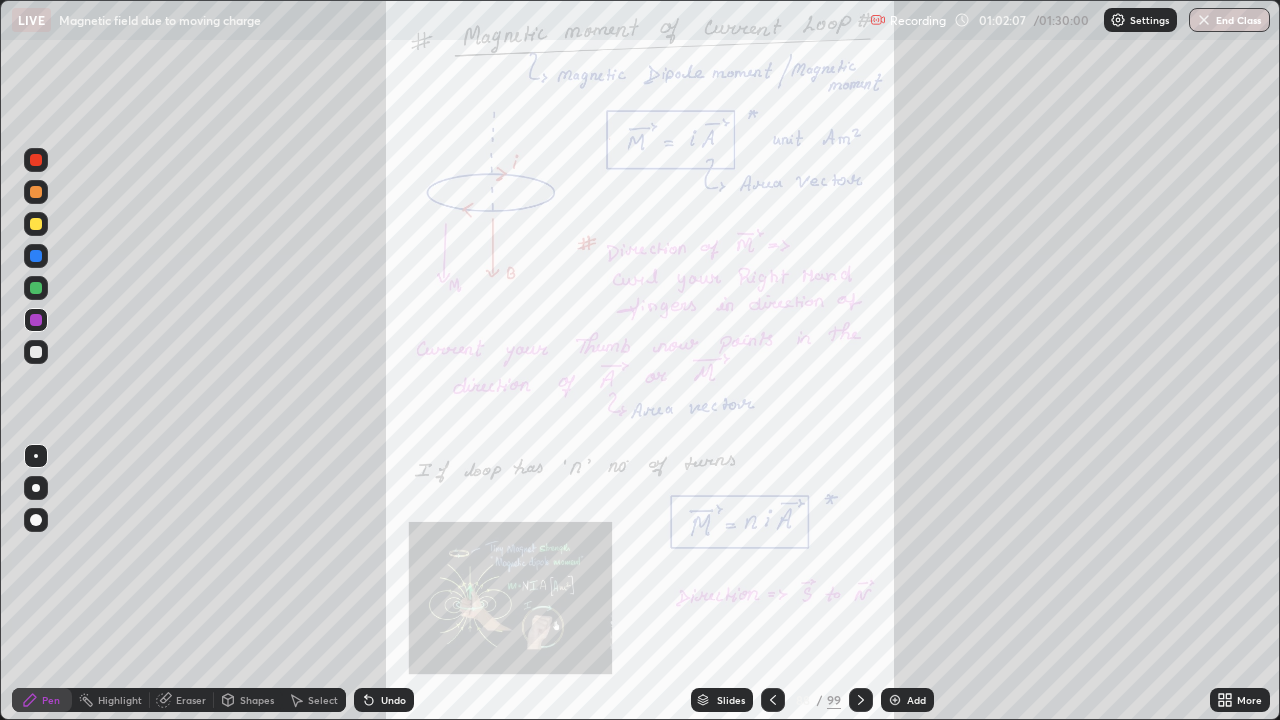 click on "Shapes" at bounding box center (257, 700) 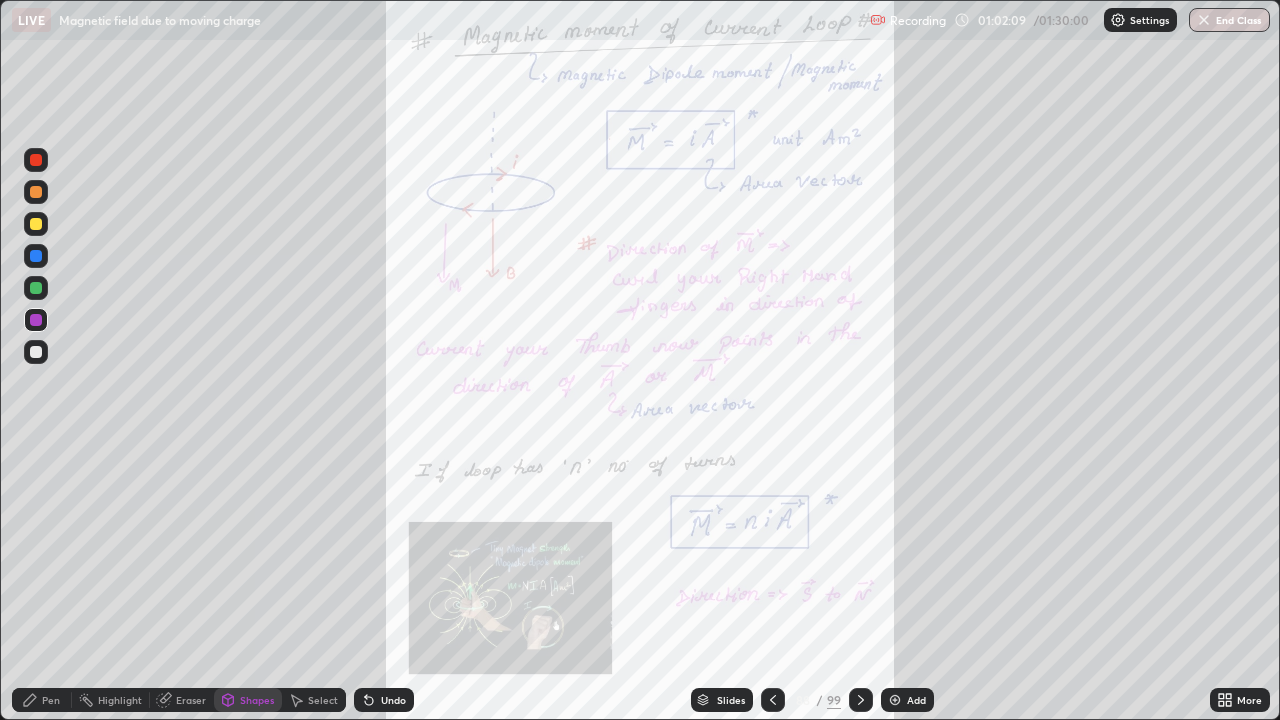 click on "Select" at bounding box center (323, 700) 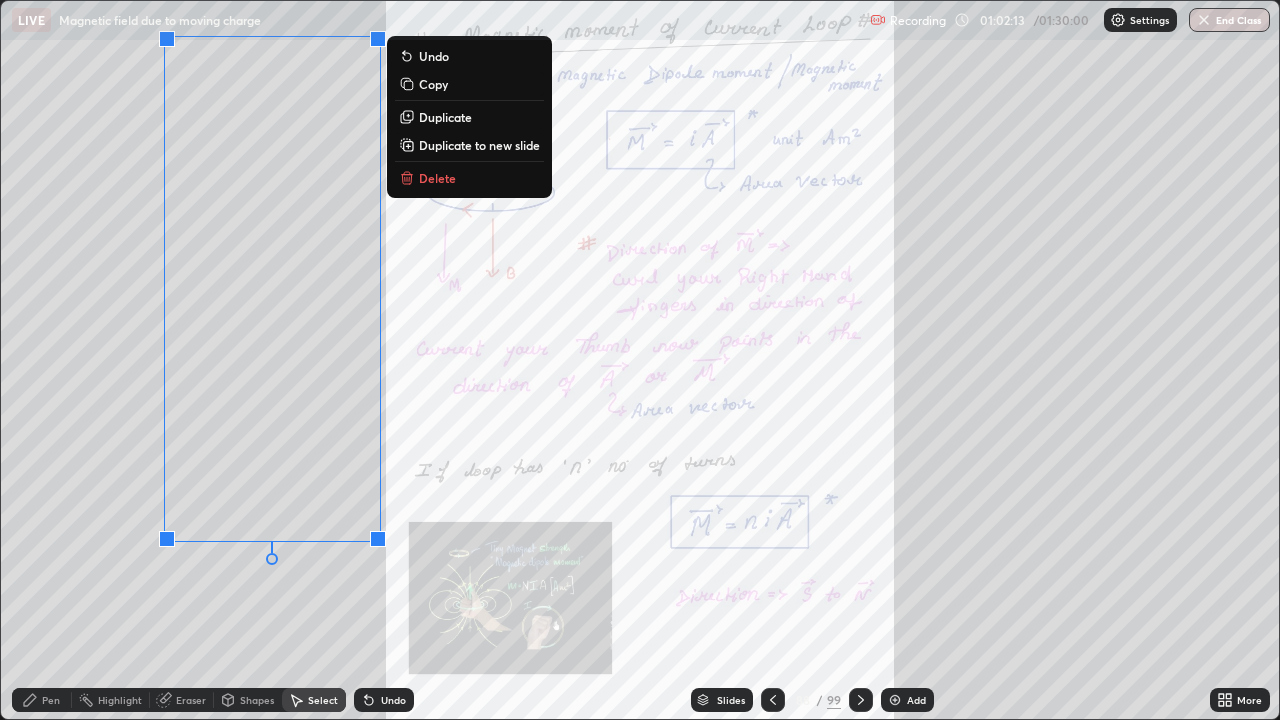 click on "Delete" at bounding box center [469, 178] 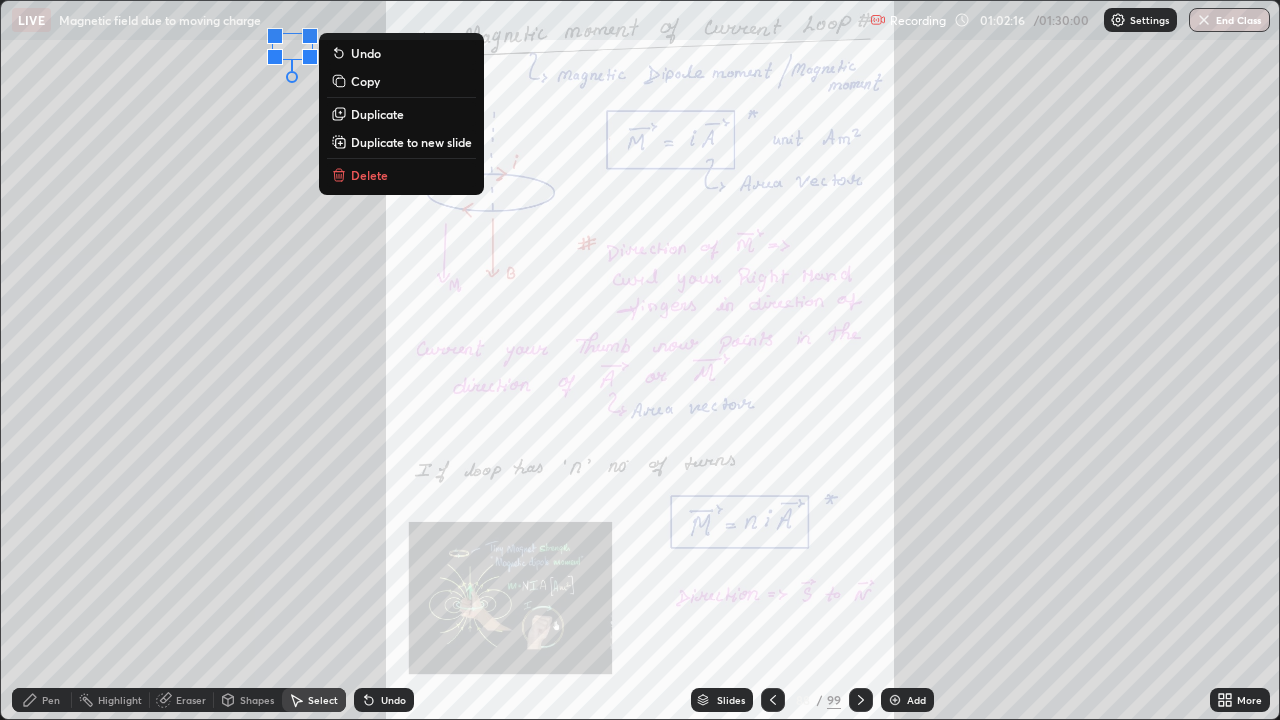 click on "Delete" at bounding box center [369, 175] 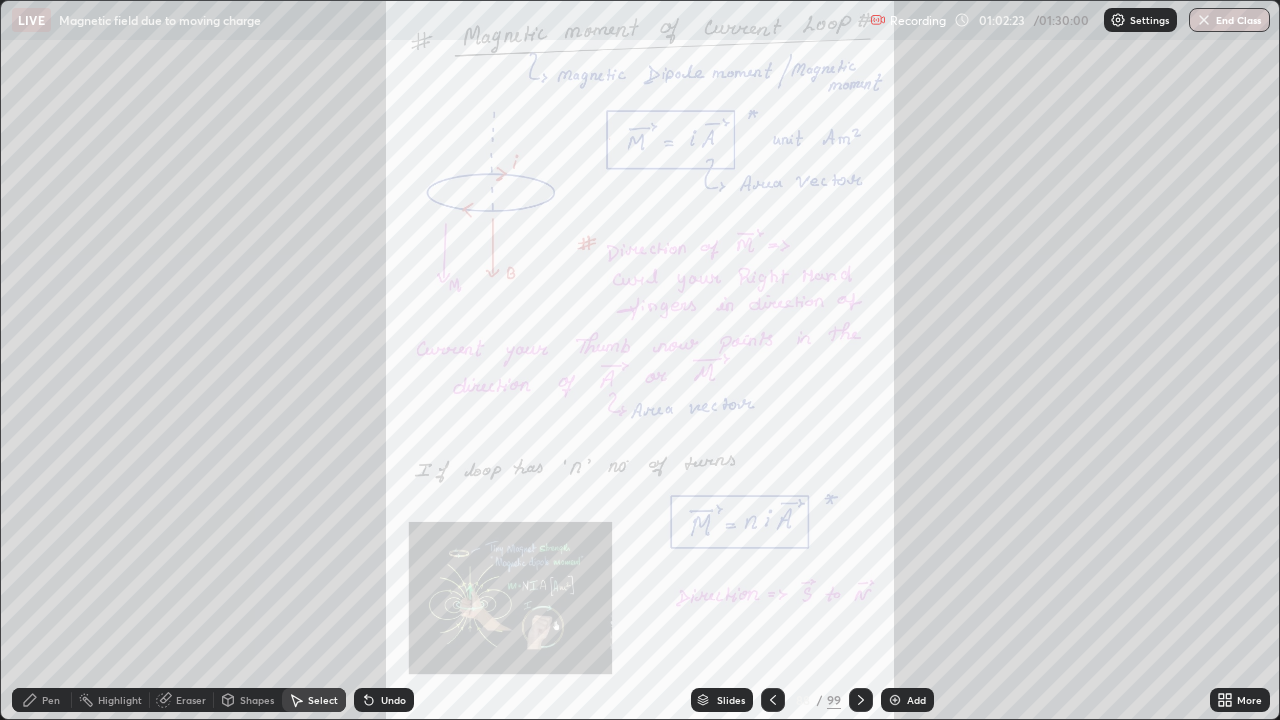 click 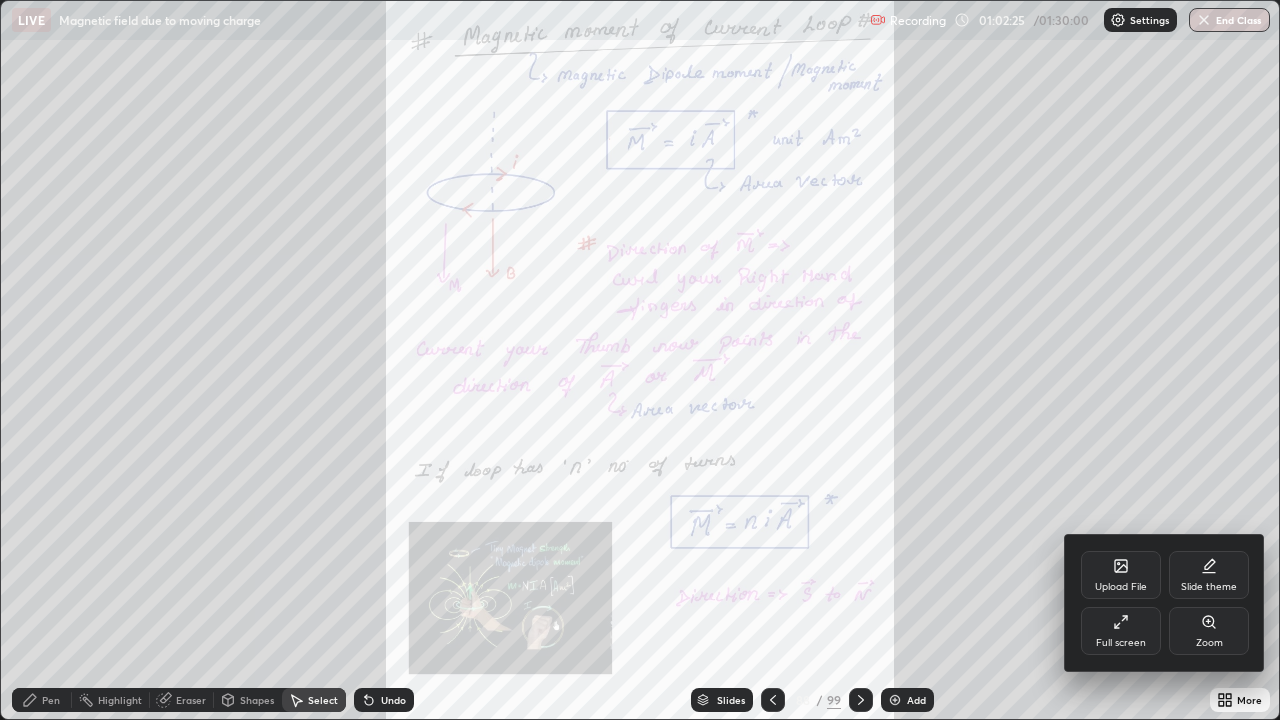 click on "Zoom" at bounding box center [1209, 631] 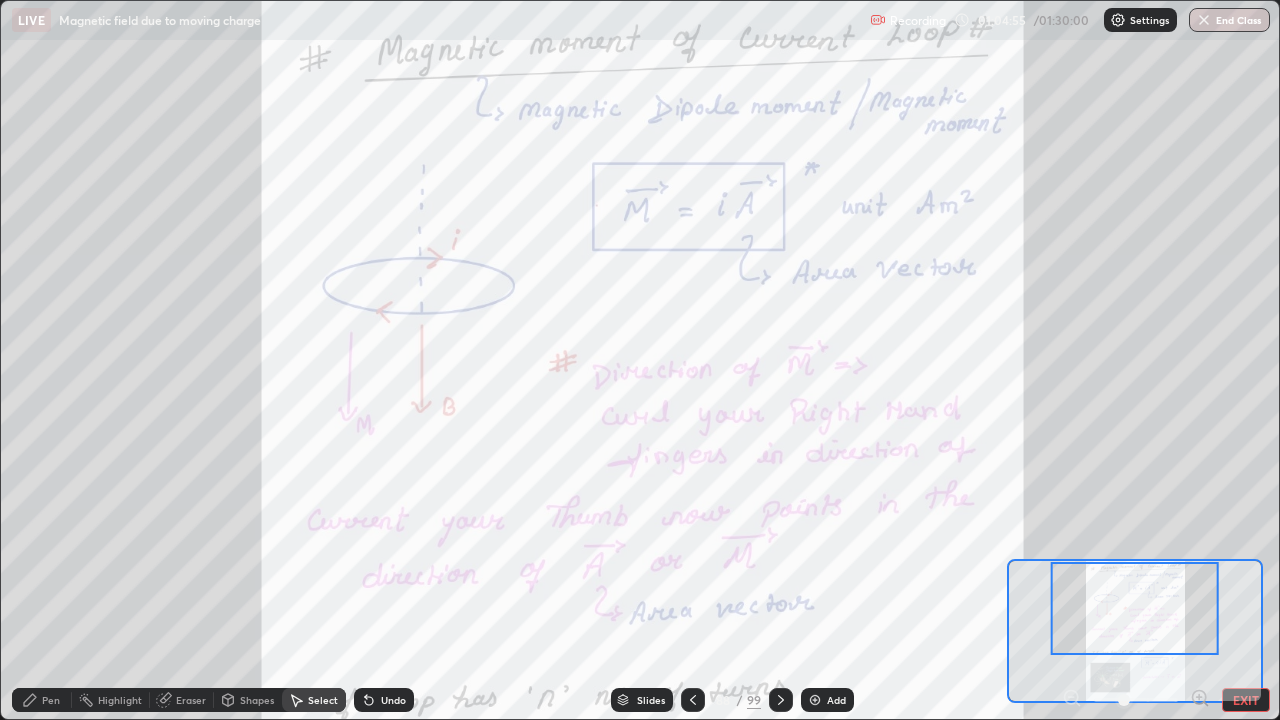 click on "Pen" at bounding box center [42, 700] 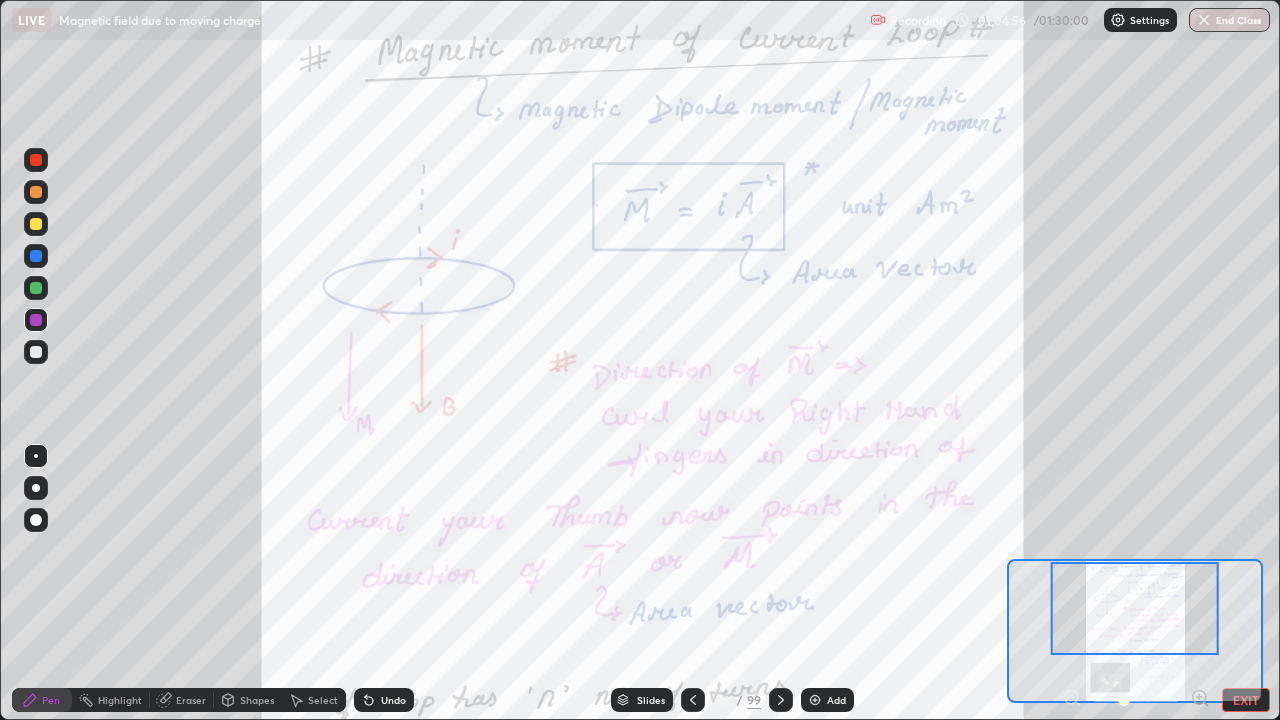 click at bounding box center (36, 320) 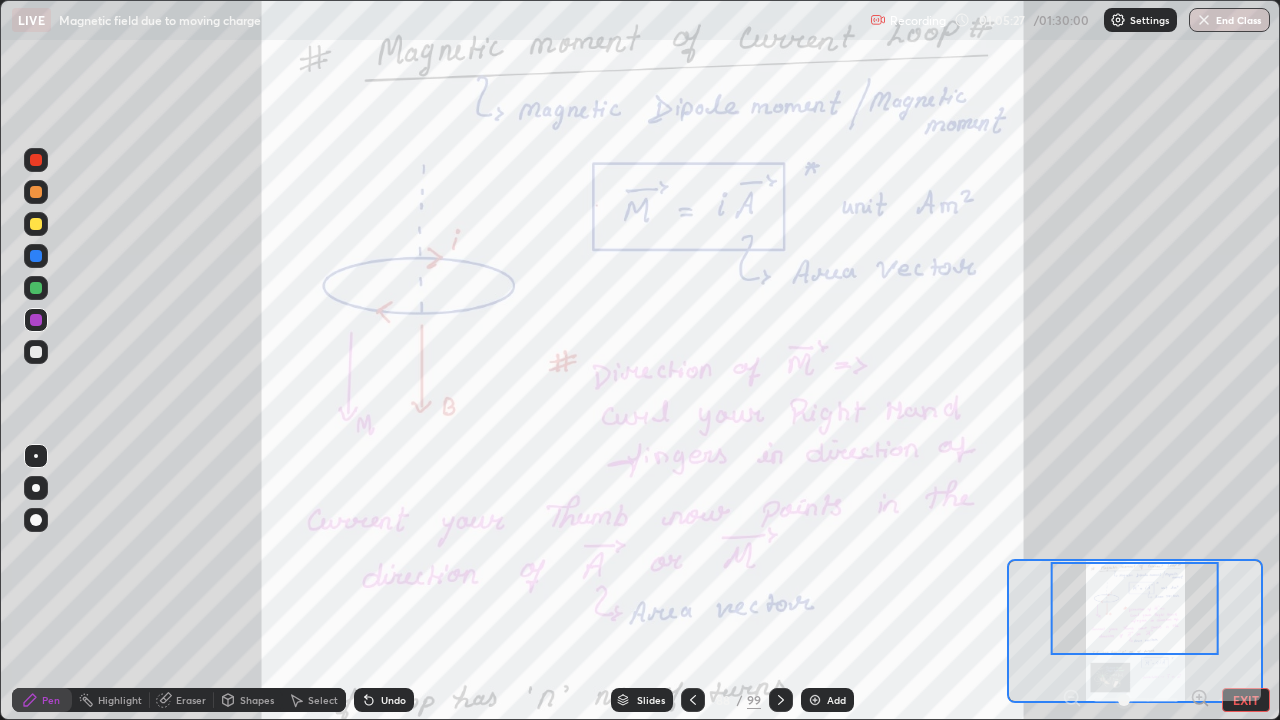 click on "Eraser" at bounding box center (191, 700) 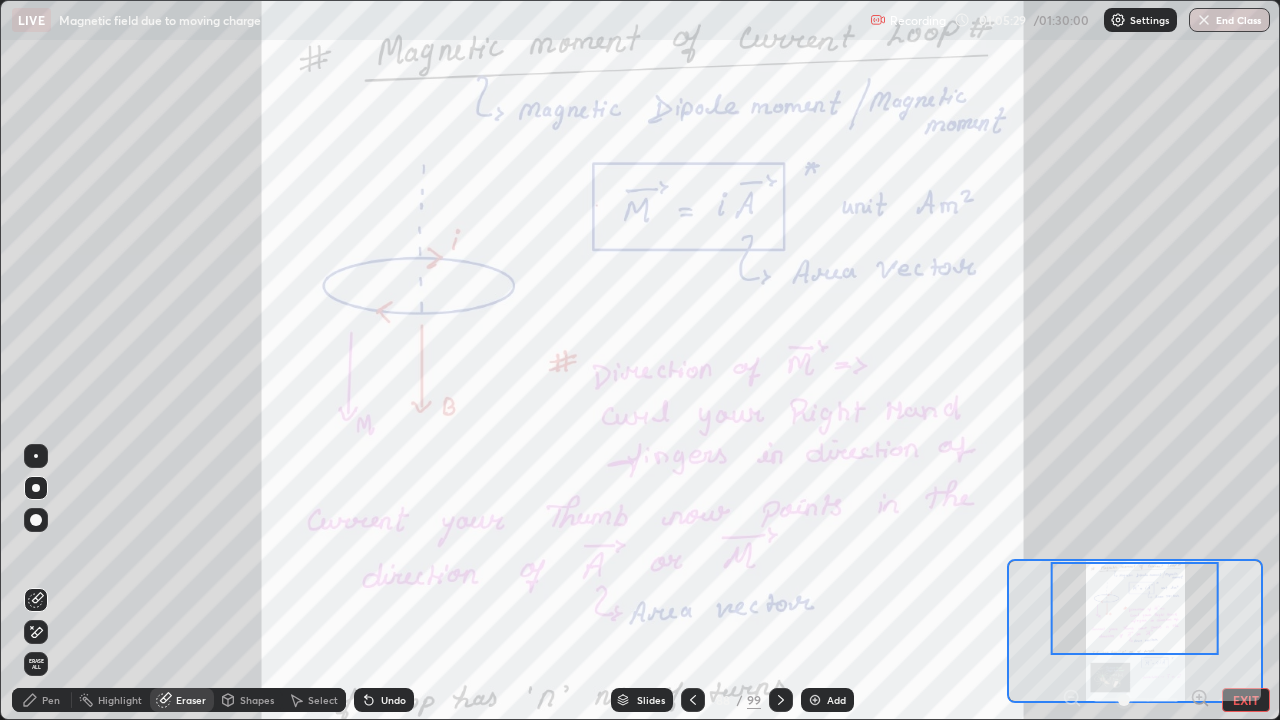 click on "Pen" at bounding box center (42, 700) 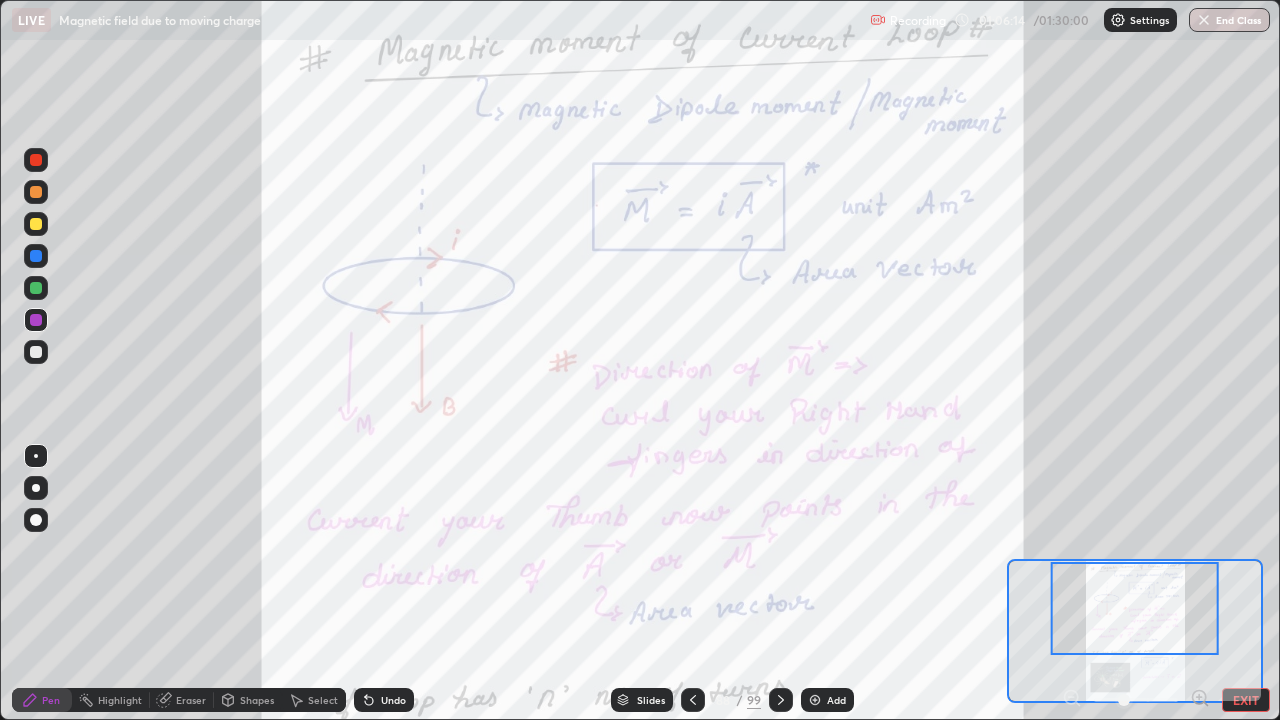click at bounding box center [1136, 700] 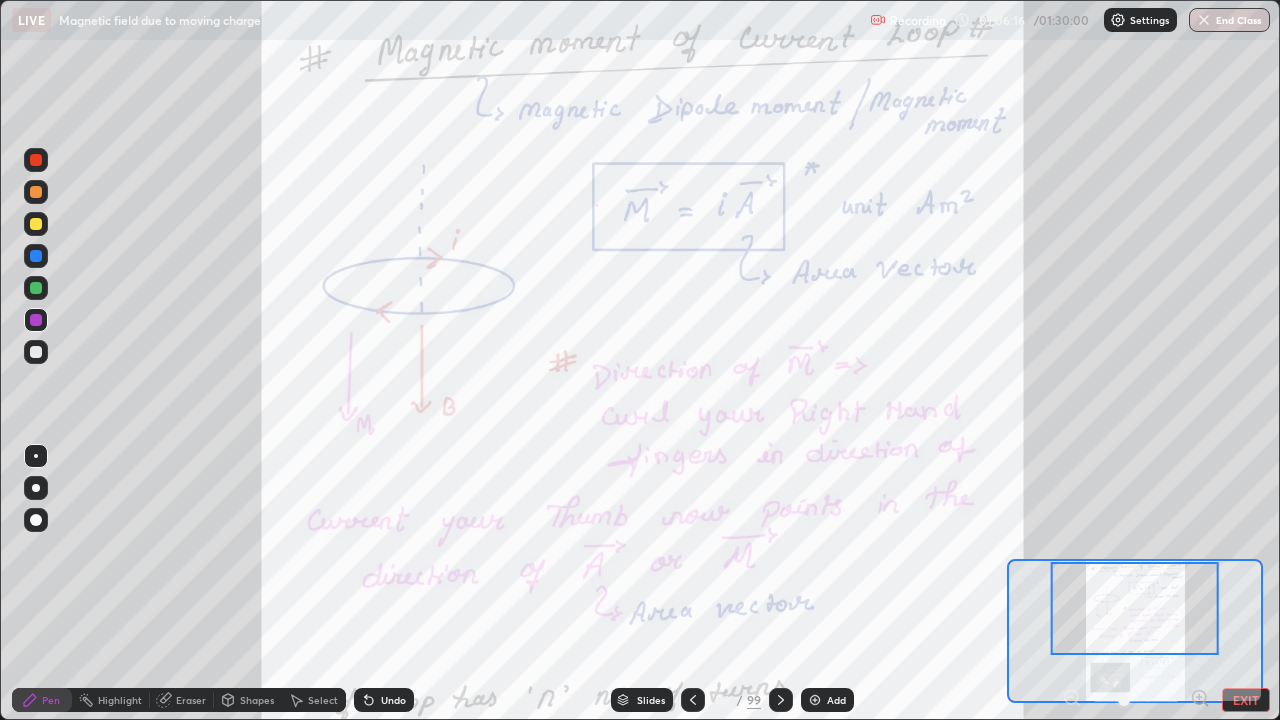 click on "EXIT" at bounding box center [1246, 700] 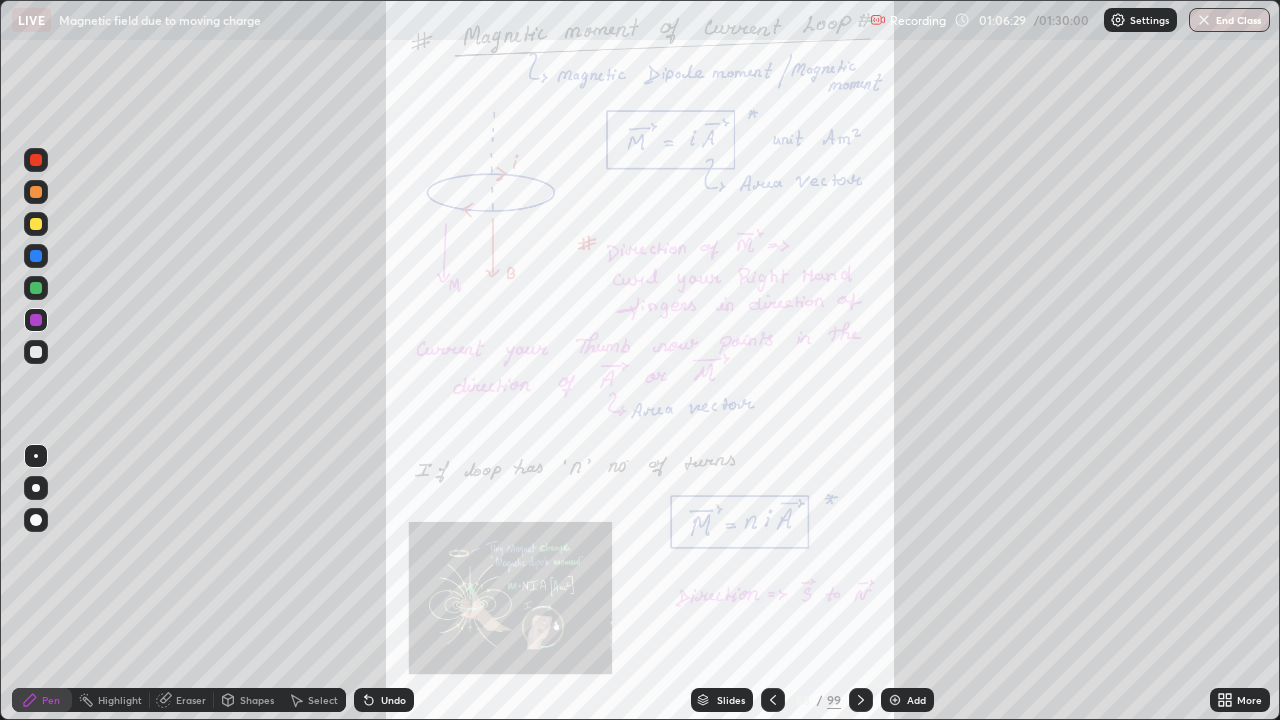 click at bounding box center [36, 224] 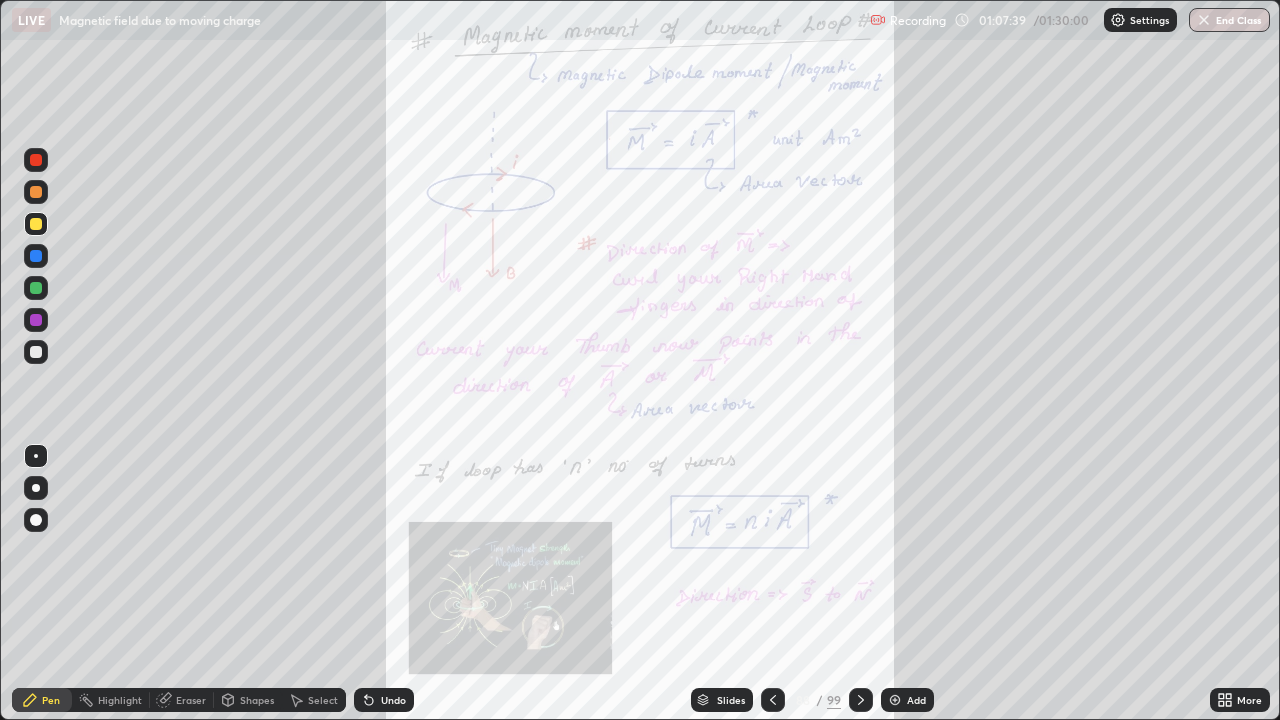 click on "Eraser" at bounding box center [191, 700] 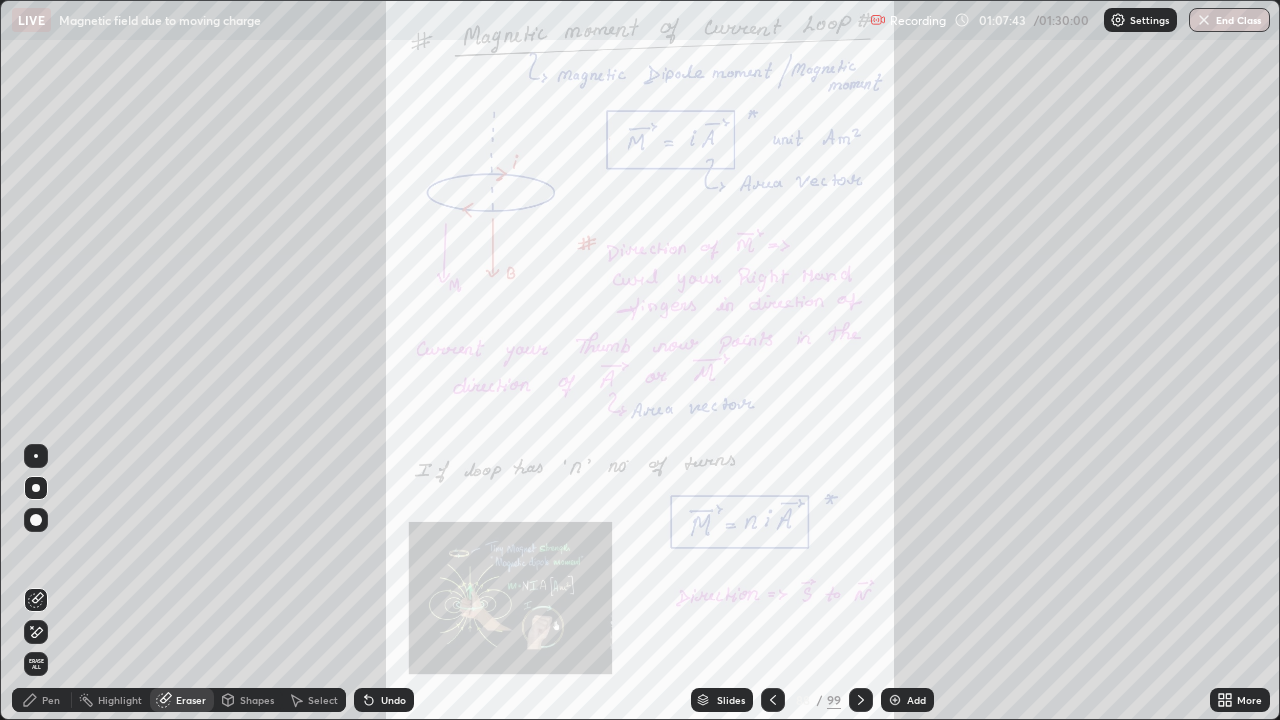 click on "Pen" at bounding box center [51, 700] 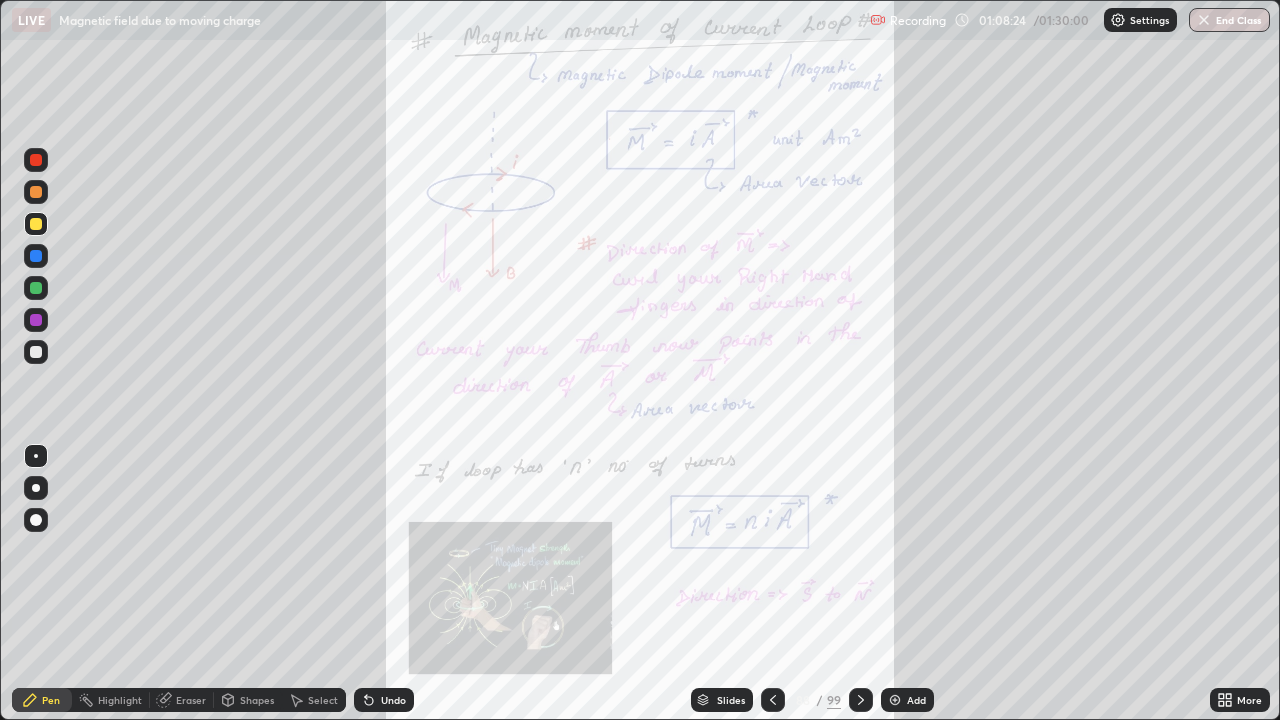 click at bounding box center [861, 700] 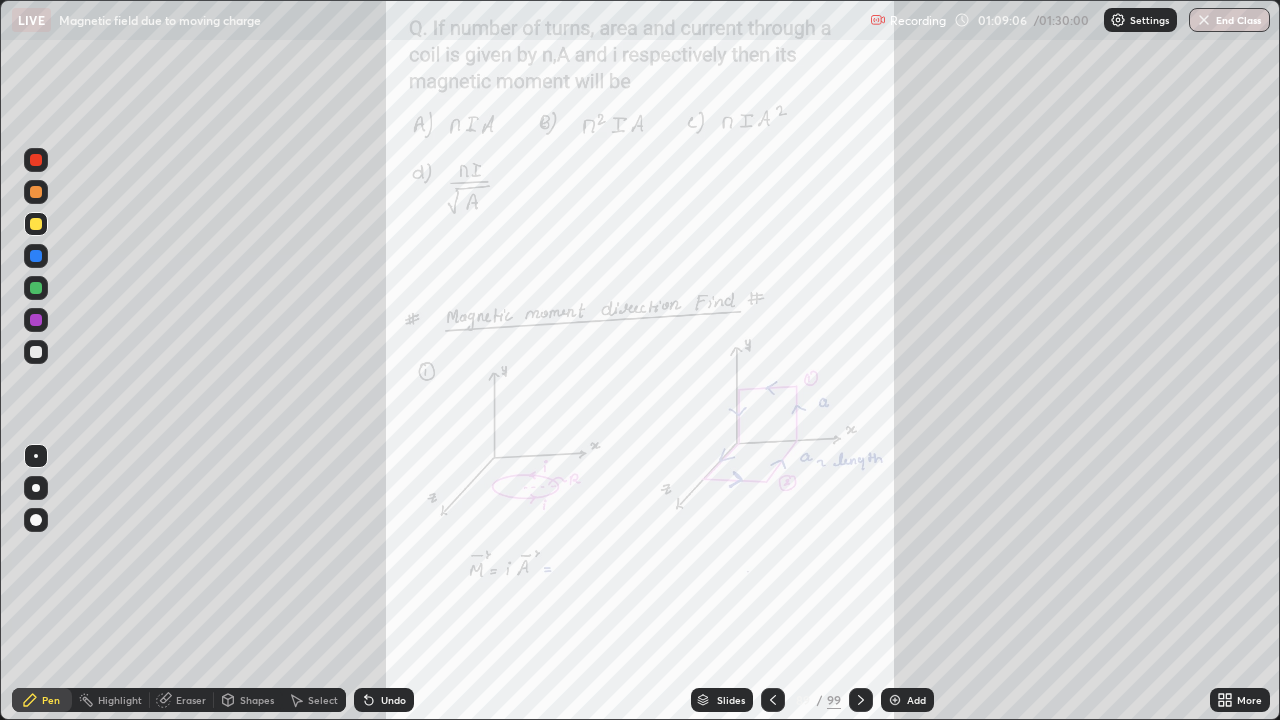 click at bounding box center (36, 352) 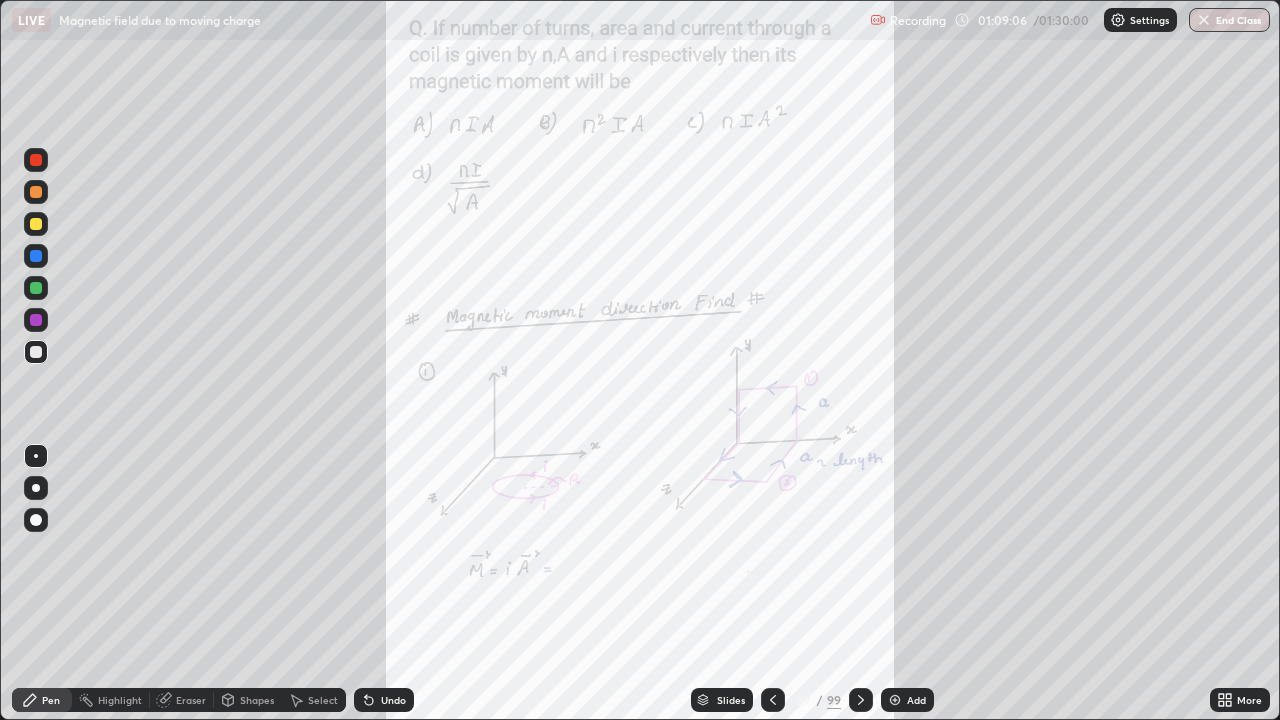 click at bounding box center (36, 320) 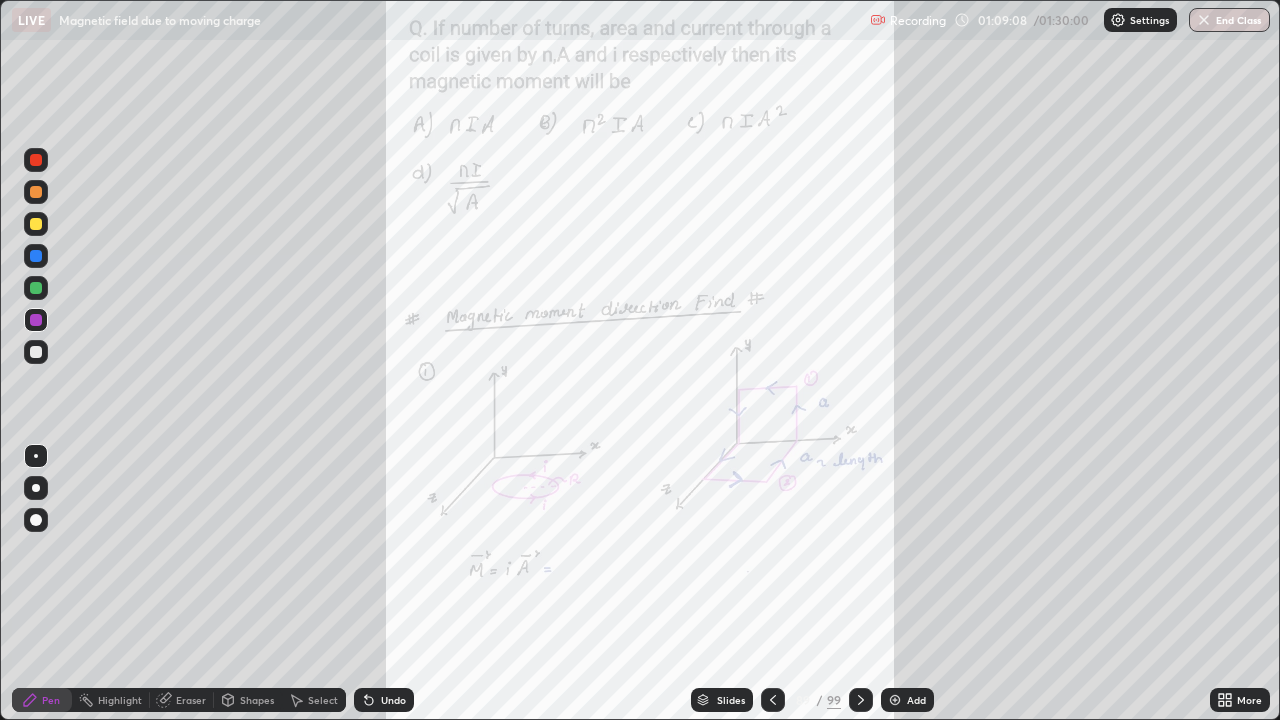 click at bounding box center (36, 224) 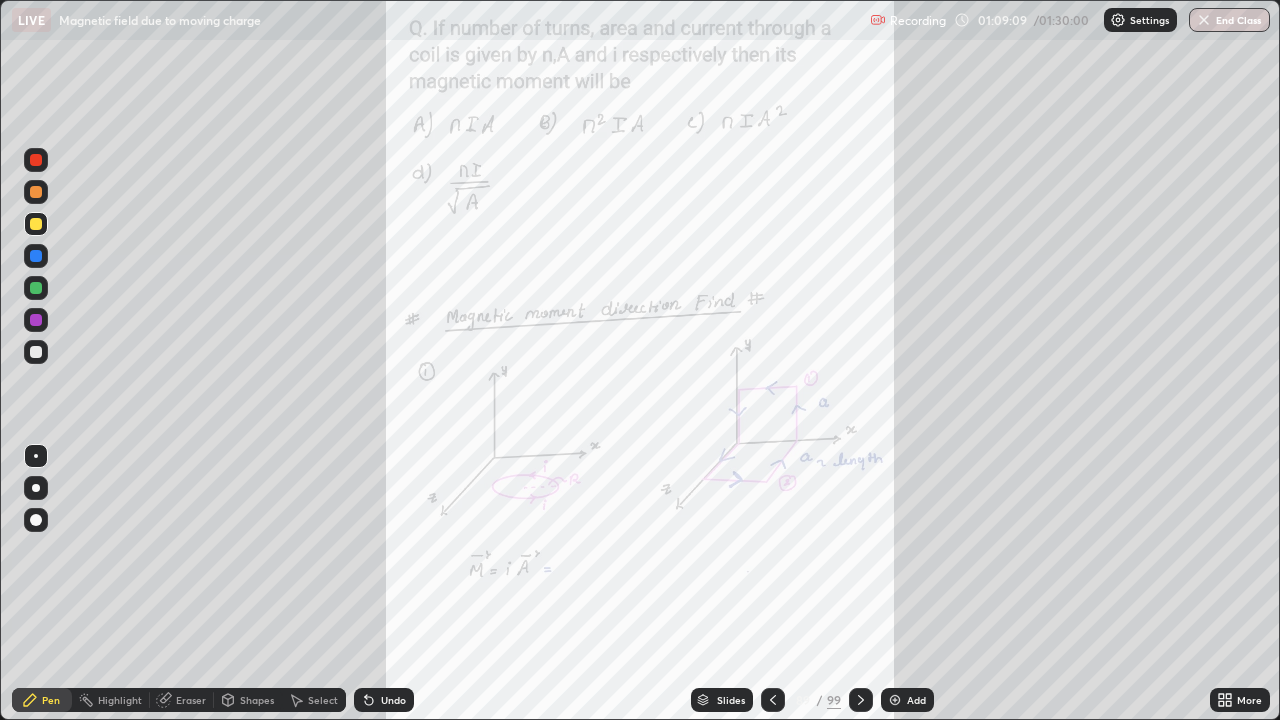 click at bounding box center [36, 160] 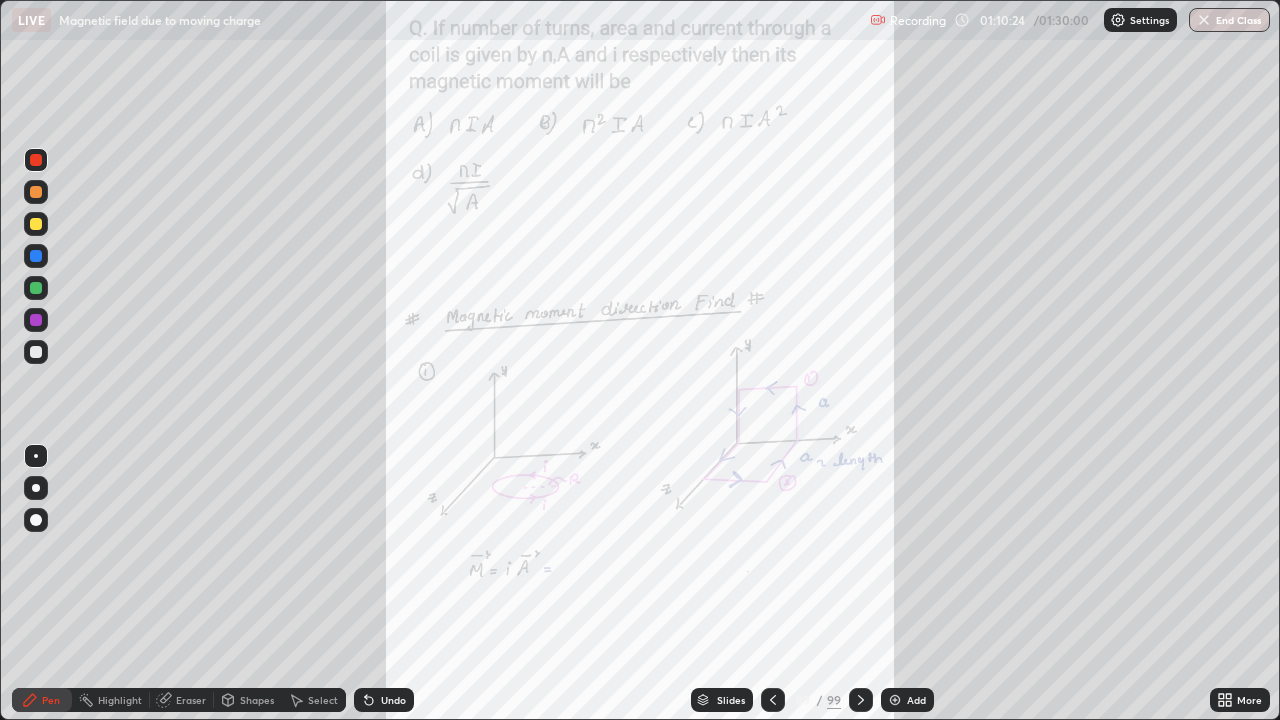 click at bounding box center [773, 700] 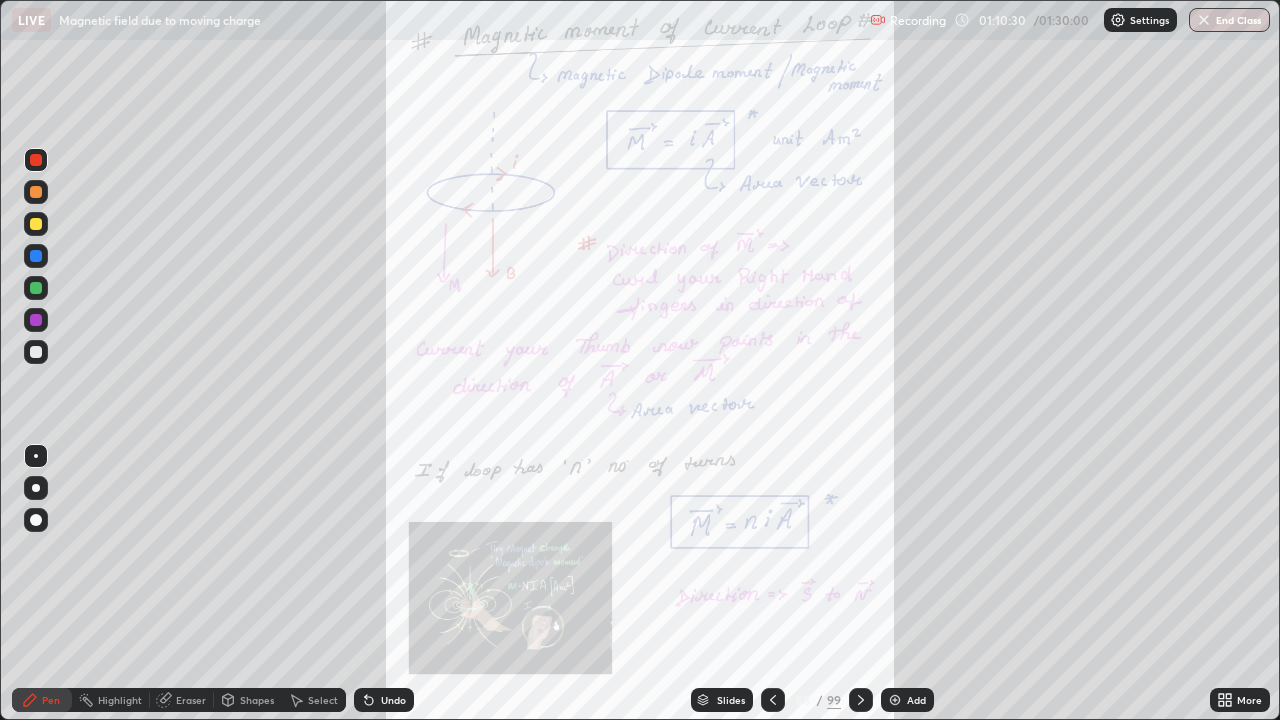 click 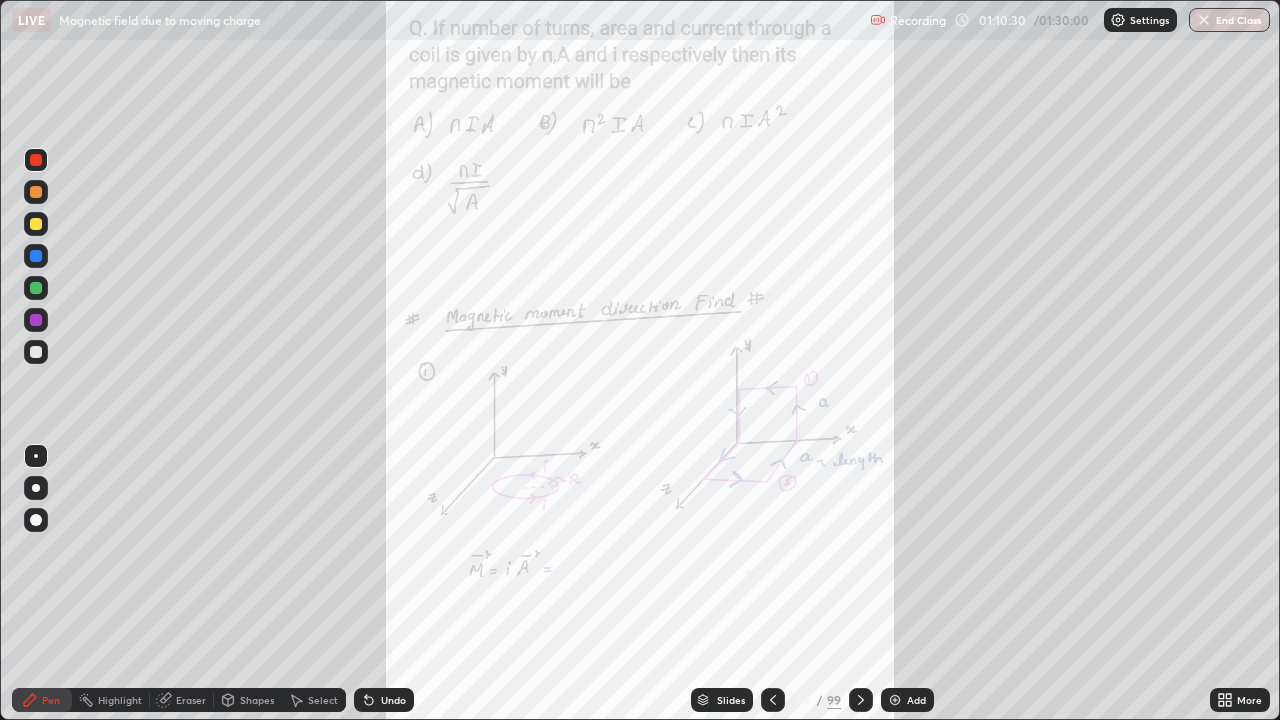 click 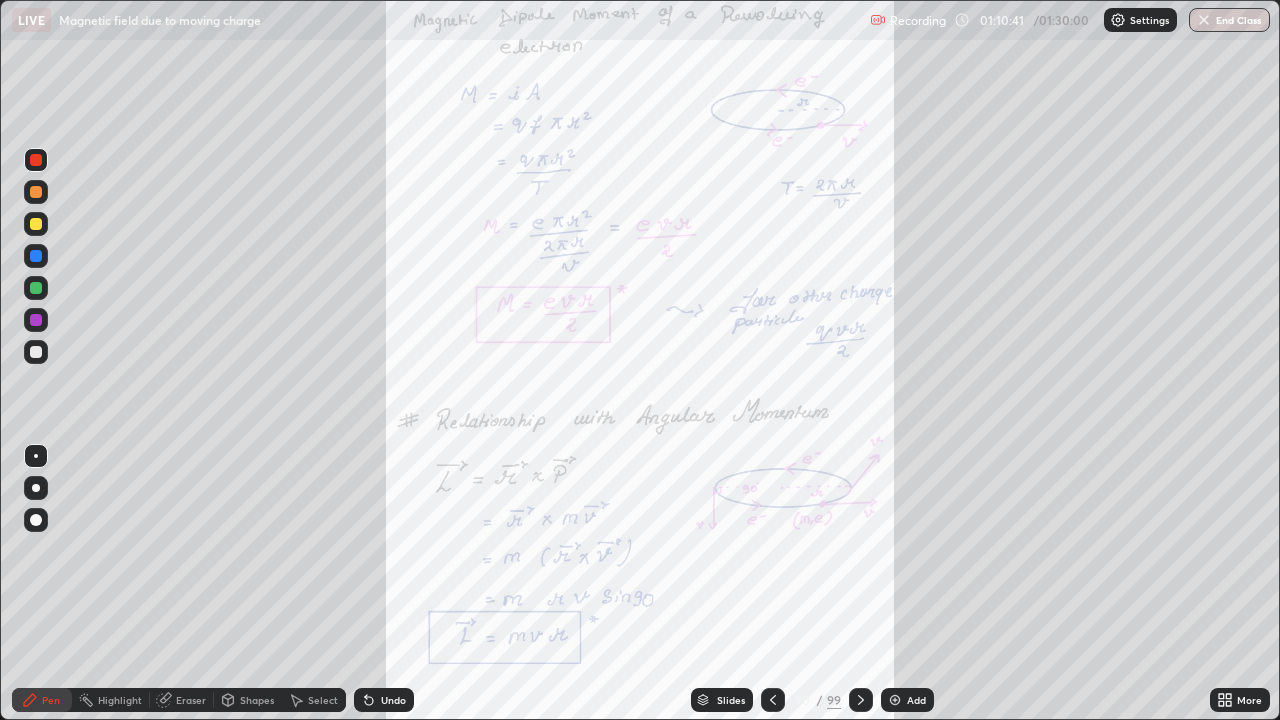 click 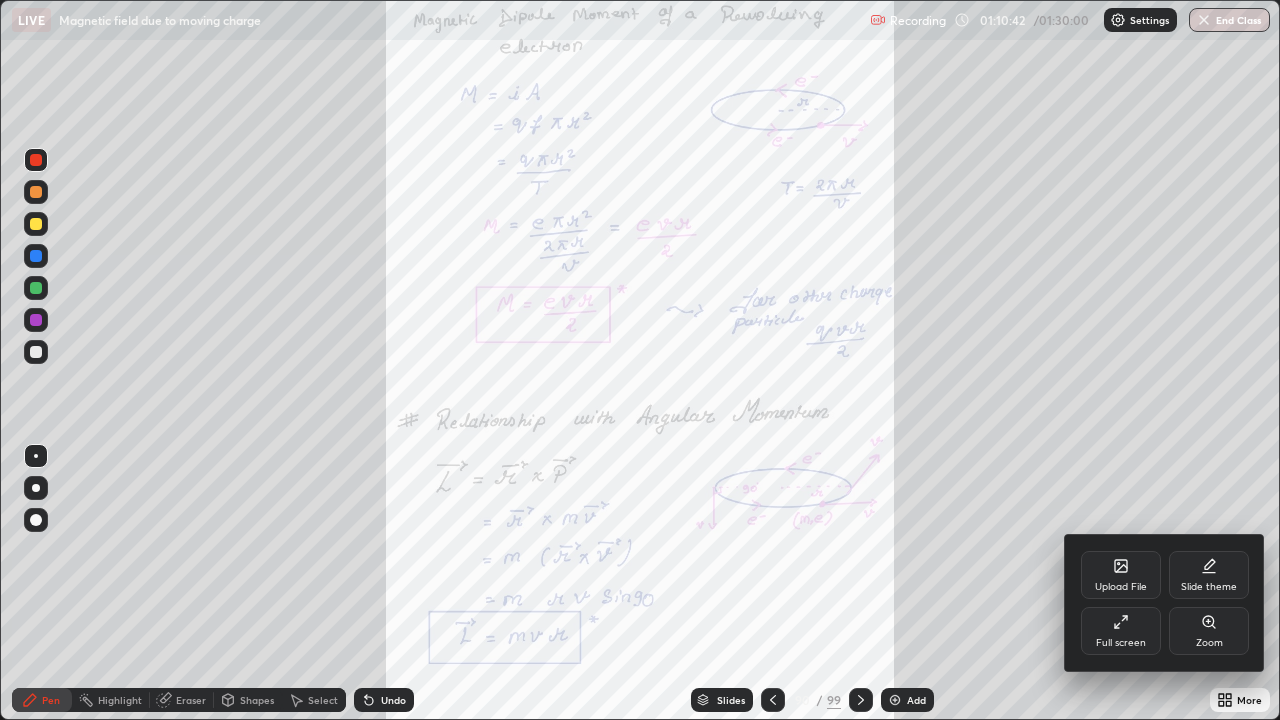 click on "Zoom" at bounding box center (1209, 643) 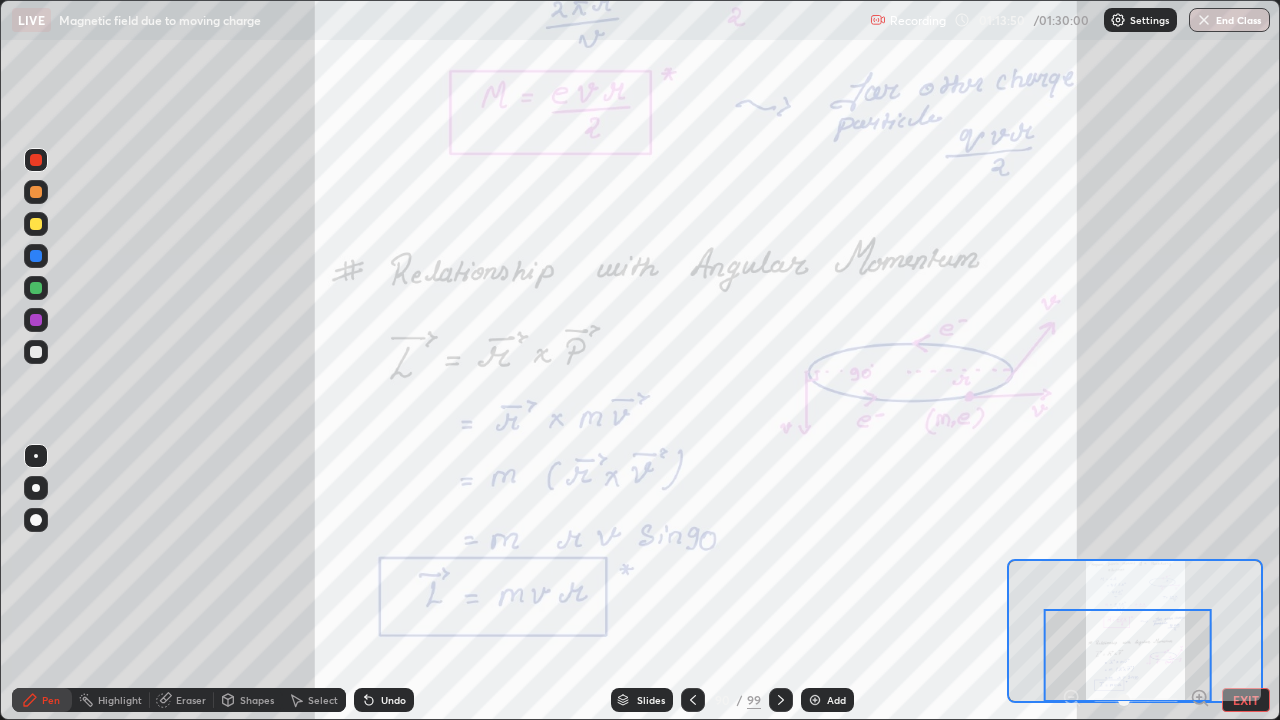 click 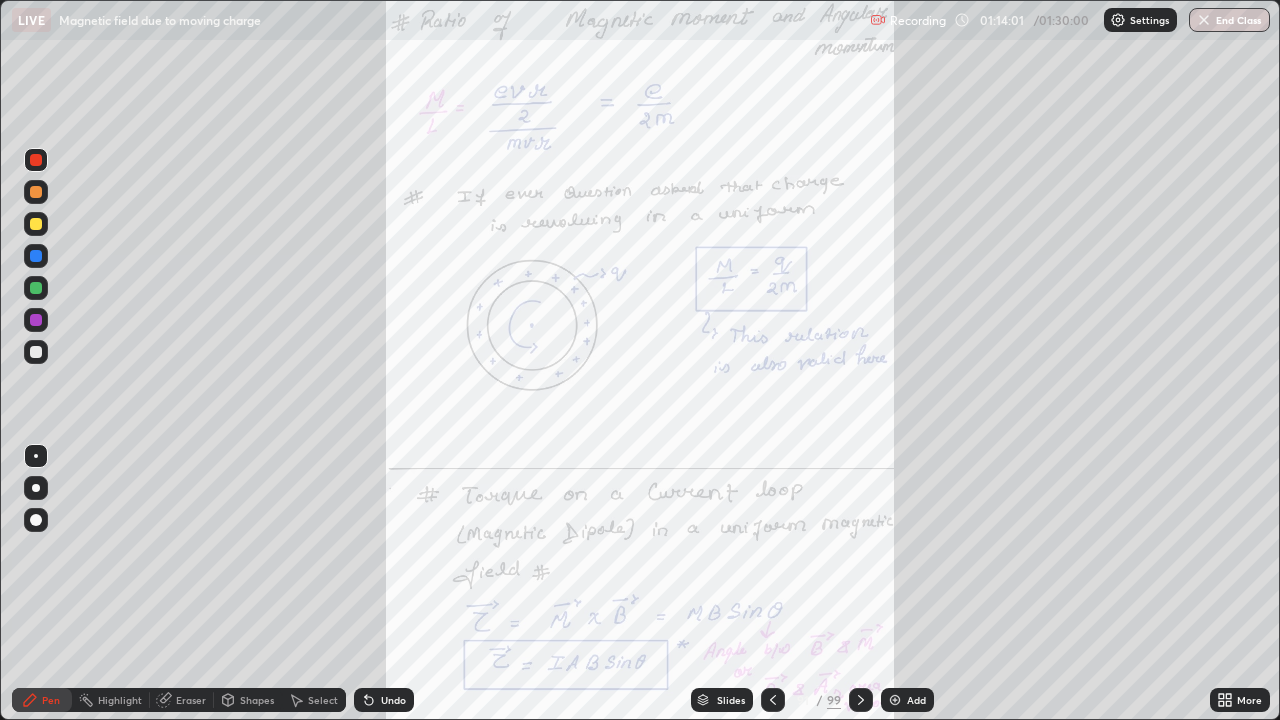 click 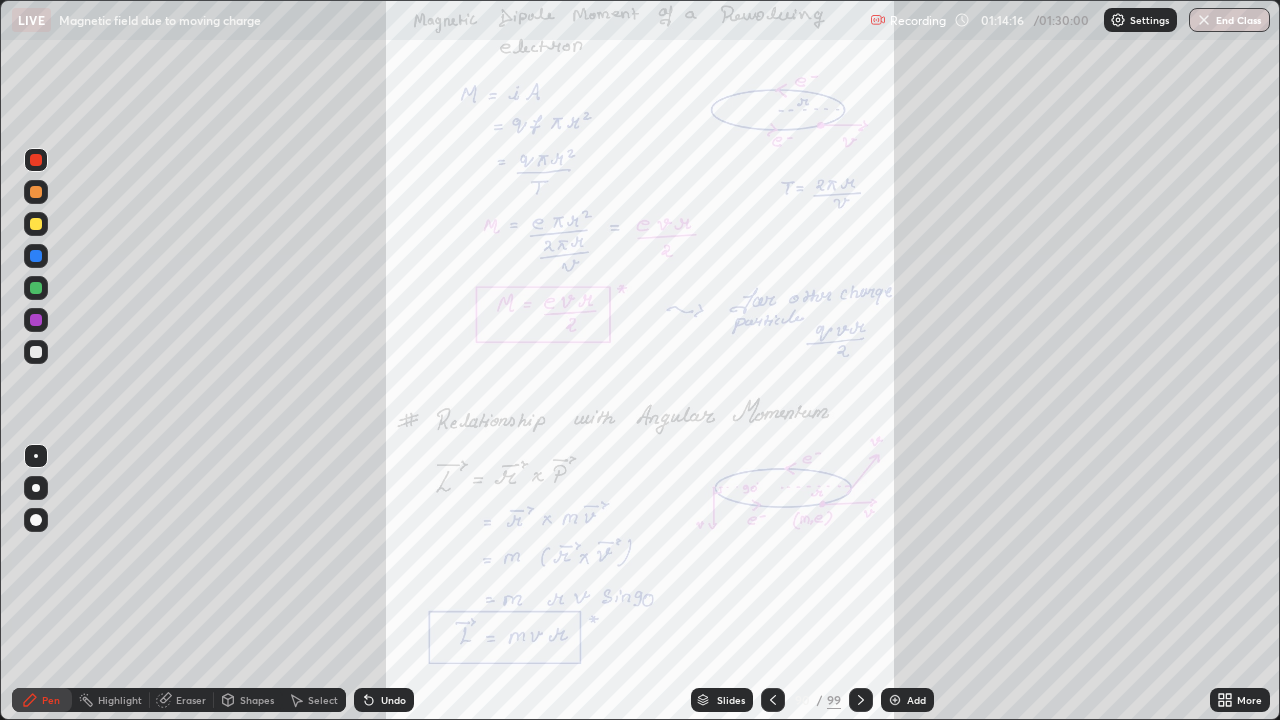 click 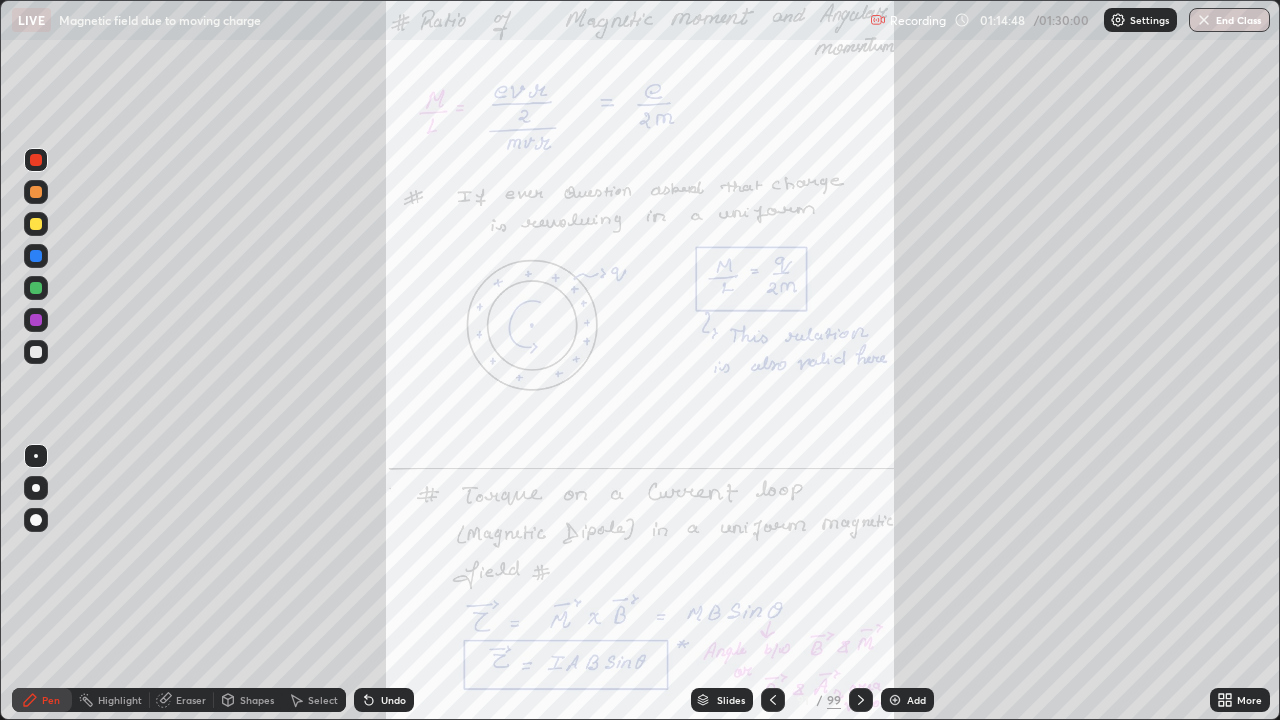 click on "Eraser" at bounding box center [191, 700] 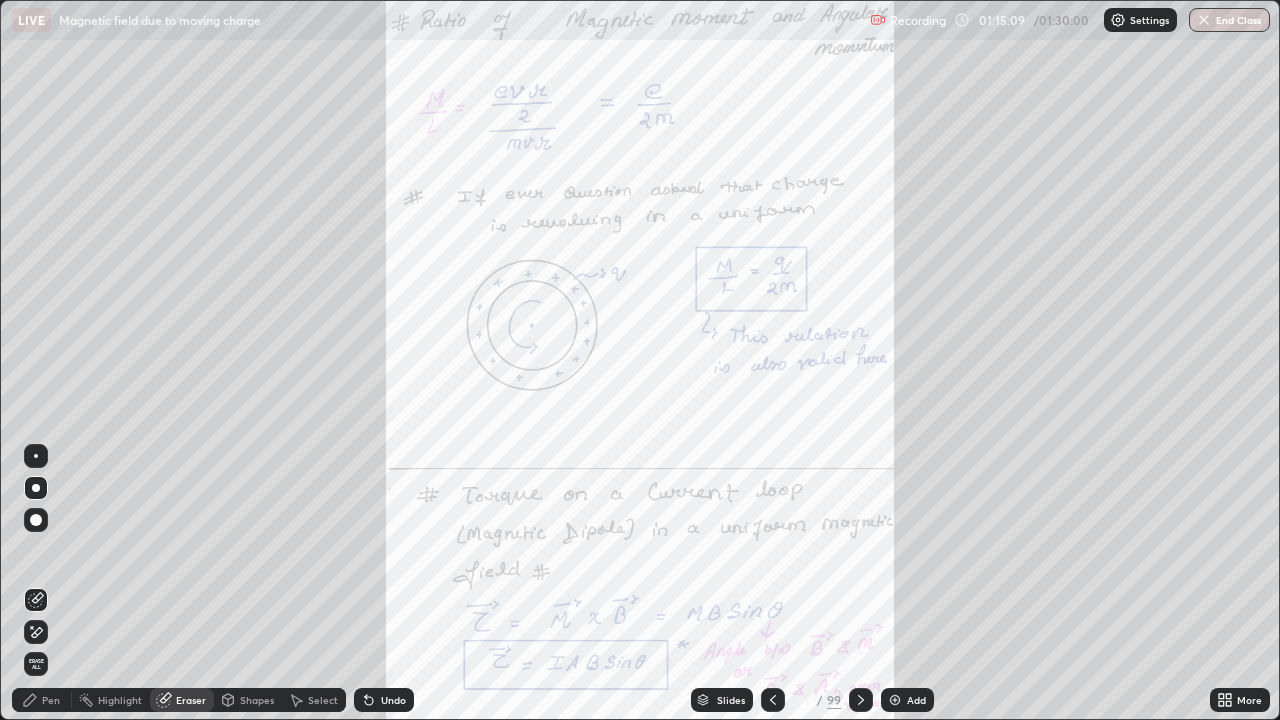 click 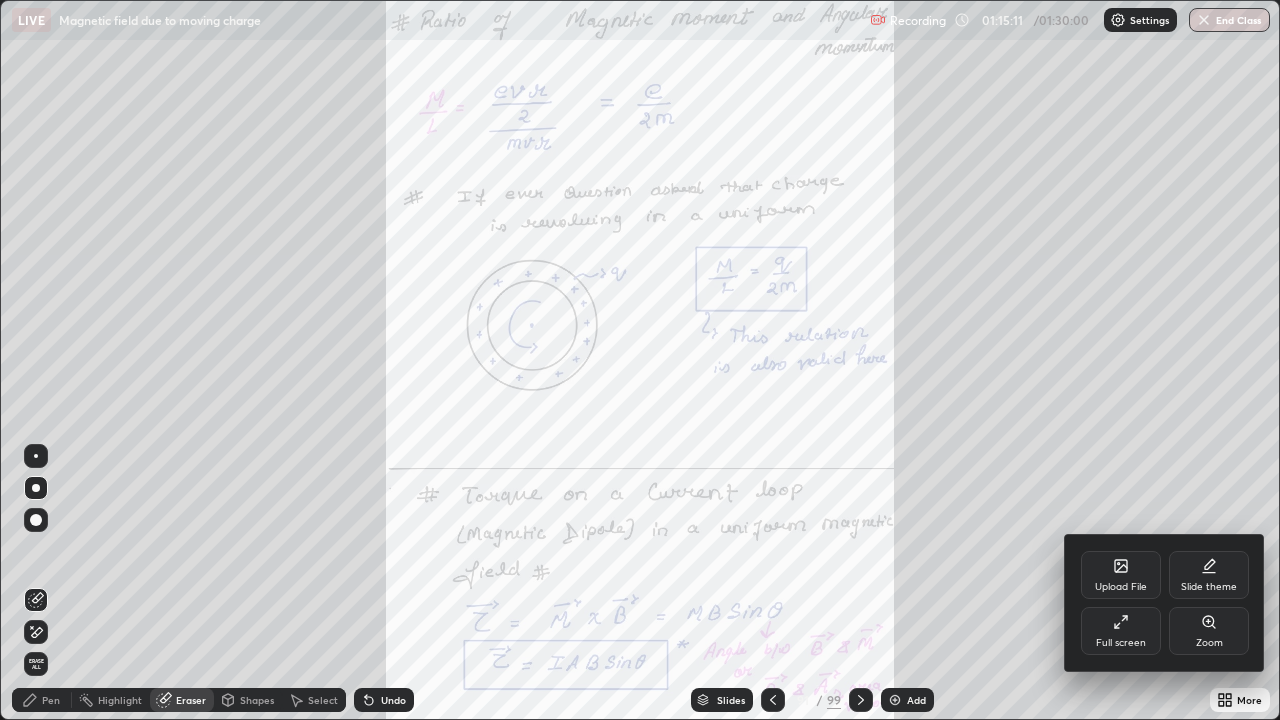 click on "Zoom" at bounding box center (1209, 643) 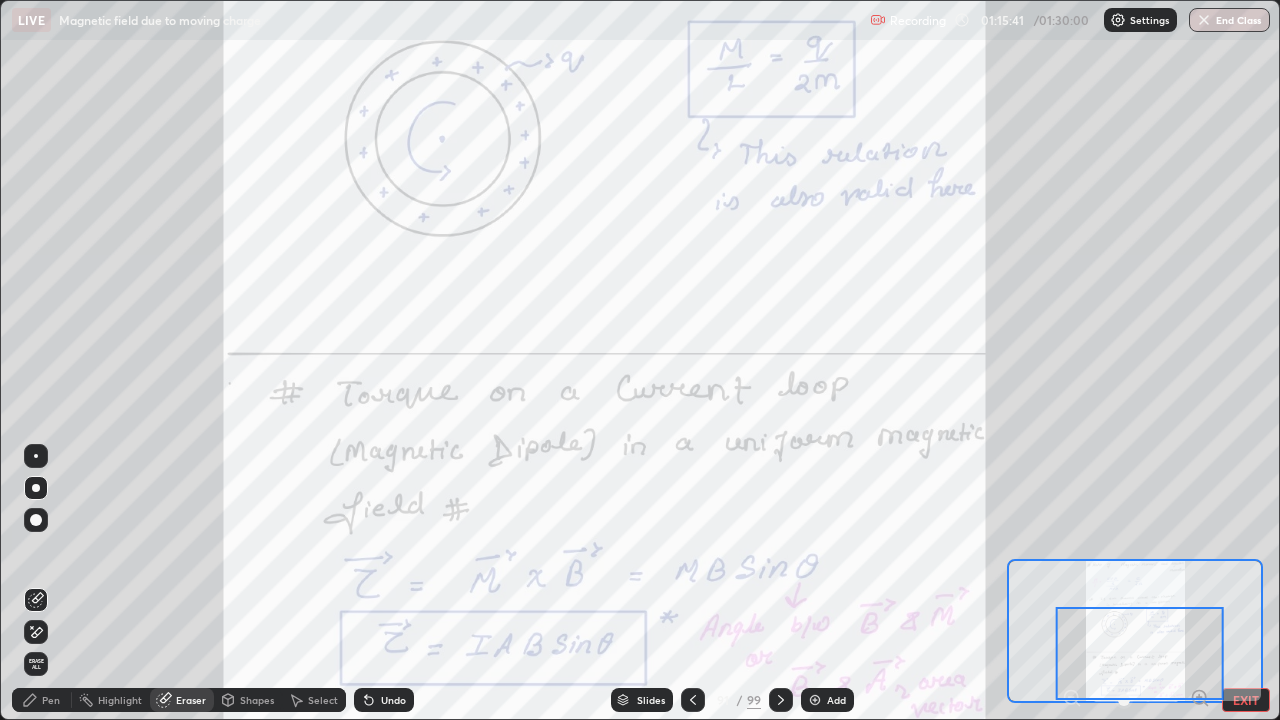 click 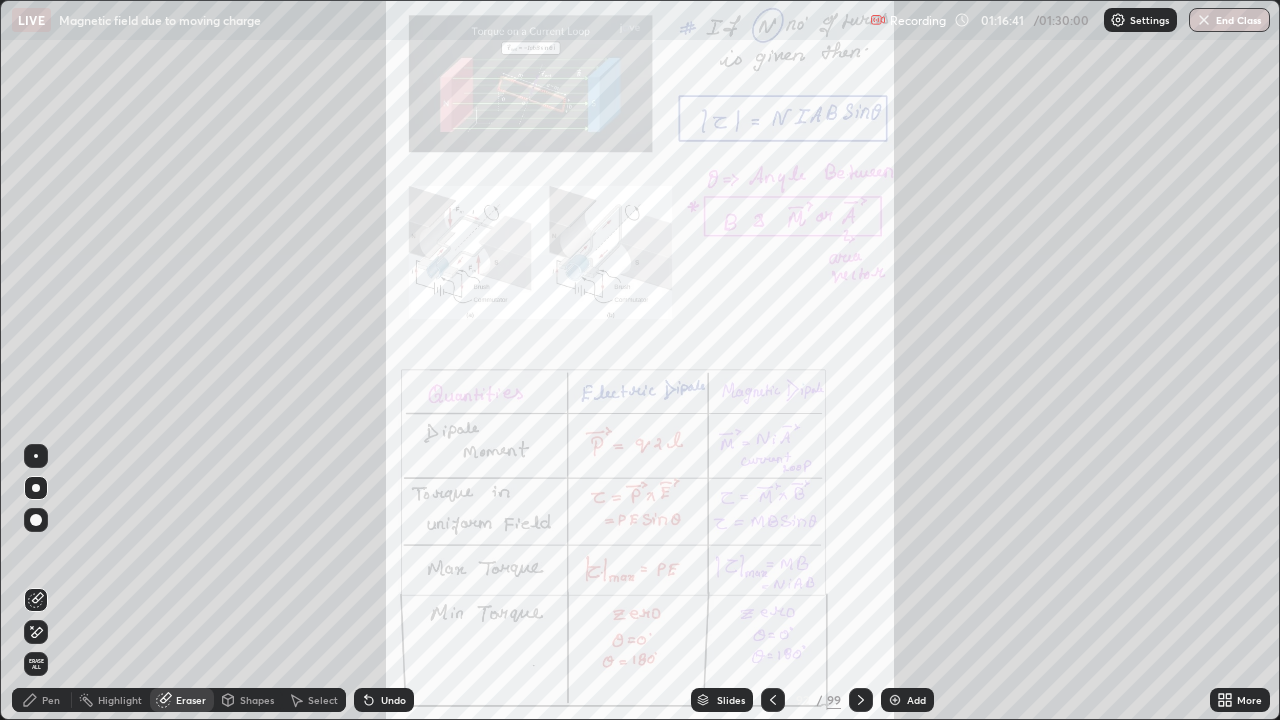click on "Setting up your live class" at bounding box center (640, 360) 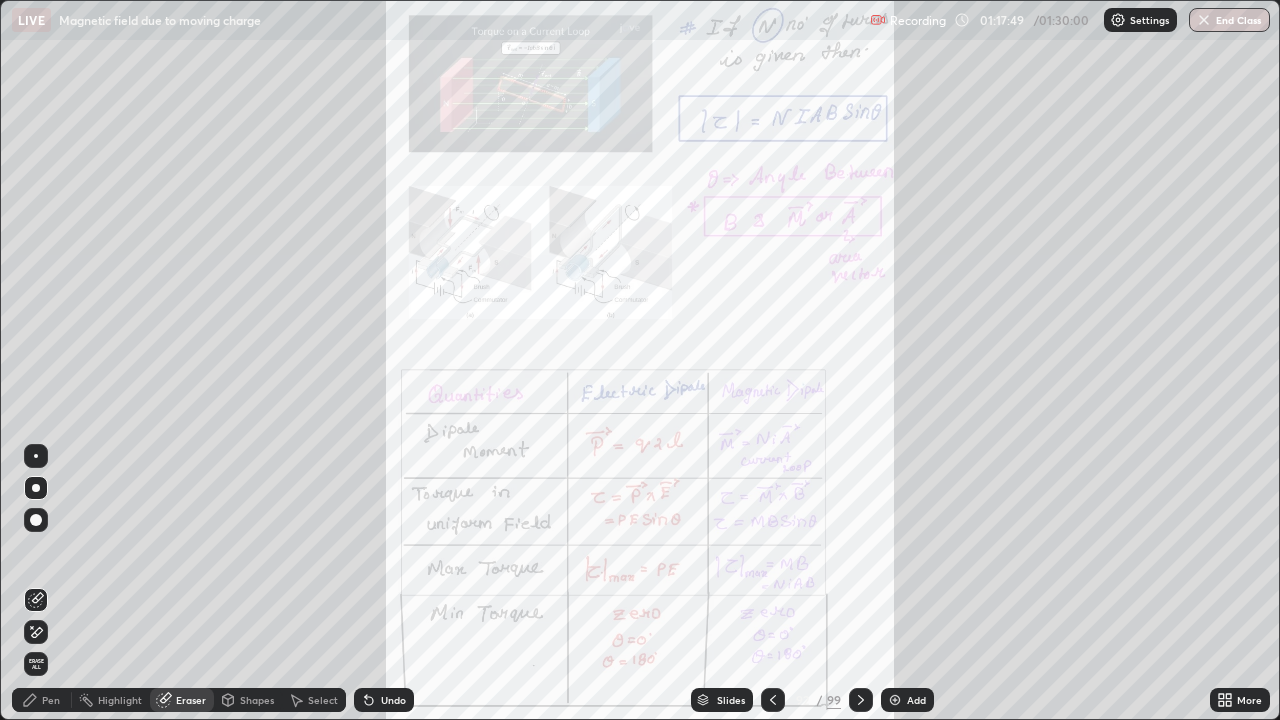 click 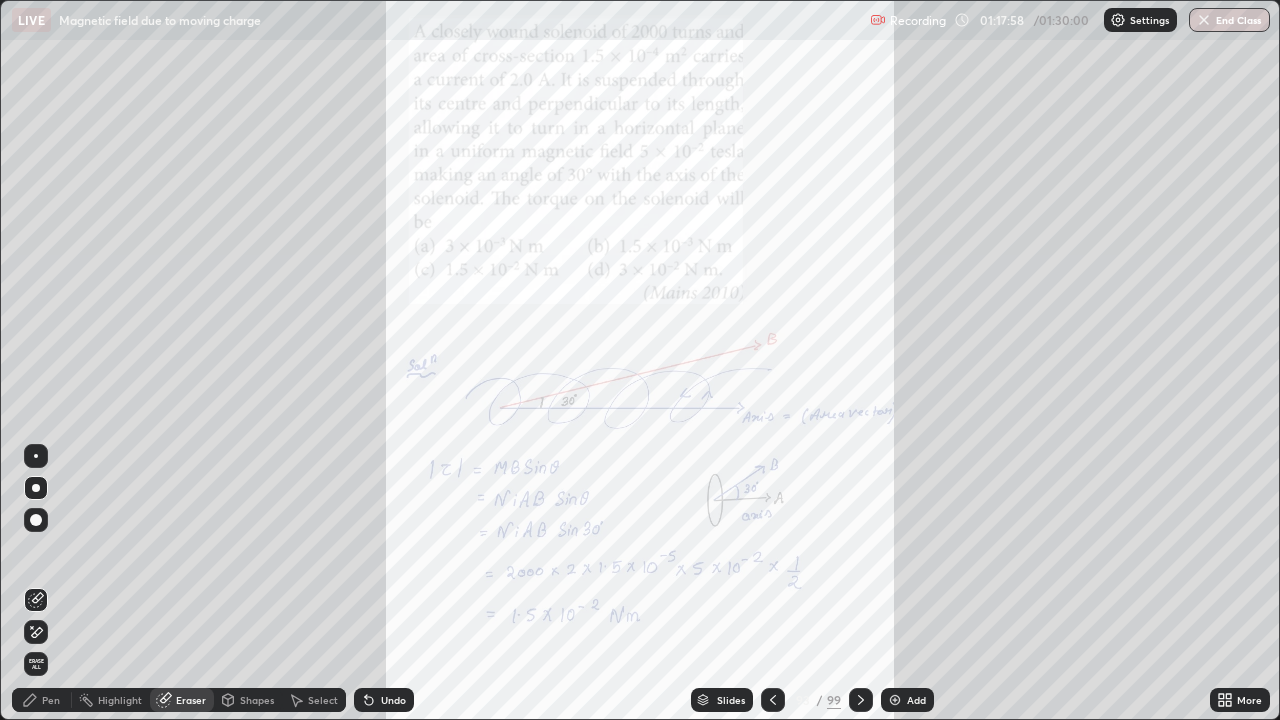click 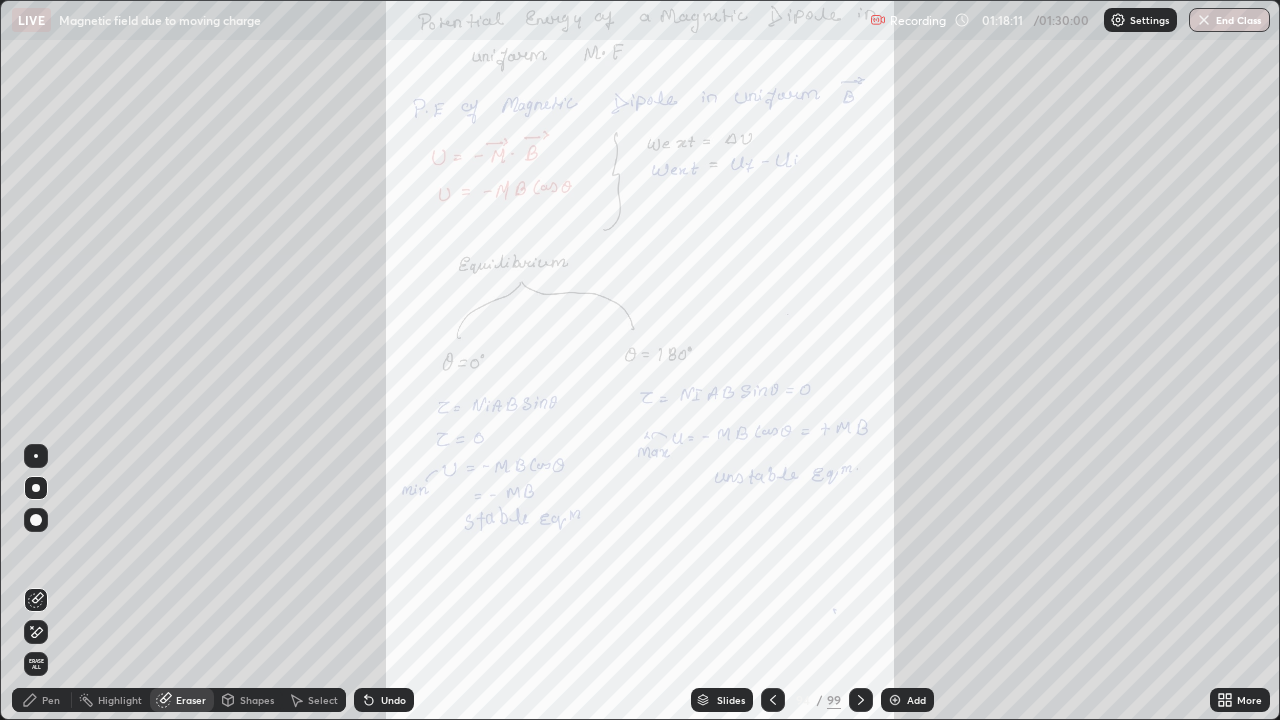 click on "Pen" at bounding box center (42, 700) 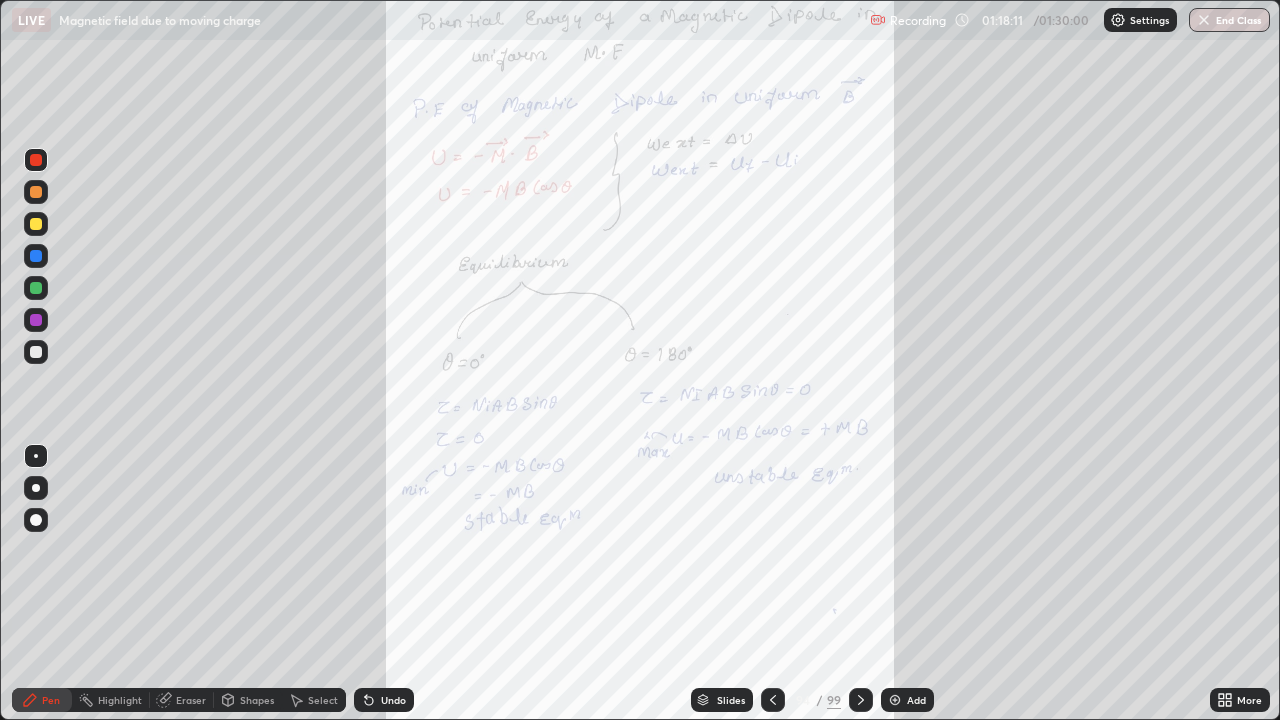 click at bounding box center (36, 320) 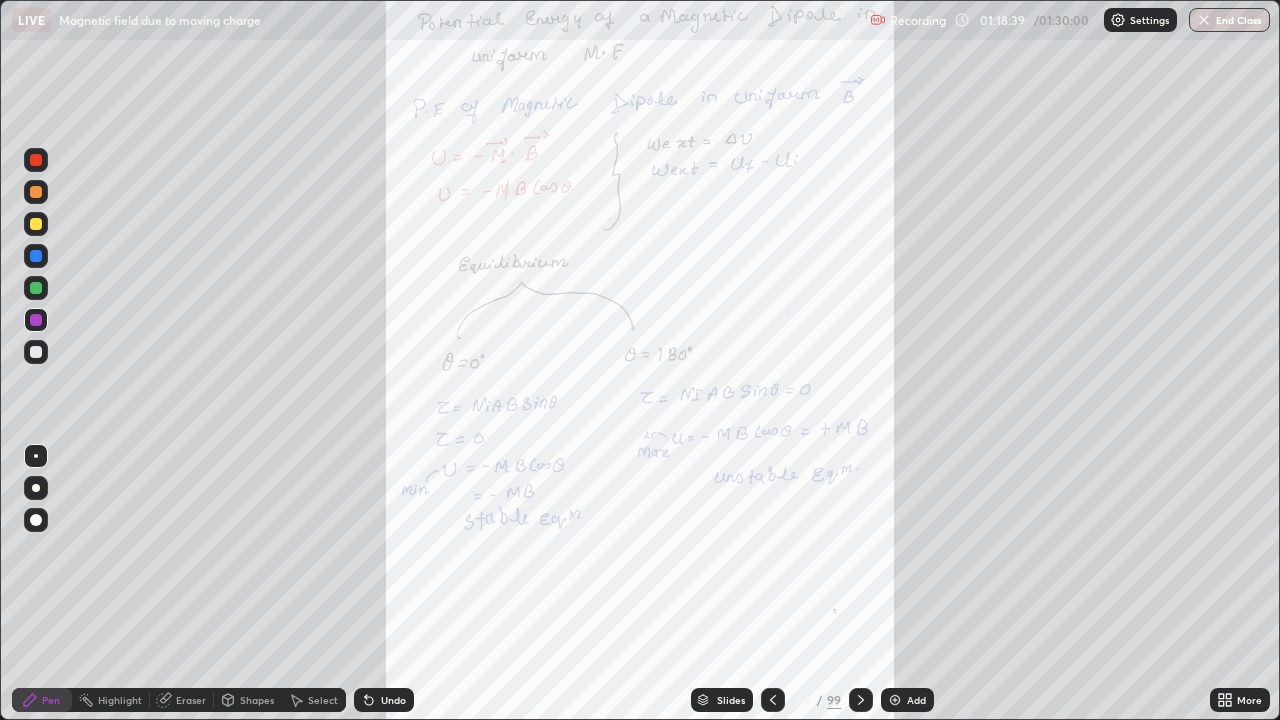 click at bounding box center (36, 352) 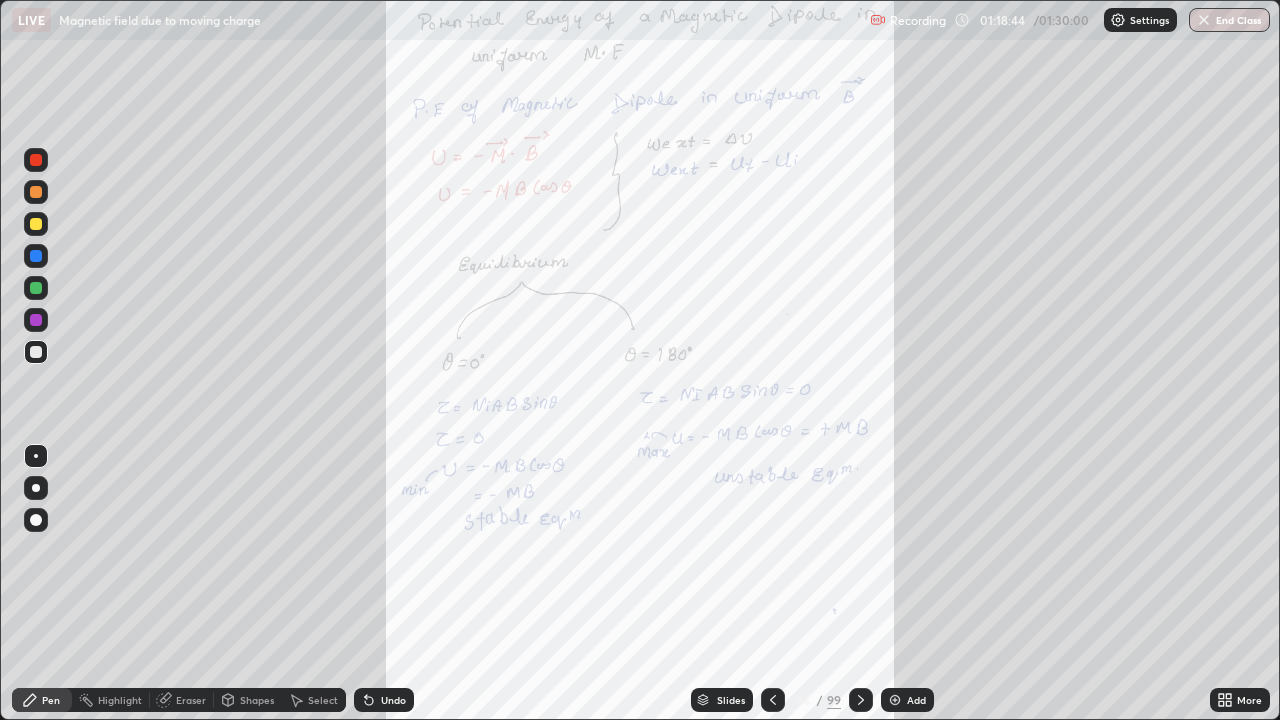 click at bounding box center (36, 224) 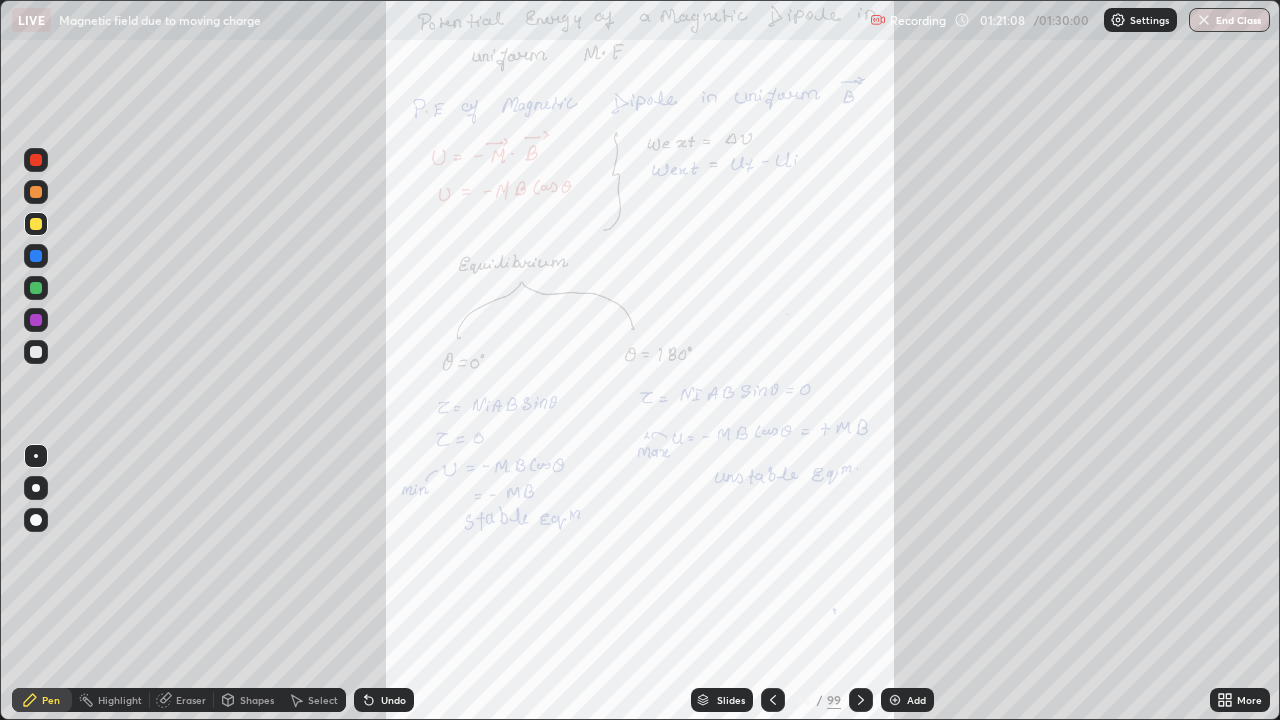 click 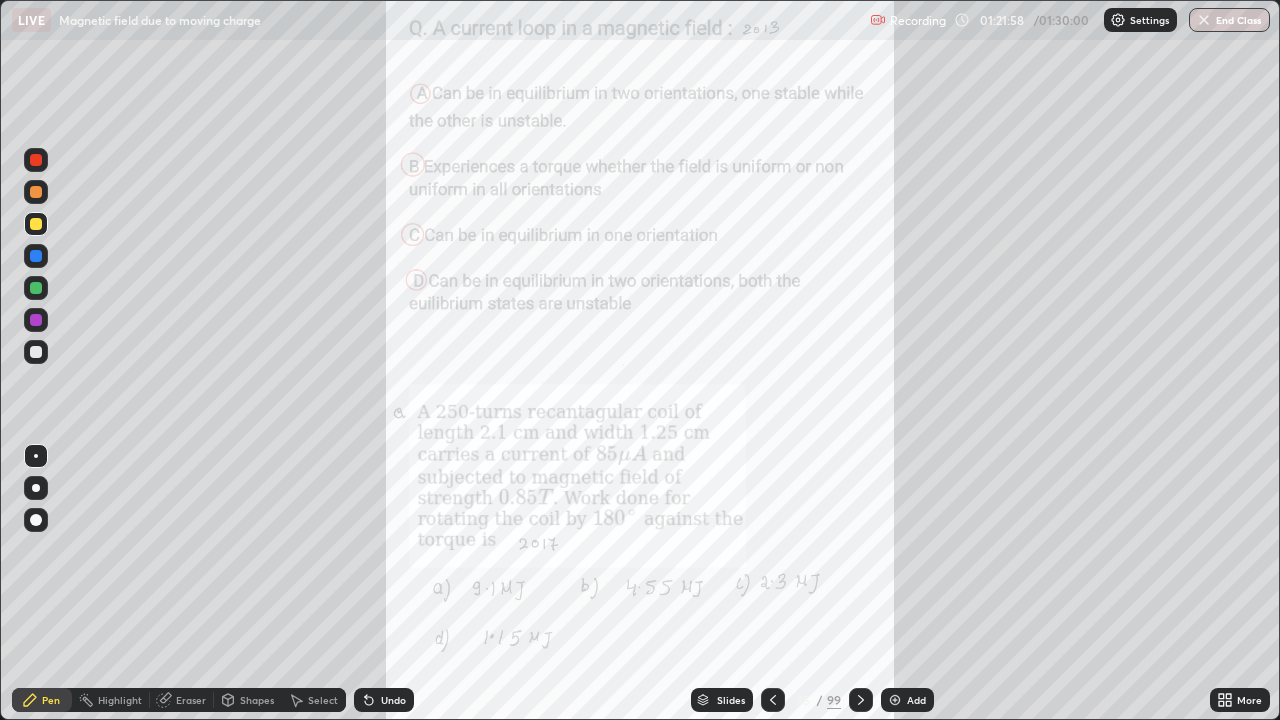 click on "95 / 99" at bounding box center (817, 700) 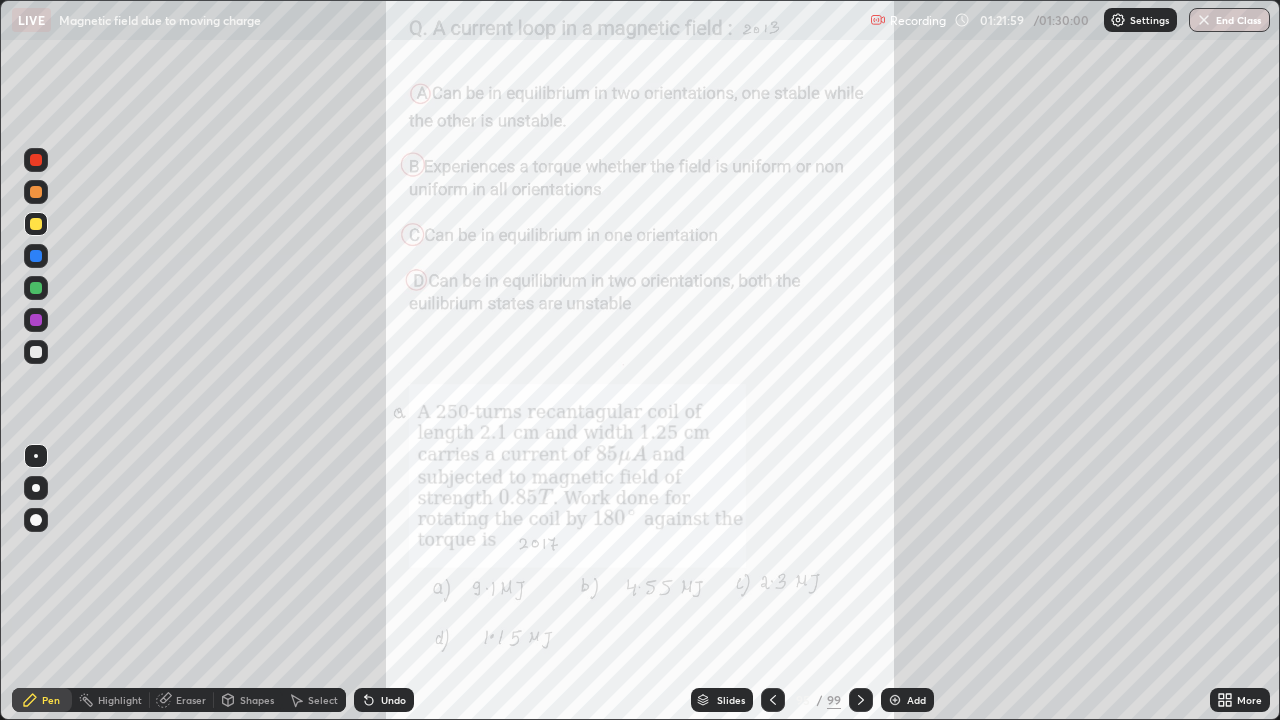 click 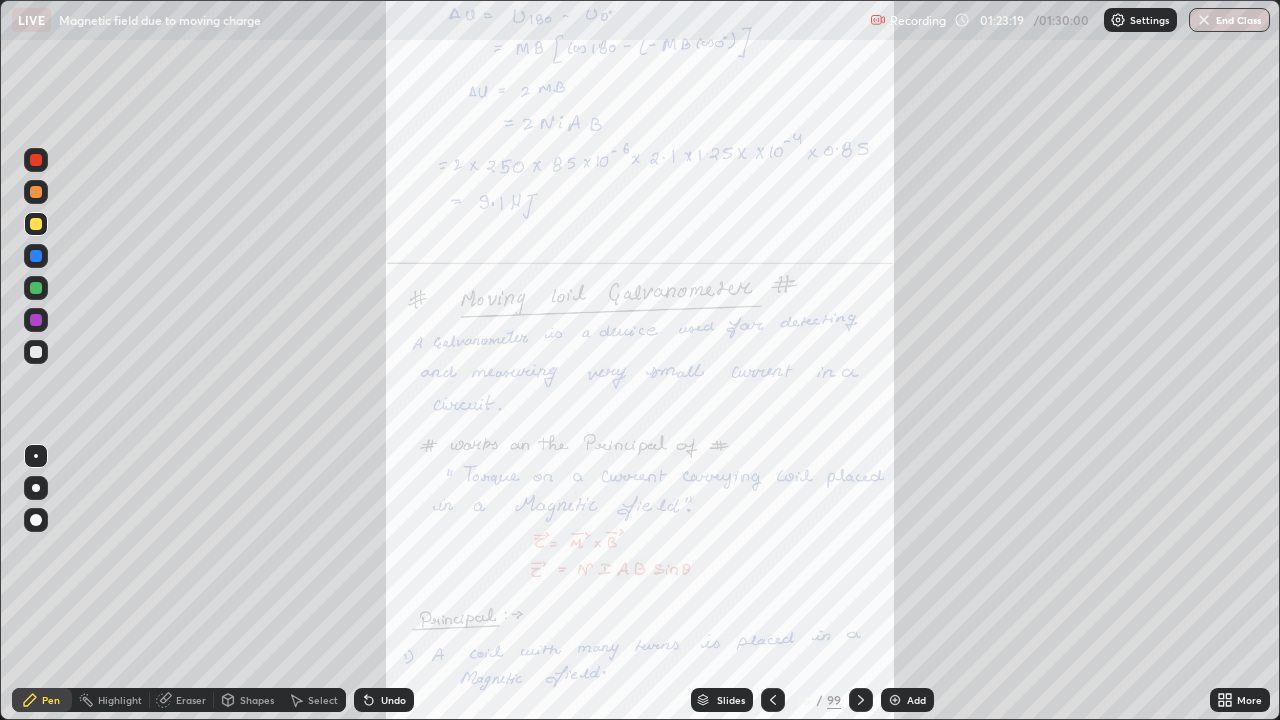 click at bounding box center (36, 320) 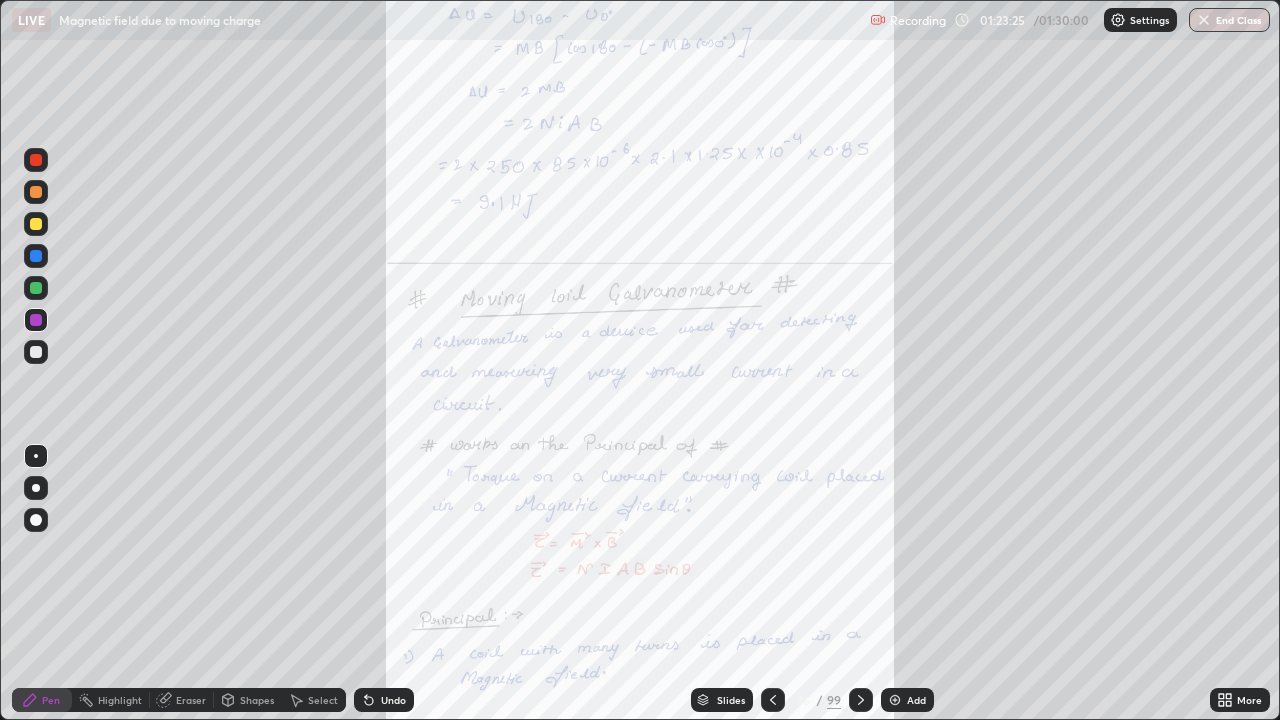 click at bounding box center (861, 700) 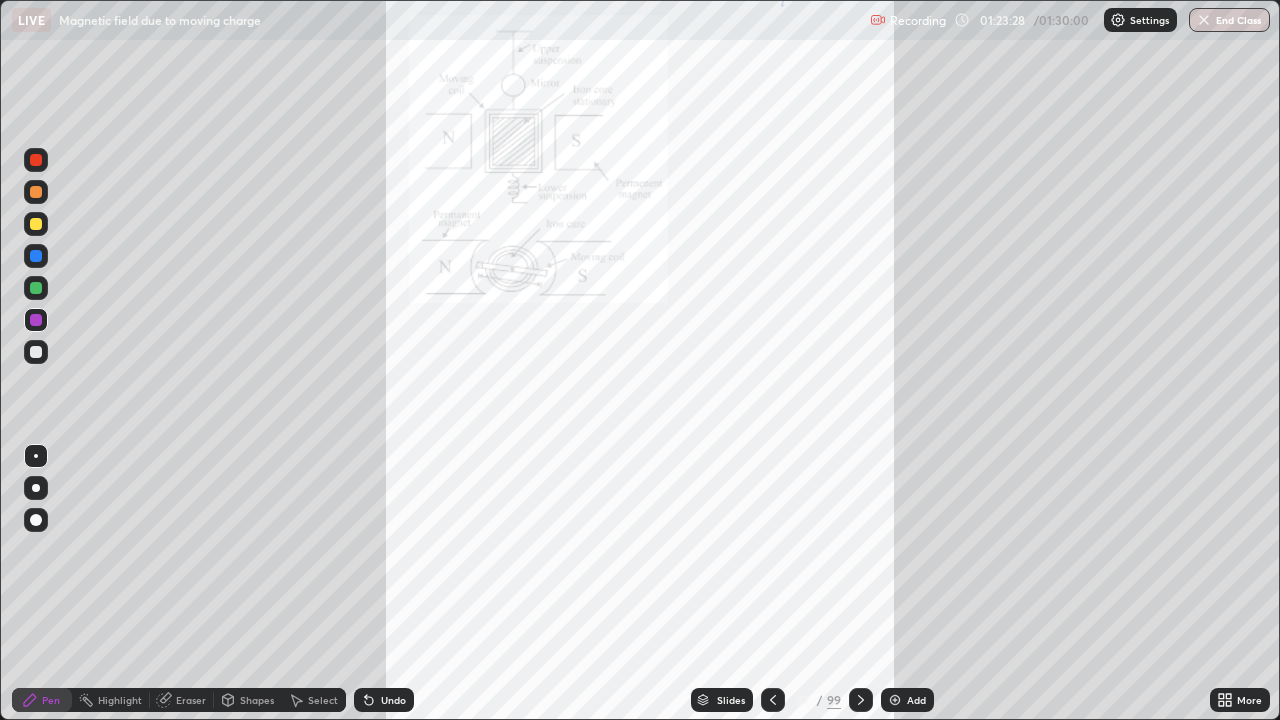 click 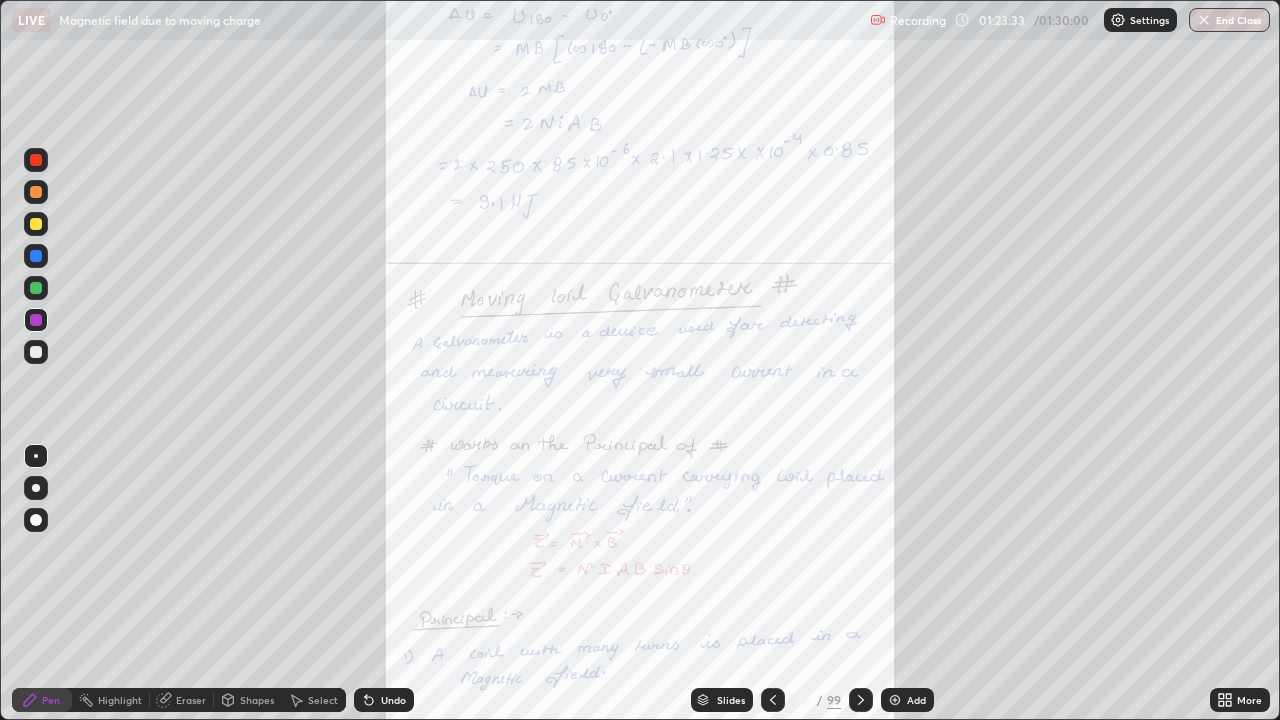 click 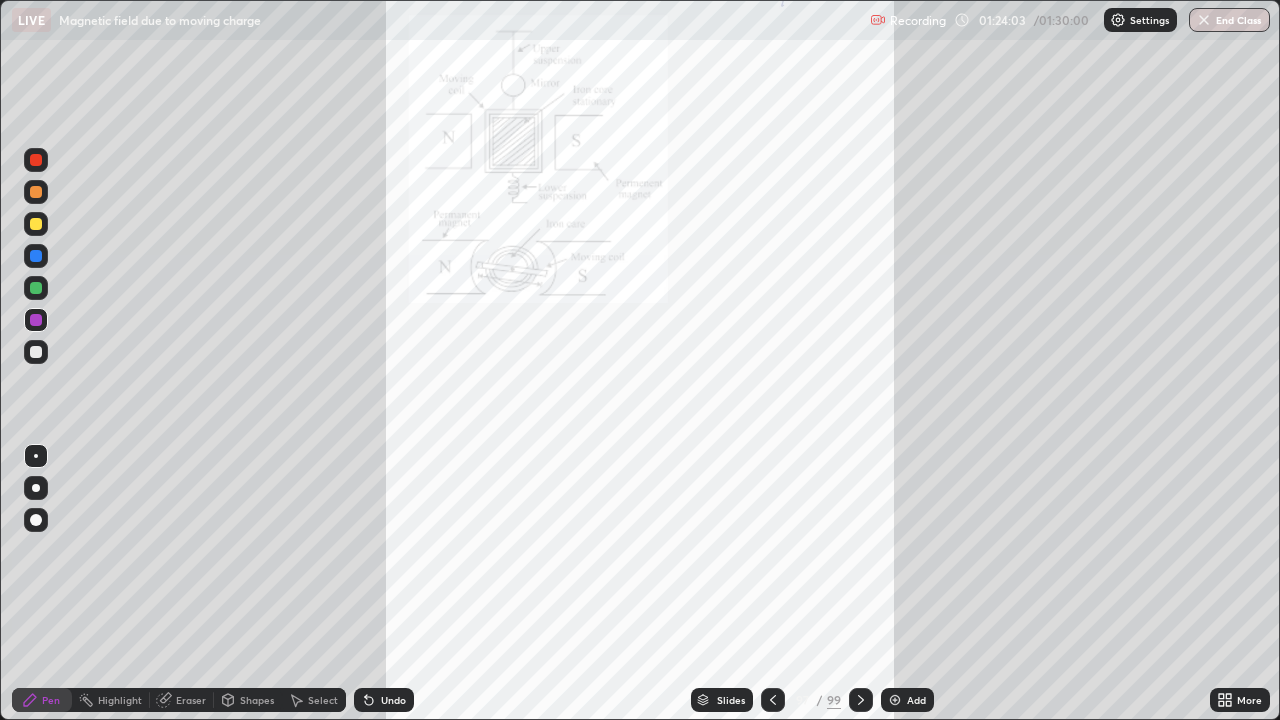 click on "Undo" at bounding box center (393, 700) 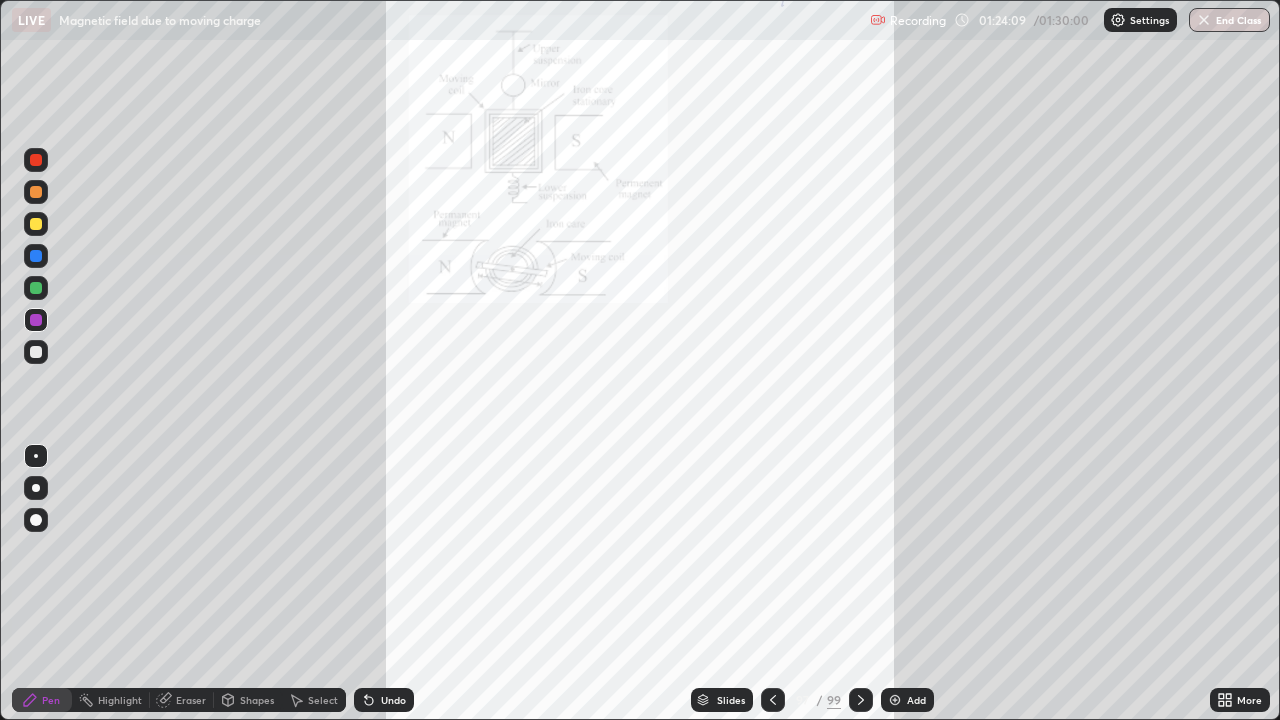 click on "Undo" at bounding box center (393, 700) 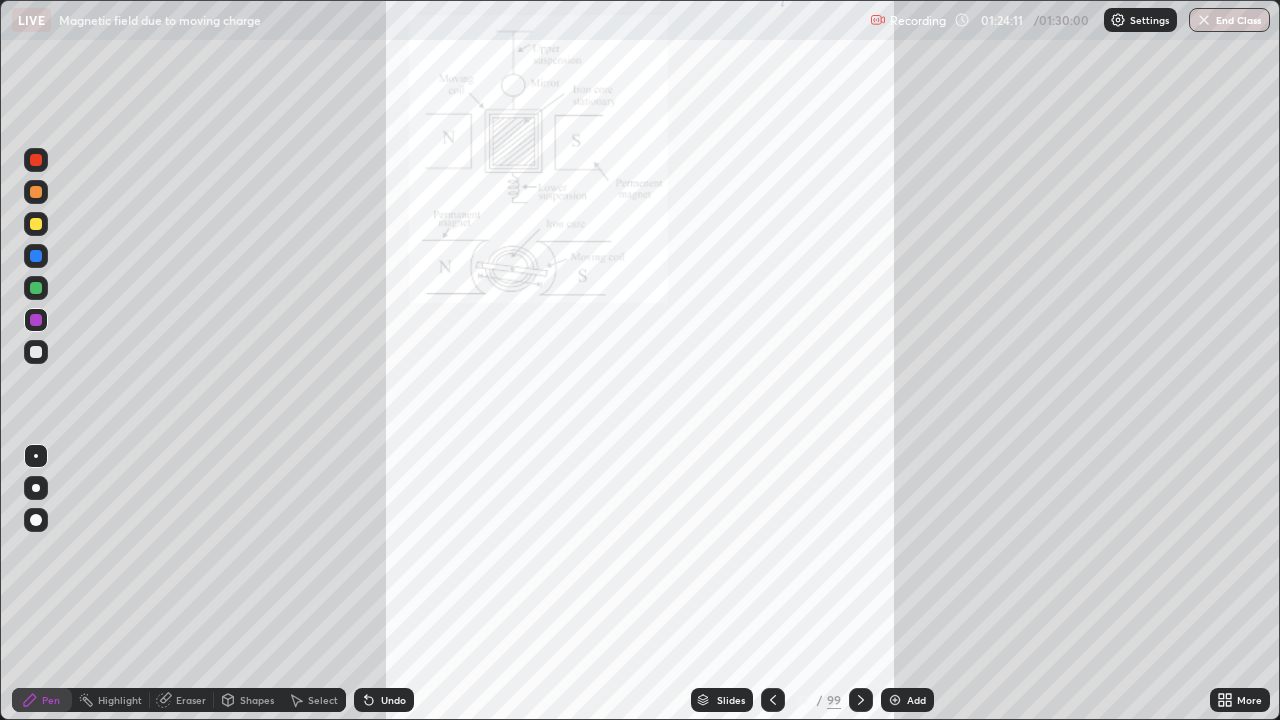click on "Undo" at bounding box center [384, 700] 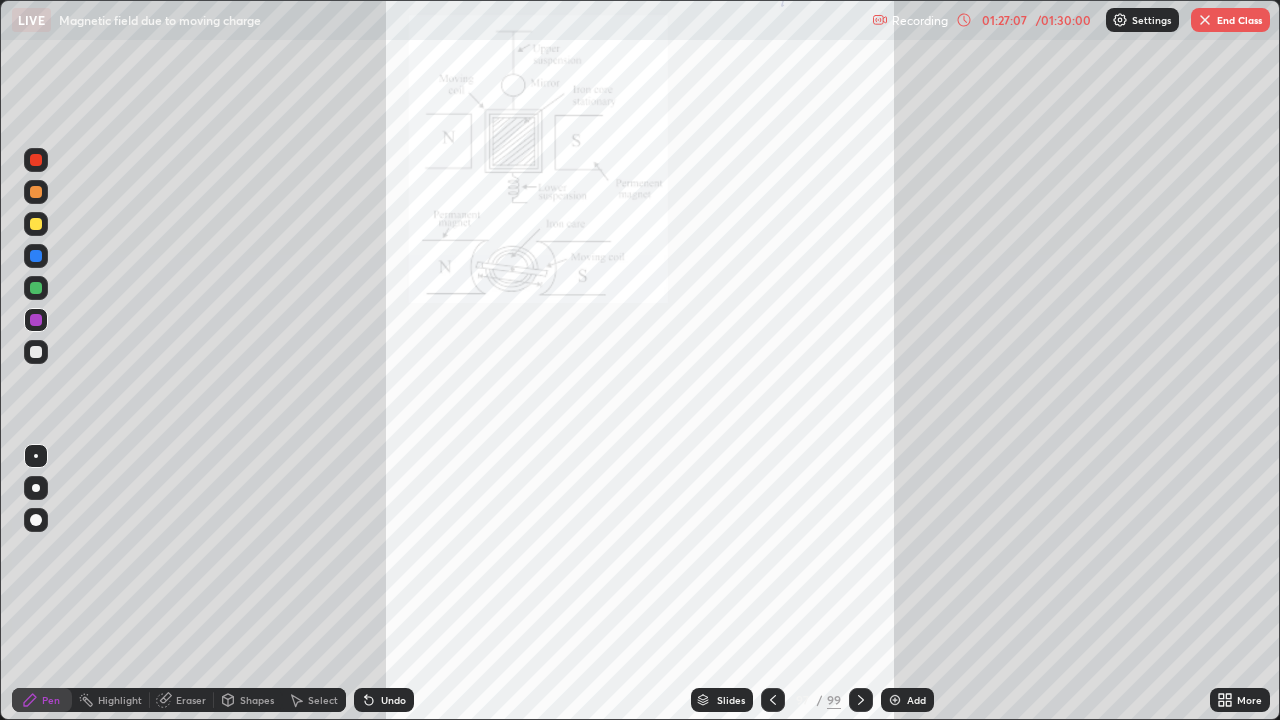 click 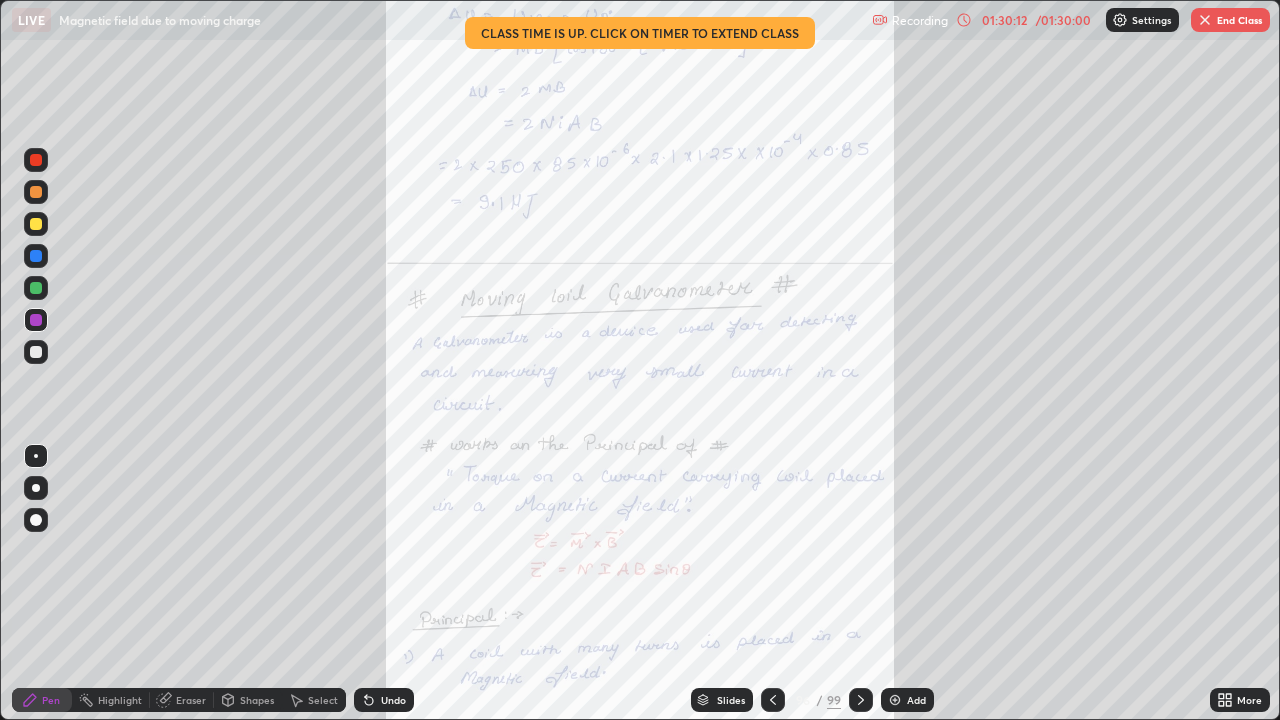 click on "End Class" at bounding box center (1230, 20) 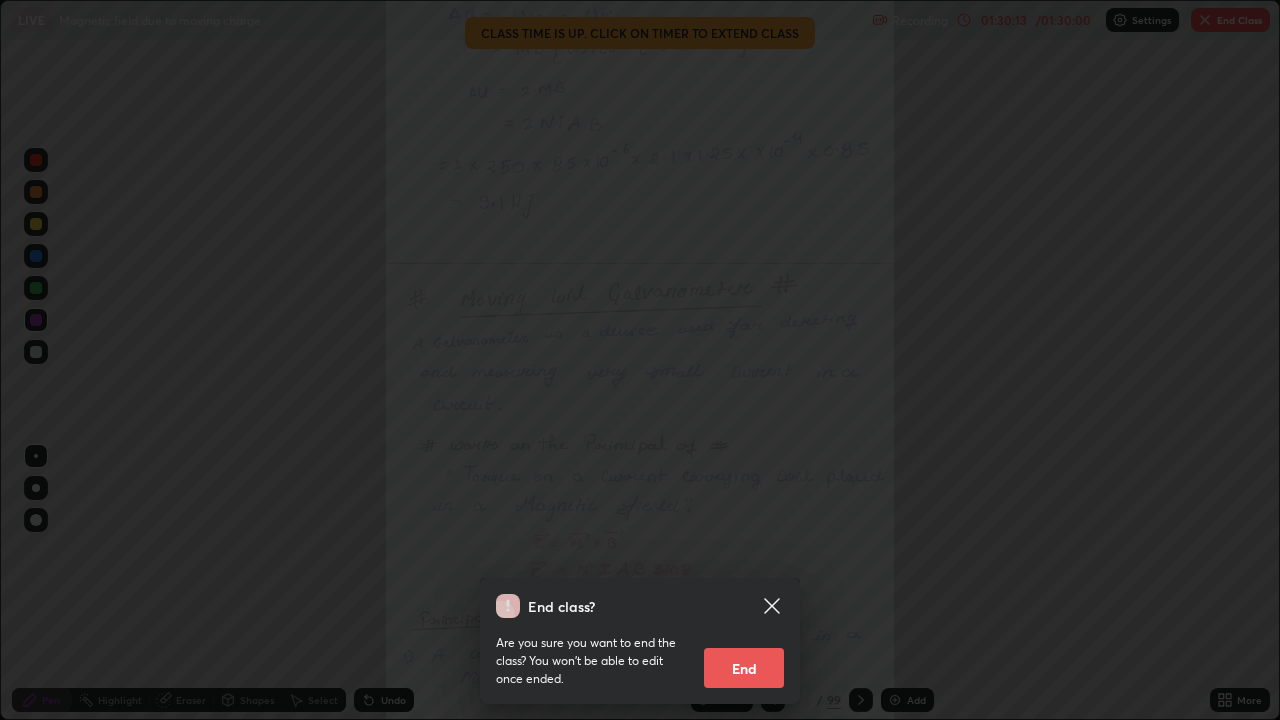 click on "End" at bounding box center [744, 668] 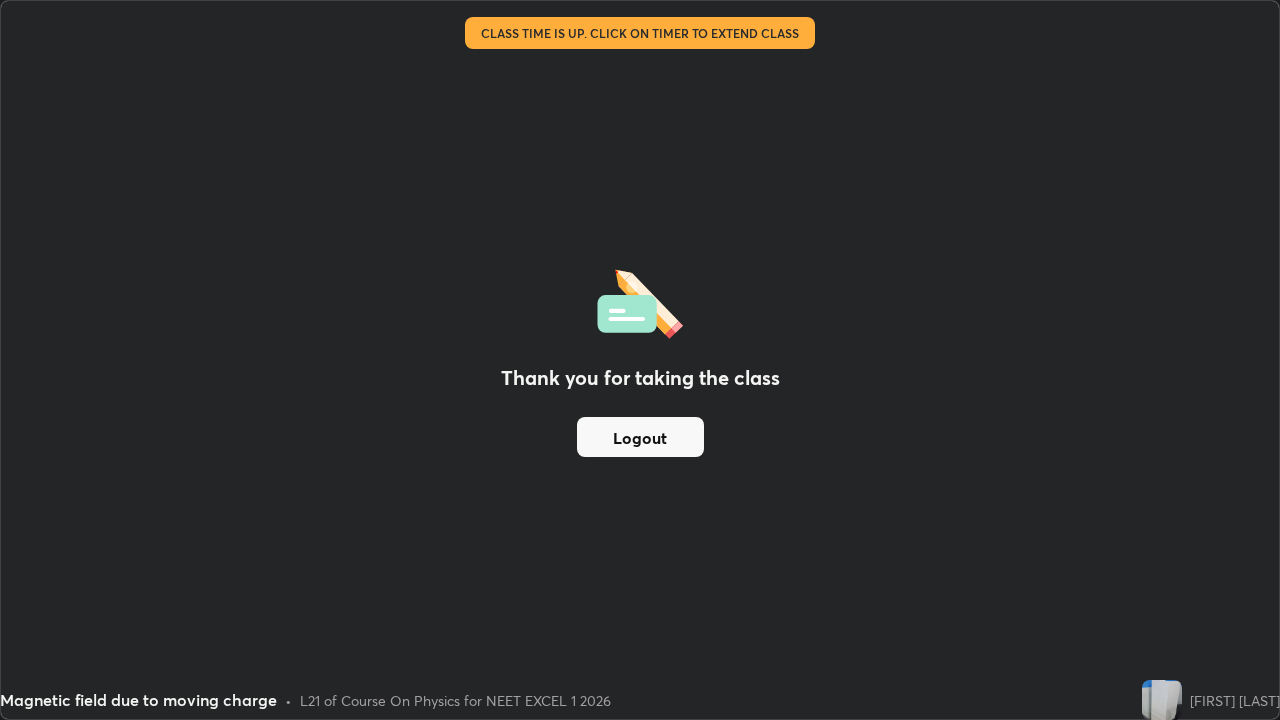 click on "Logout" at bounding box center (640, 437) 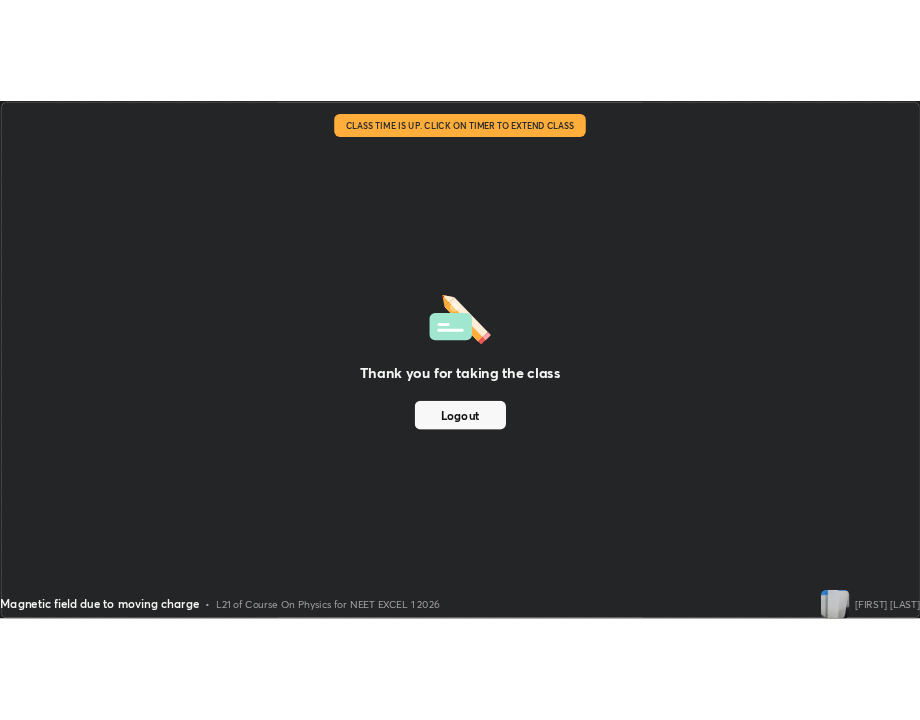 scroll, scrollTop: 720, scrollLeft: 920, axis: both 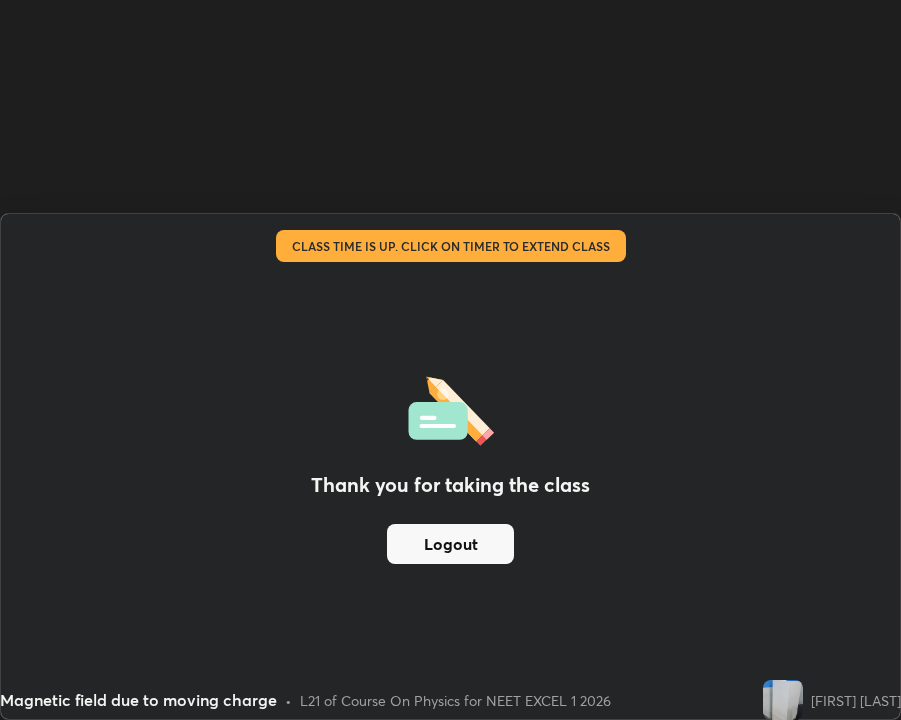 click on "Thank you for taking the class Logout" at bounding box center (450, 466) 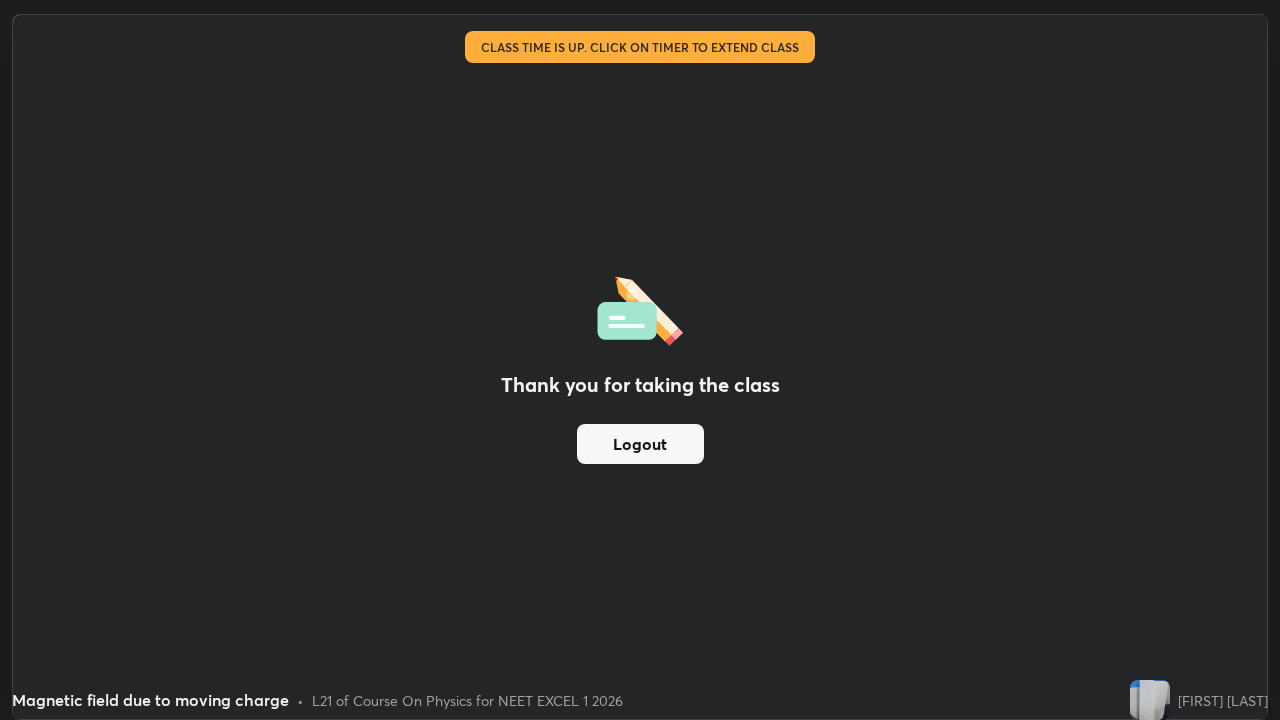scroll, scrollTop: 99280, scrollLeft: 98720, axis: both 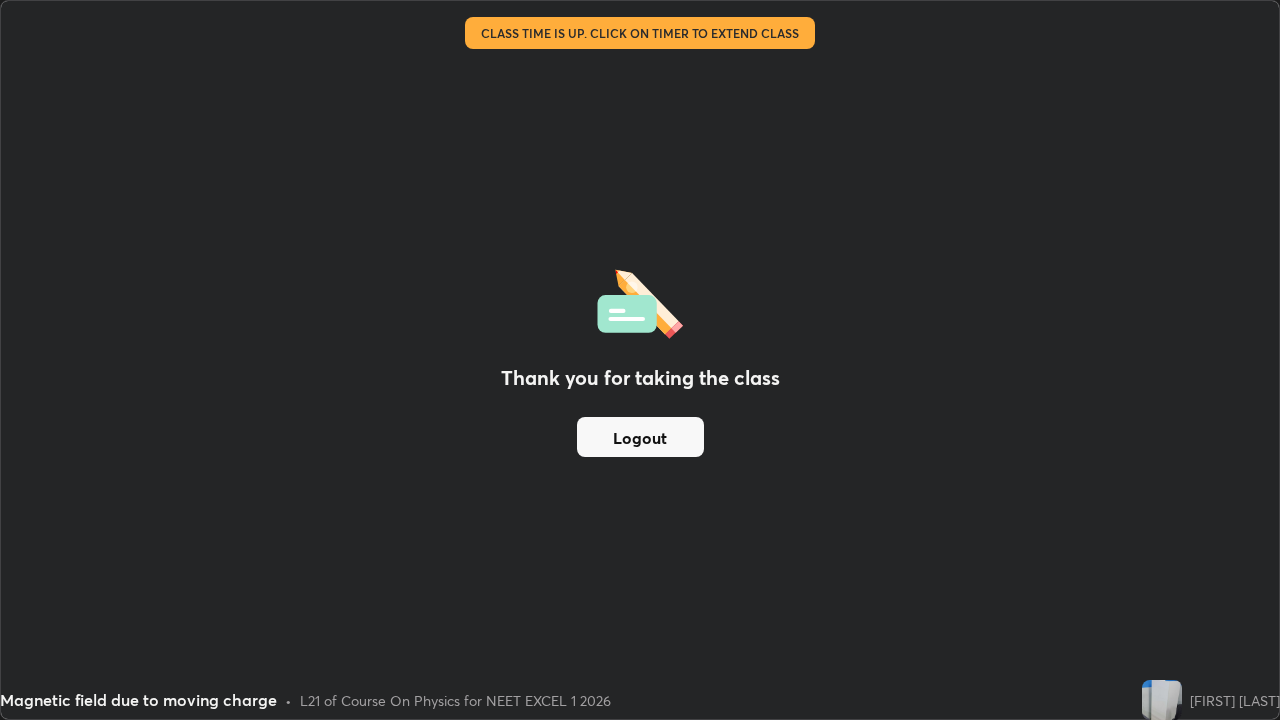 click on "Logout" at bounding box center (640, 437) 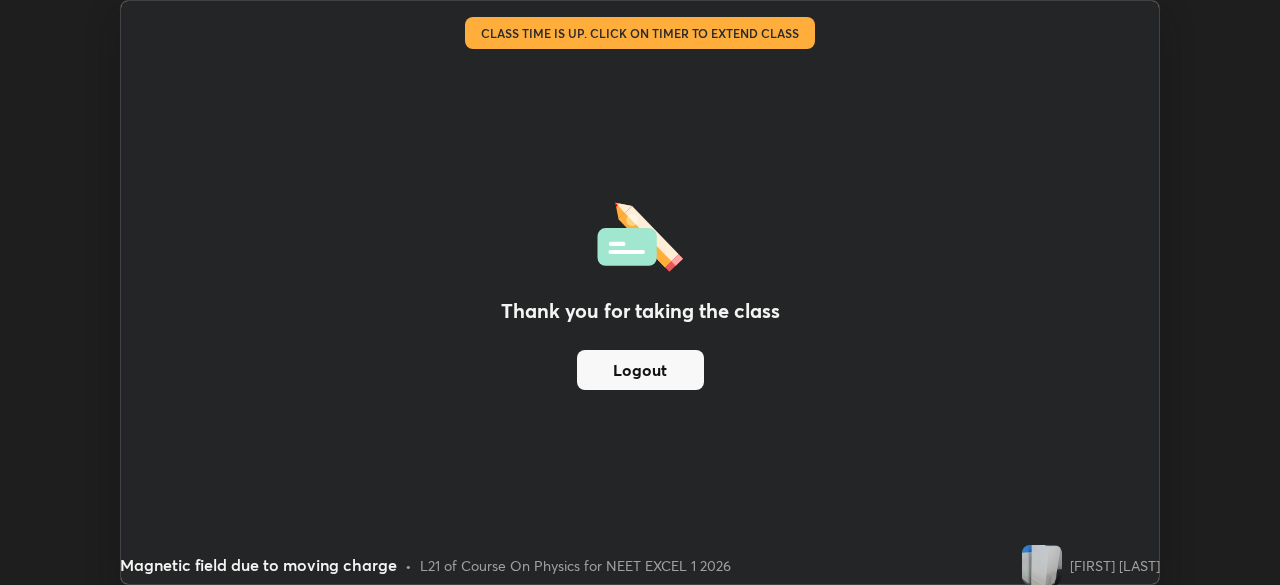 scroll, scrollTop: 585, scrollLeft: 1280, axis: both 